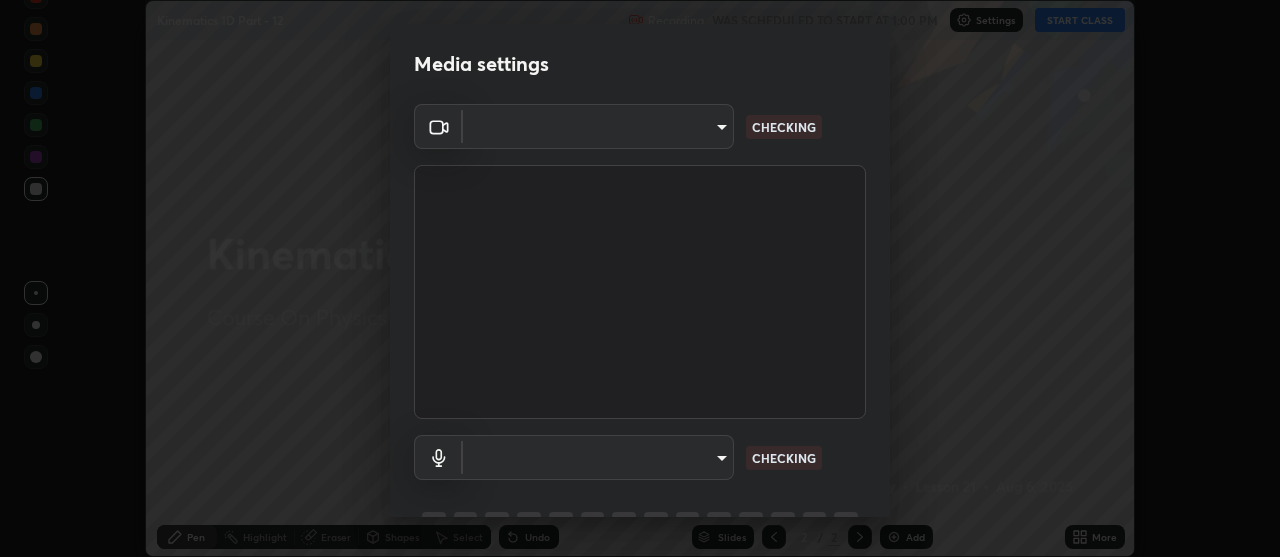 scroll, scrollTop: 0, scrollLeft: 0, axis: both 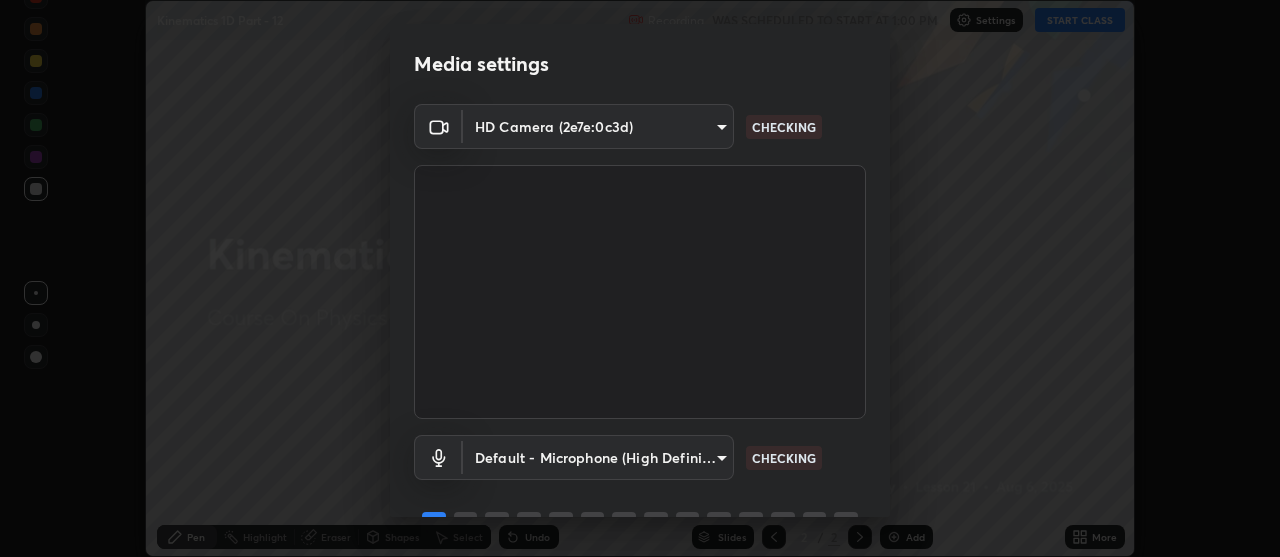 click on "Erase all Kinematics 1D Part - 12 Recording WAS SCHEDULED TO START AT  1:00 PM Settings START CLASS Setting up your live class Kinematics 1D Part - 12 • L21 of Course On Physics for NEET Conquer 1 2026 [PERSON] Pen Highlight Eraser Shapes Select Undo Slides 2 / 2 Add More No doubts shared Encourage your learners to ask a doubt for better clarity Report an issue Reason for reporting Buffering Chat not working Audio - Video sync issue Educator video quality low ​ Attach an image Report Media settings HD Camera ([DEVICE_ID]) [MAC_ADDRESS] CHECKING Default - Microphone (High Definition Audio Device) default CHECKING 1 / 5 Next" at bounding box center (640, 278) 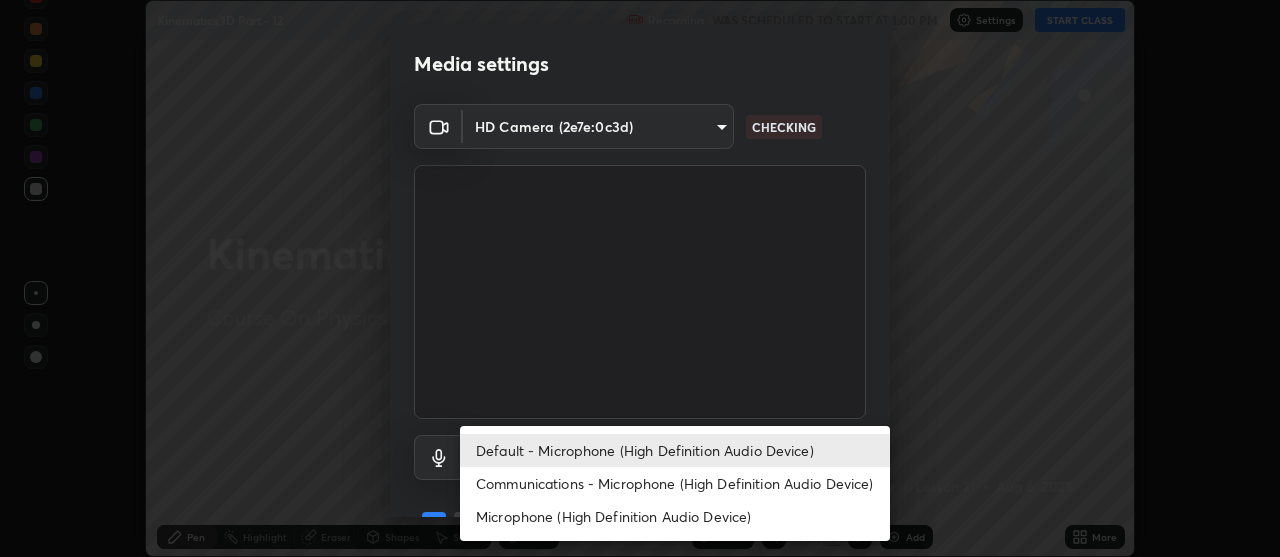 click on "Communications - Microphone (High Definition Audio Device)" at bounding box center [675, 483] 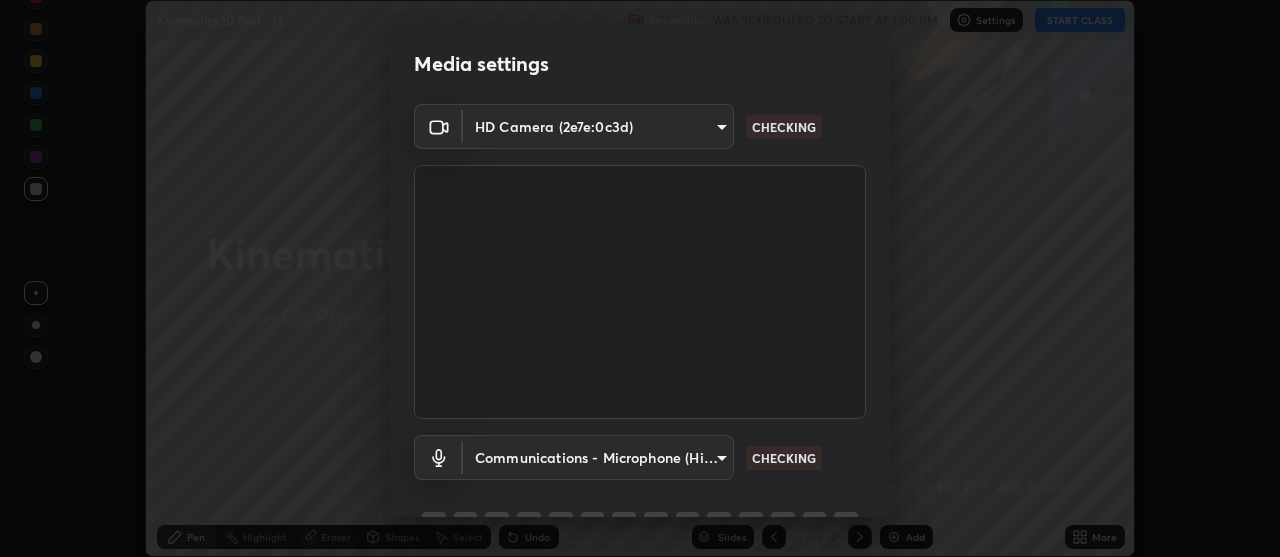 click on "Erase all Kinematics 1D Part - 12 Recording WAS SCHEDULED TO START AT  1:00 PM Settings START CLASS Setting up your live class Kinematics 1D Part - 12 • L21 of Course On Physics for NEET Conquer 1 2026 [PERSON] Pen Highlight Eraser Shapes Select Undo Slides 2 / 2 Add More No doubts shared Encourage your learners to ask a doubt for better clarity Report an issue Reason for reporting Buffering Chat not working Audio - Video sync issue Educator video quality low ​ Attach an image Report Media settings HD Camera ([DEVICE_ID]) [MAC_ADDRESS] CHECKING Communications - Microphone (High Definition Audio Device) communications CHECKING 1 / 5 Next" at bounding box center [640, 278] 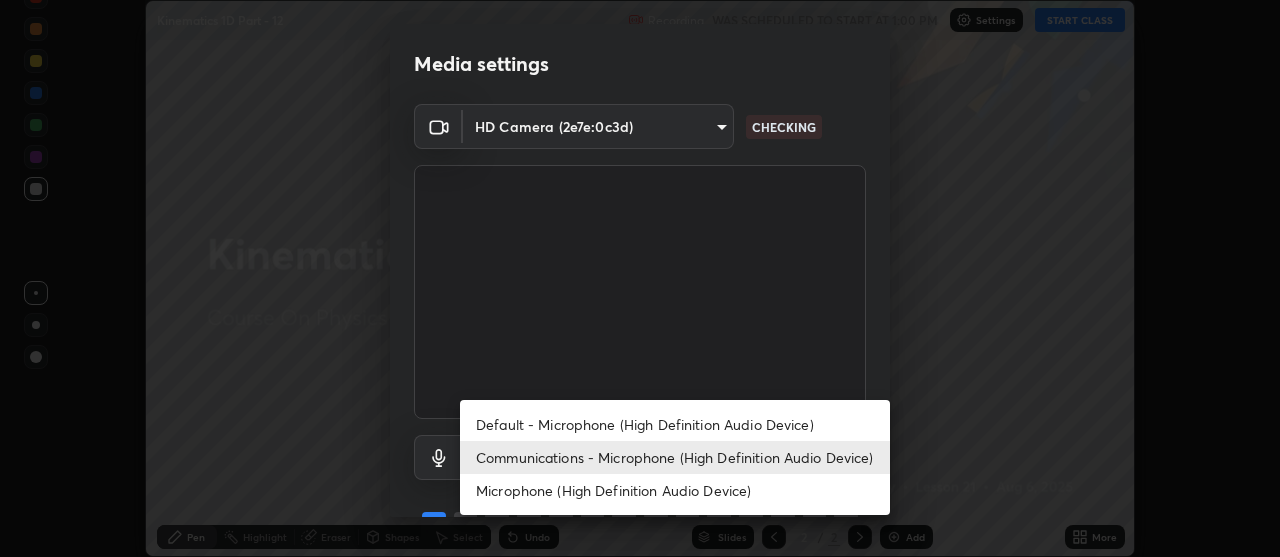 click on "Default - Microphone (High Definition Audio Device)" at bounding box center (675, 424) 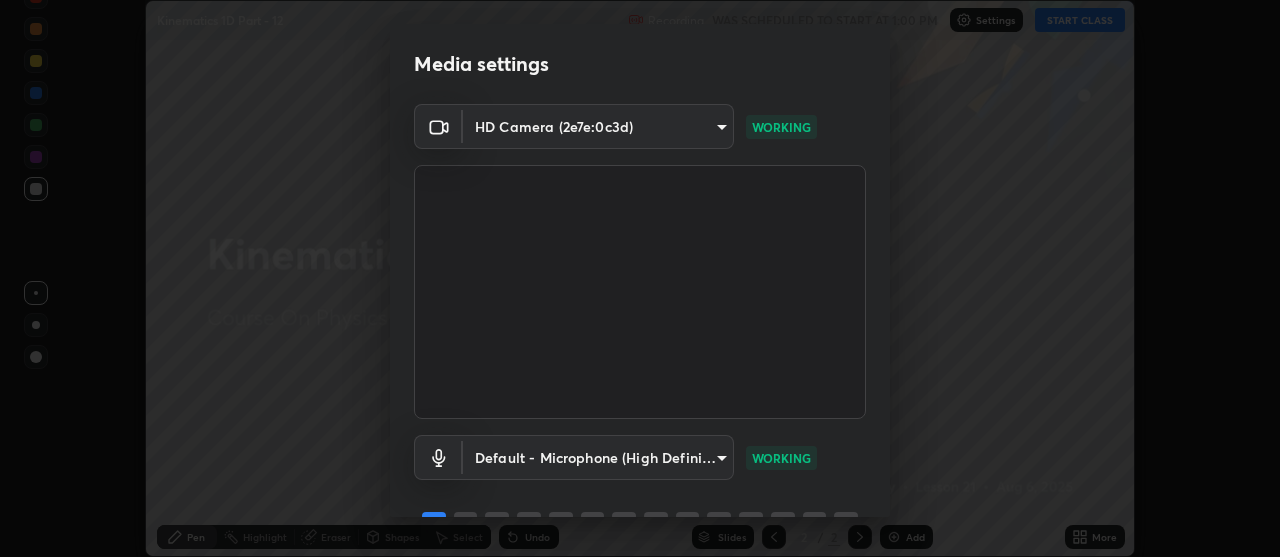 scroll, scrollTop: 99, scrollLeft: 0, axis: vertical 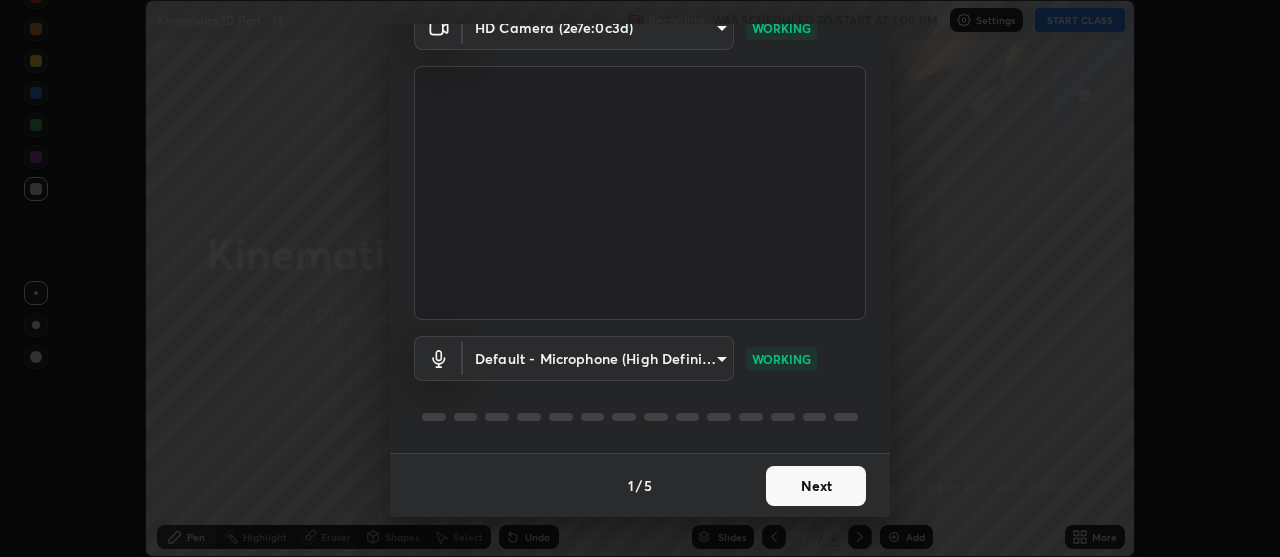 click on "Next" at bounding box center [816, 486] 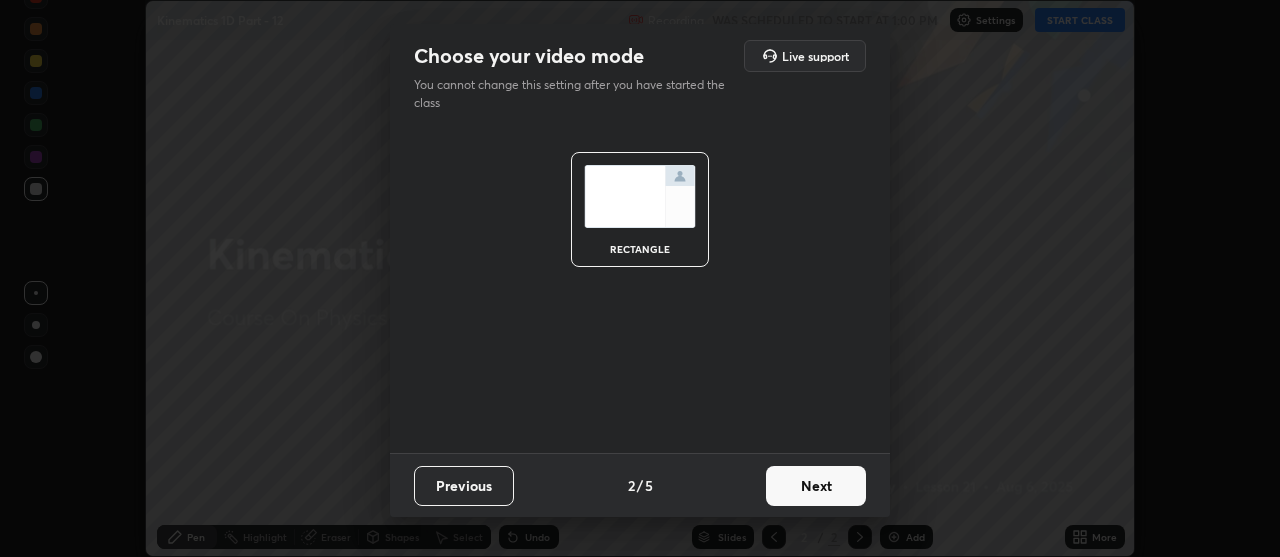 scroll, scrollTop: 0, scrollLeft: 0, axis: both 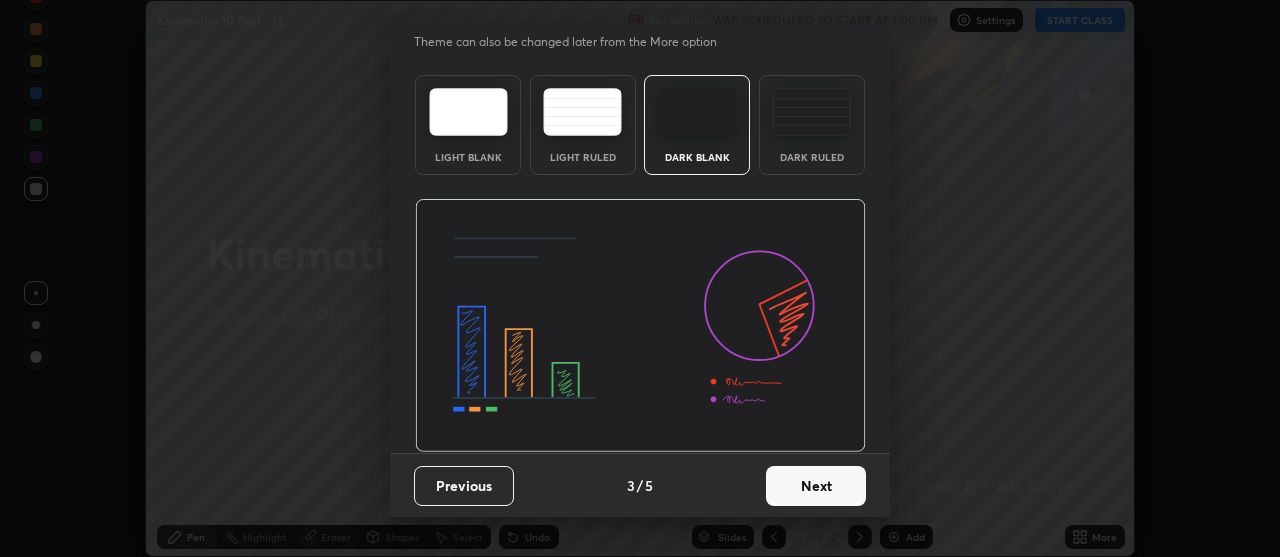 click on "Next" at bounding box center [816, 486] 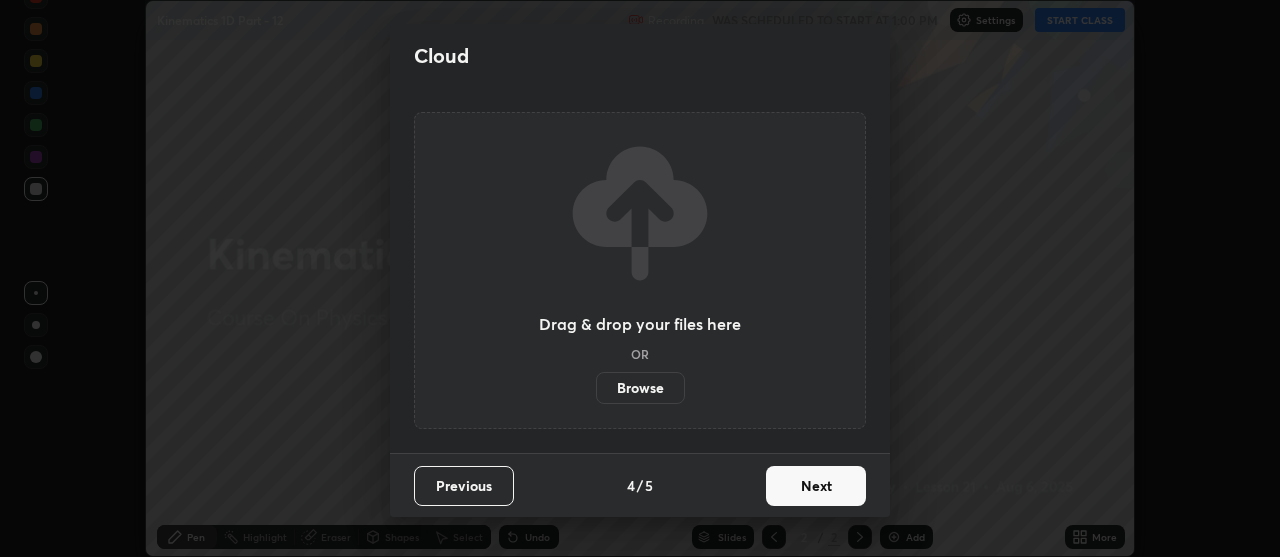 click on "Next" at bounding box center (816, 486) 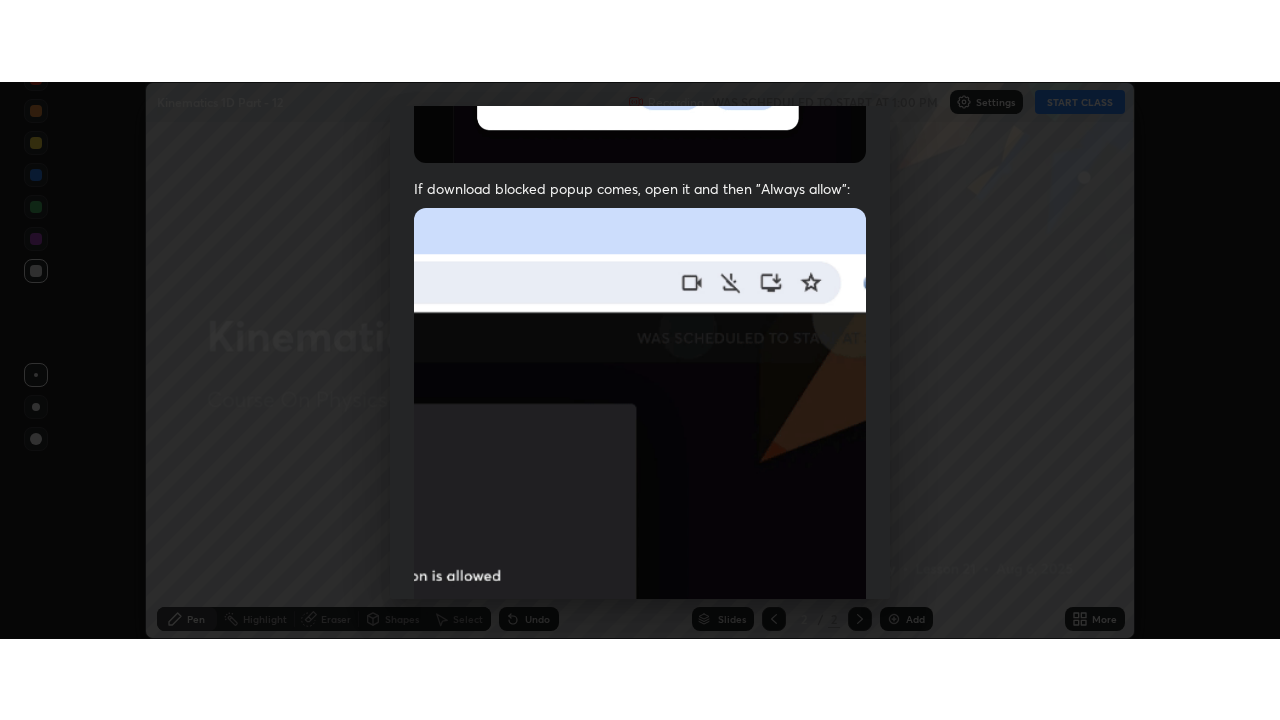 scroll, scrollTop: 507, scrollLeft: 0, axis: vertical 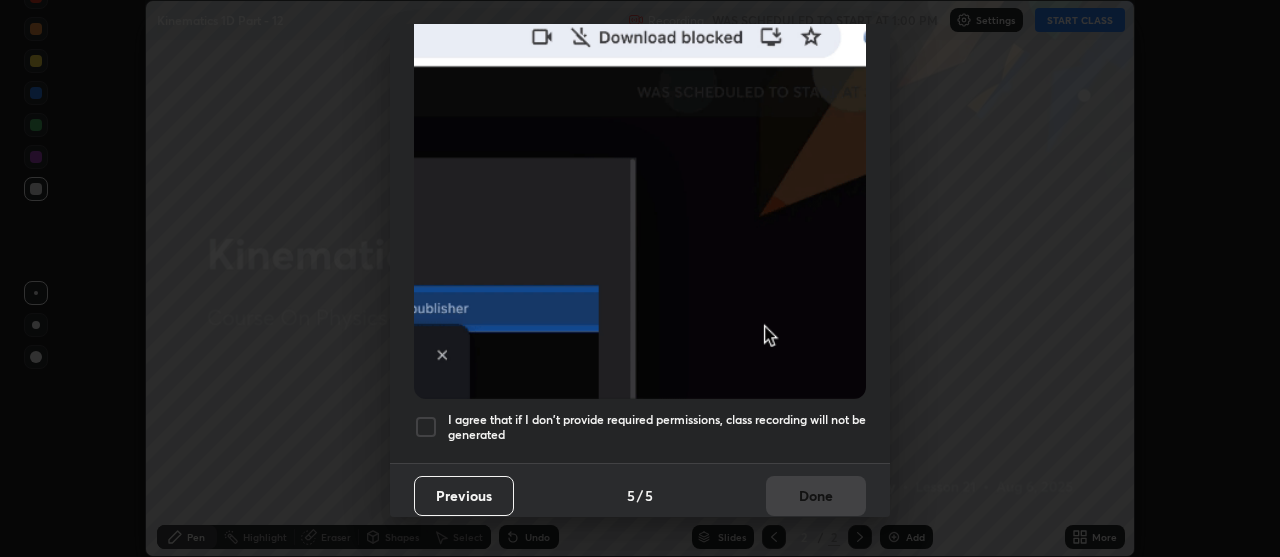 click at bounding box center [426, 427] 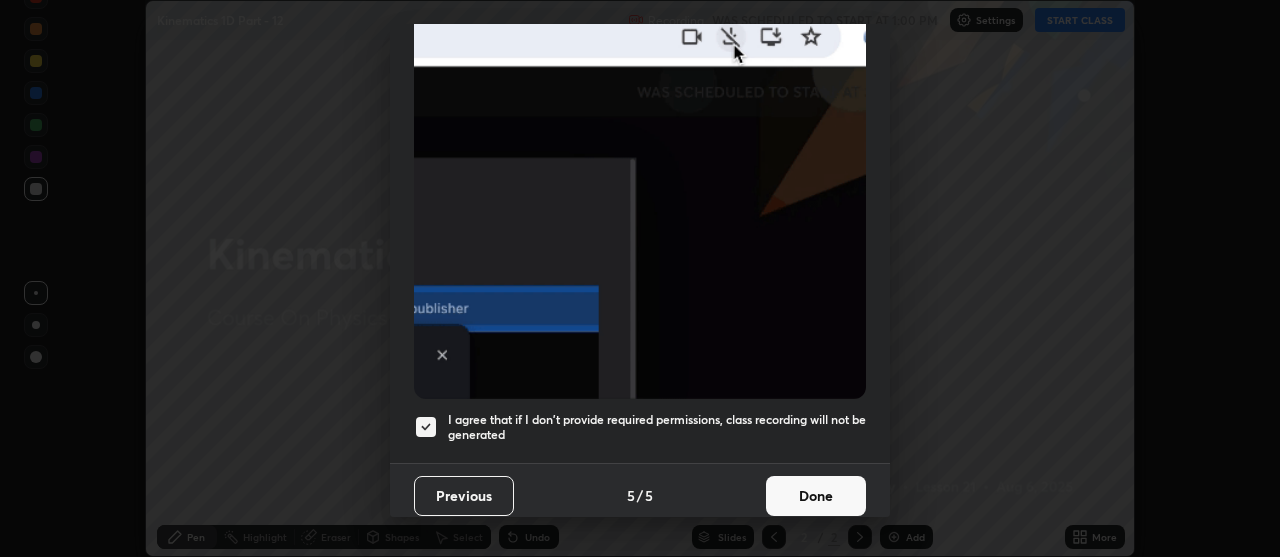 click on "Done" at bounding box center [816, 496] 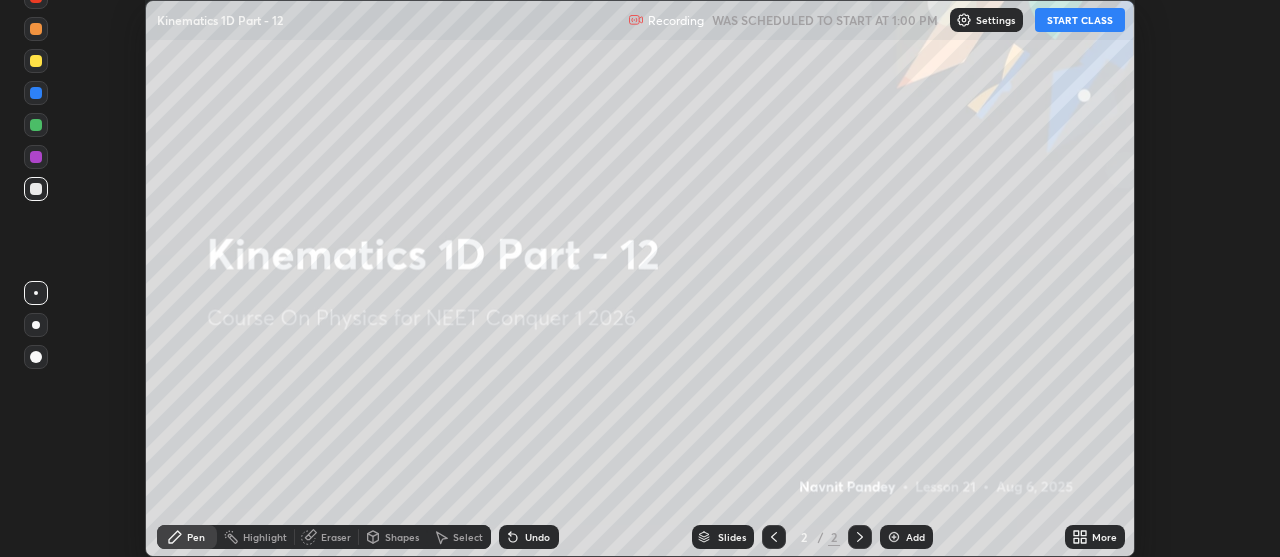 click 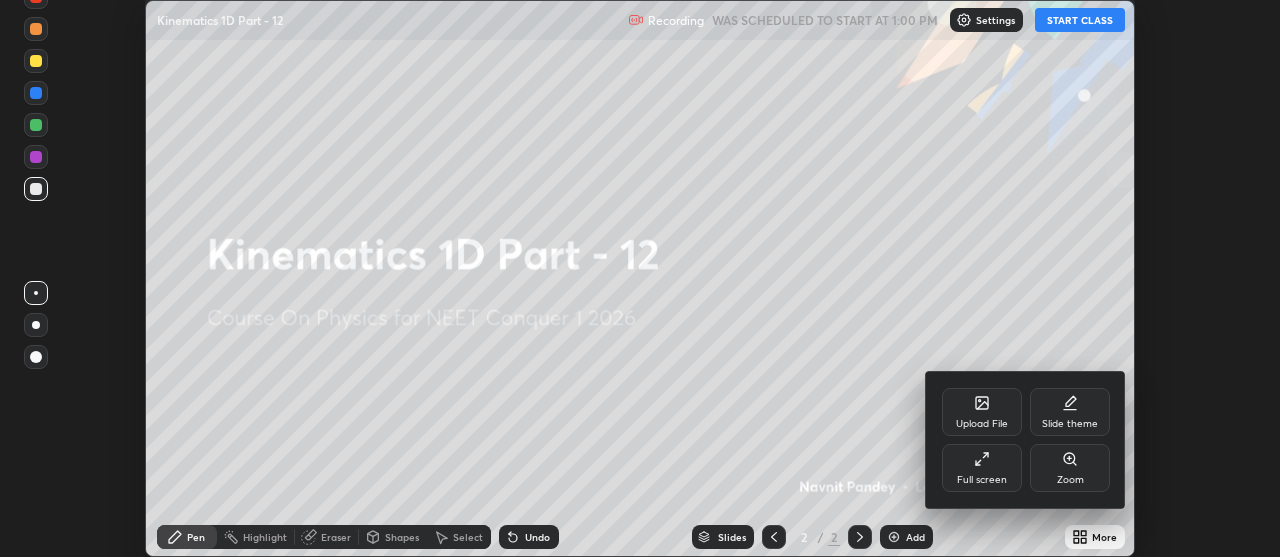 click on "Full screen" at bounding box center (982, 480) 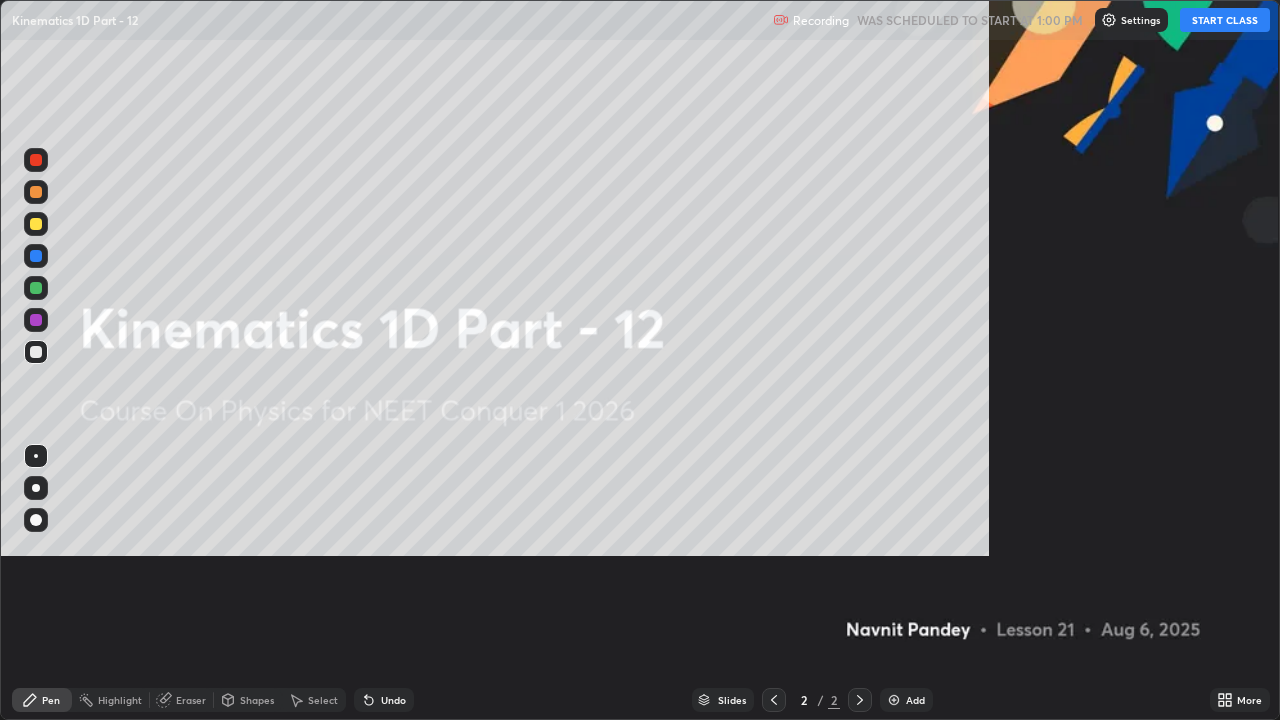 scroll, scrollTop: 99280, scrollLeft: 98720, axis: both 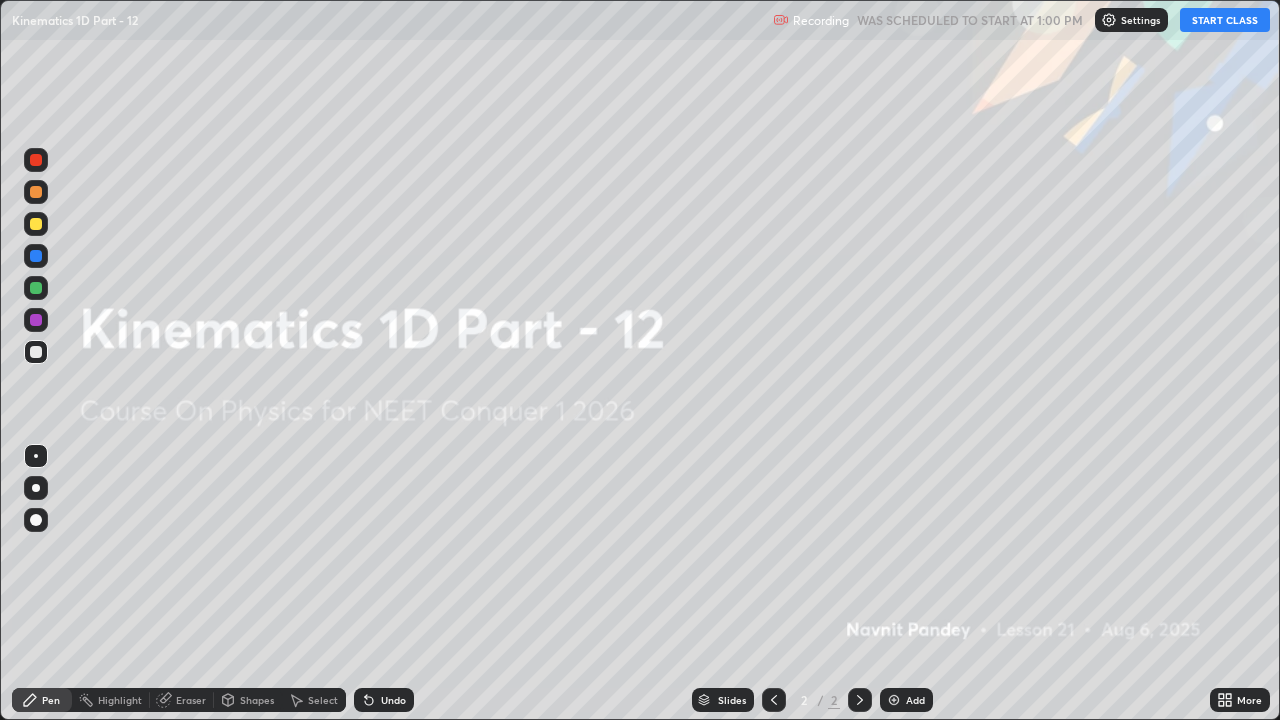 click on "START CLASS" at bounding box center (1225, 20) 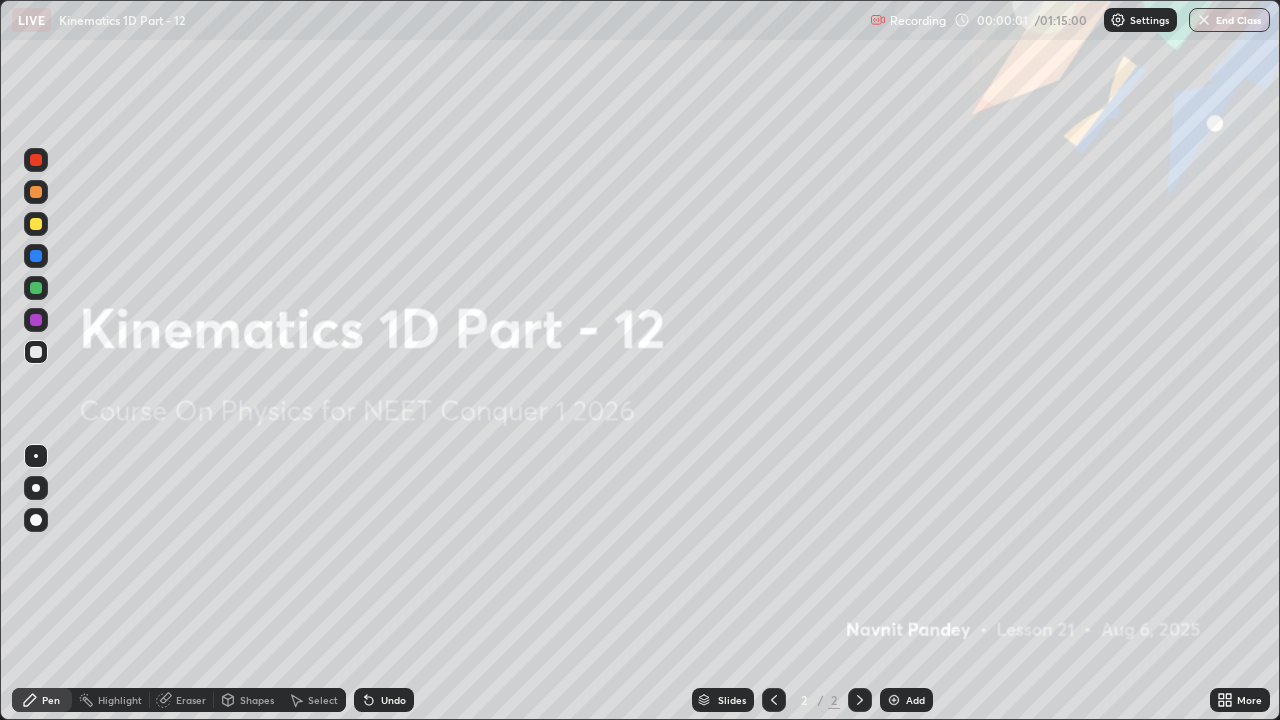 click at bounding box center [894, 700] 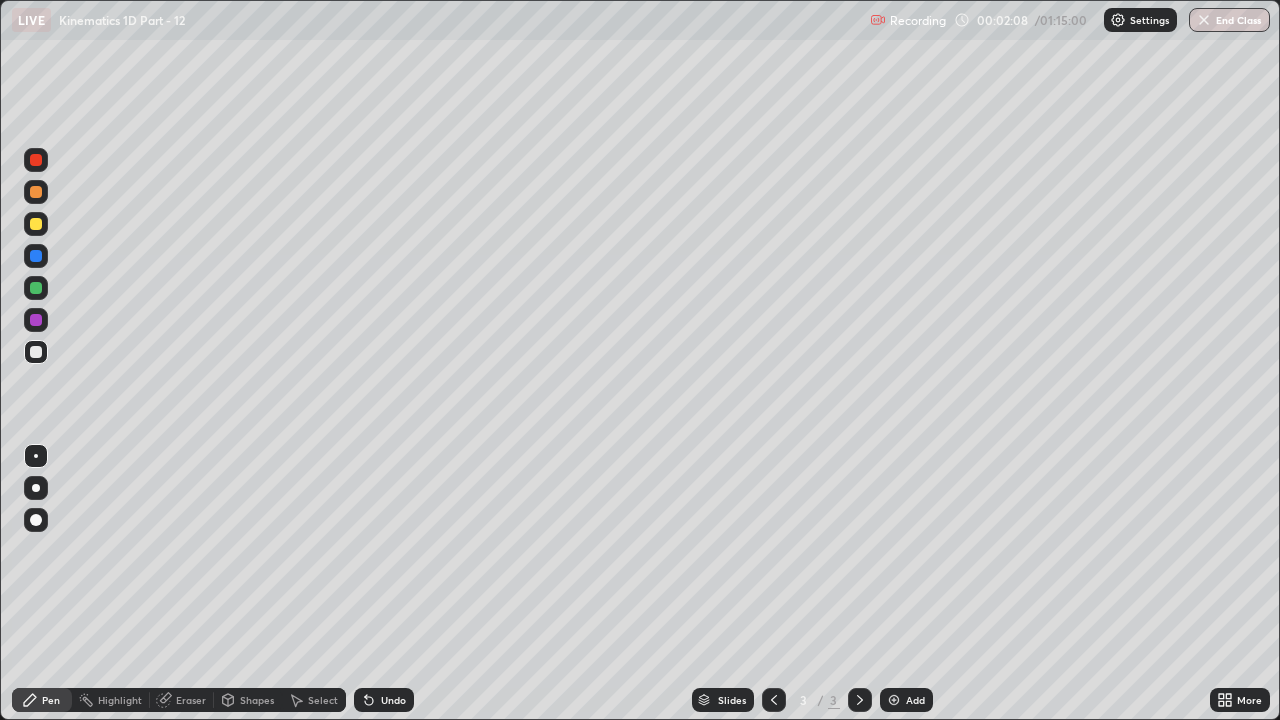 click at bounding box center (36, 320) 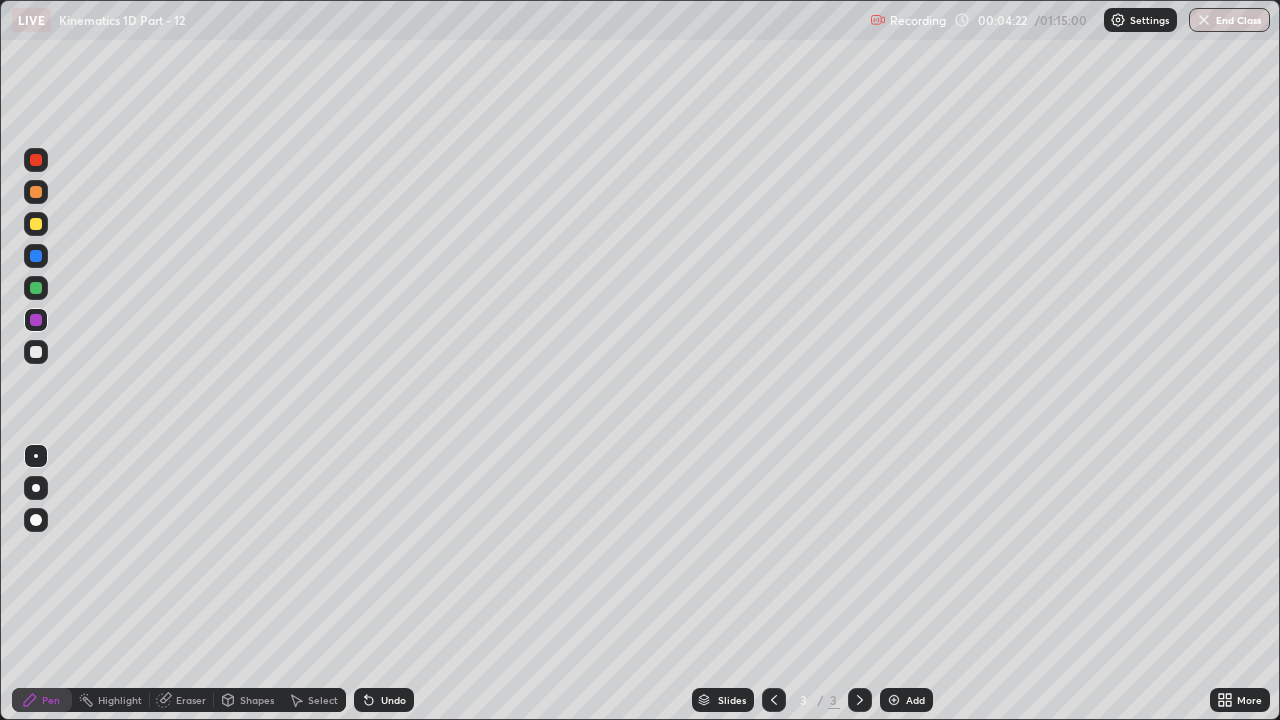 click at bounding box center [36, 288] 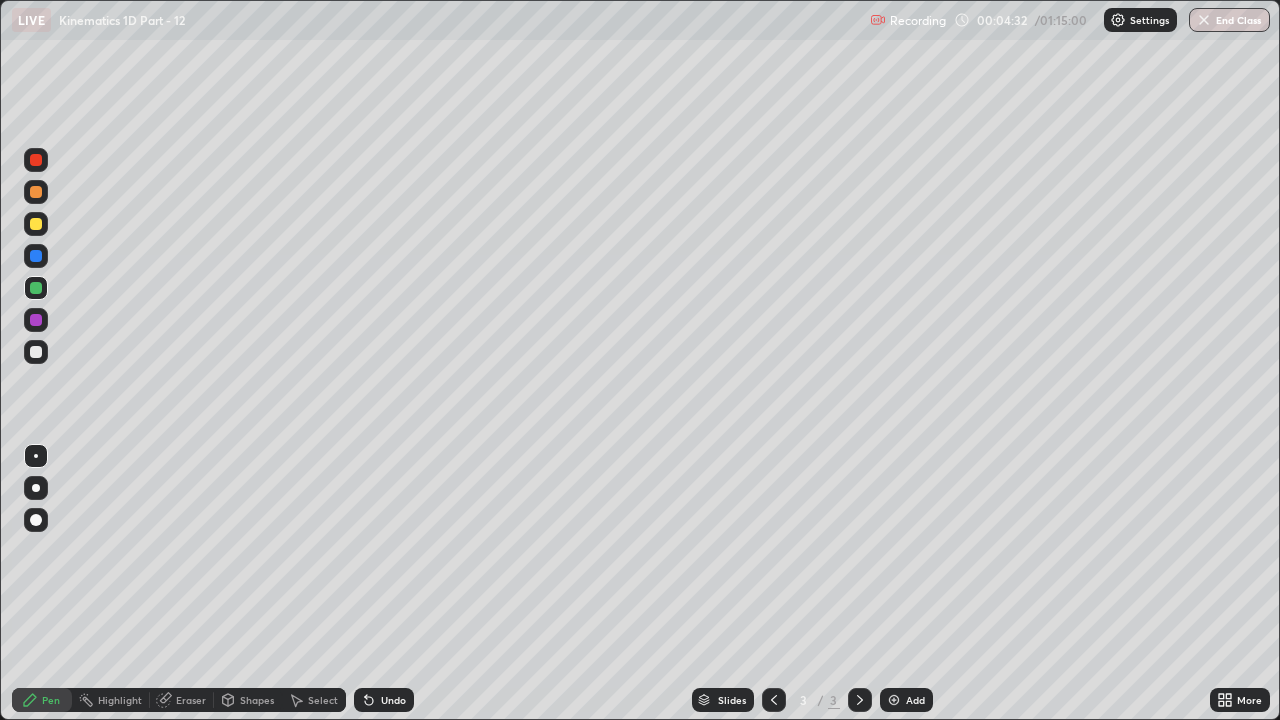 click at bounding box center (36, 320) 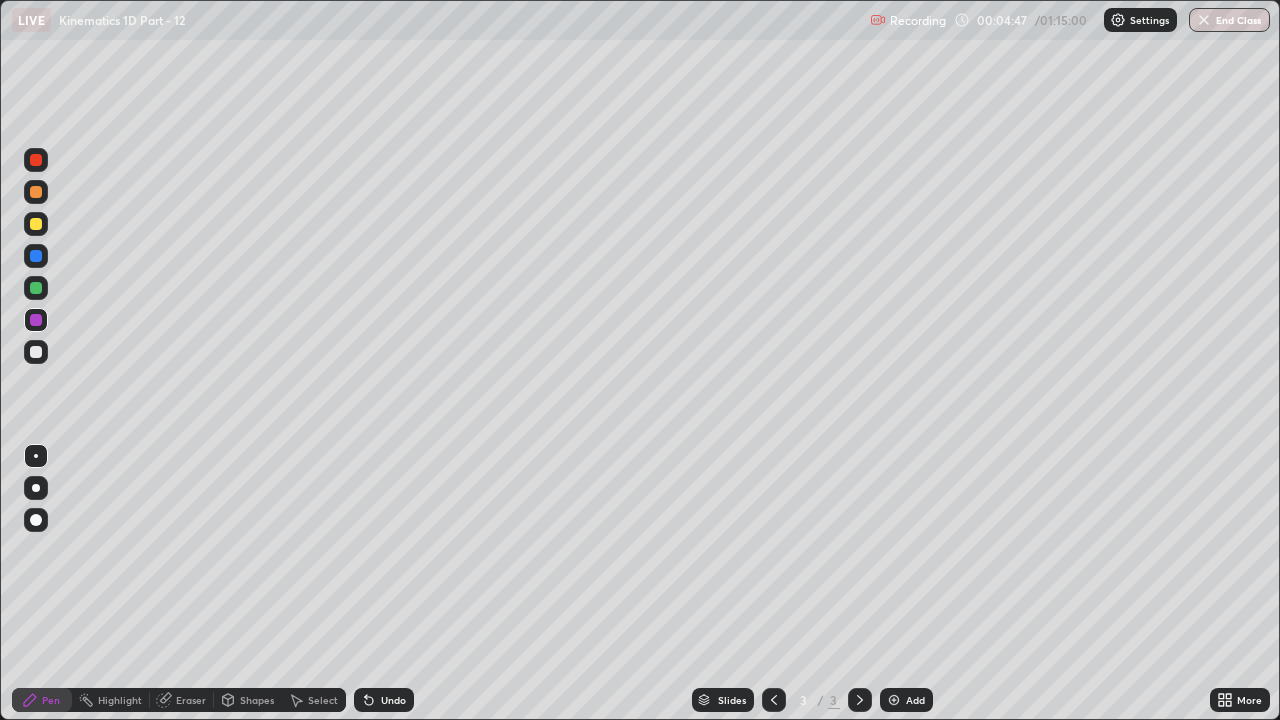 click at bounding box center [36, 352] 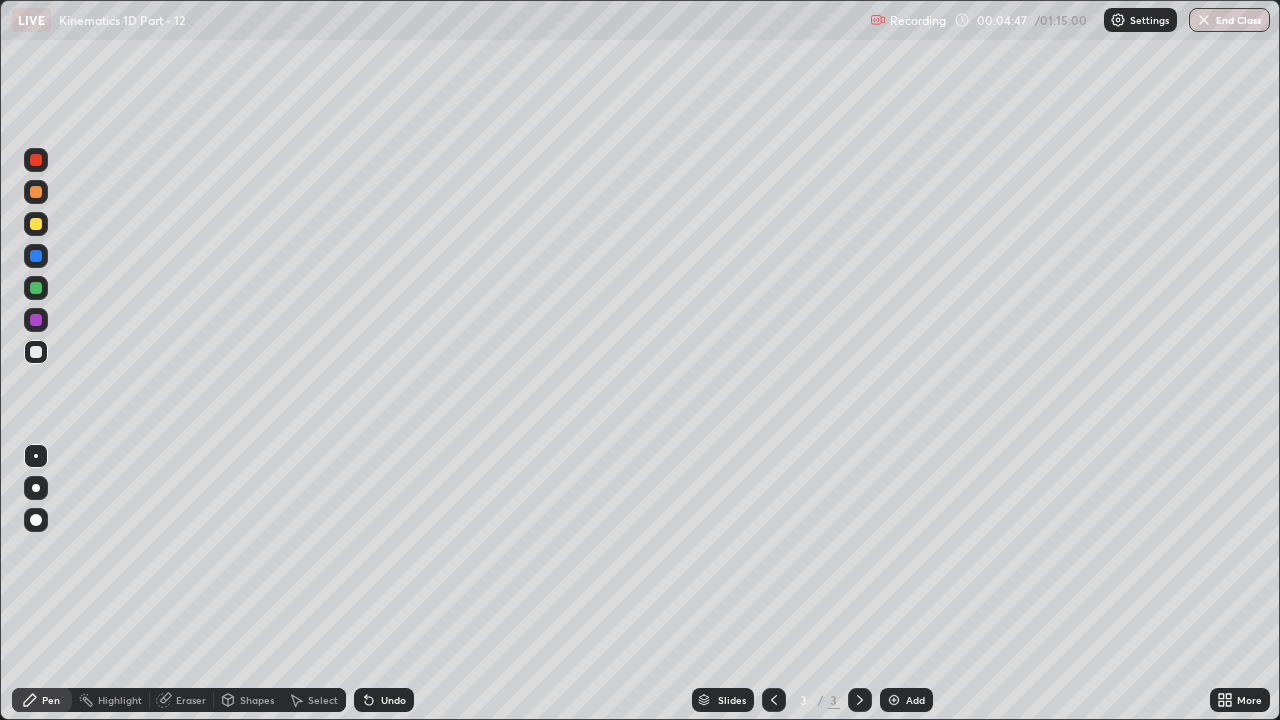 click at bounding box center [36, 288] 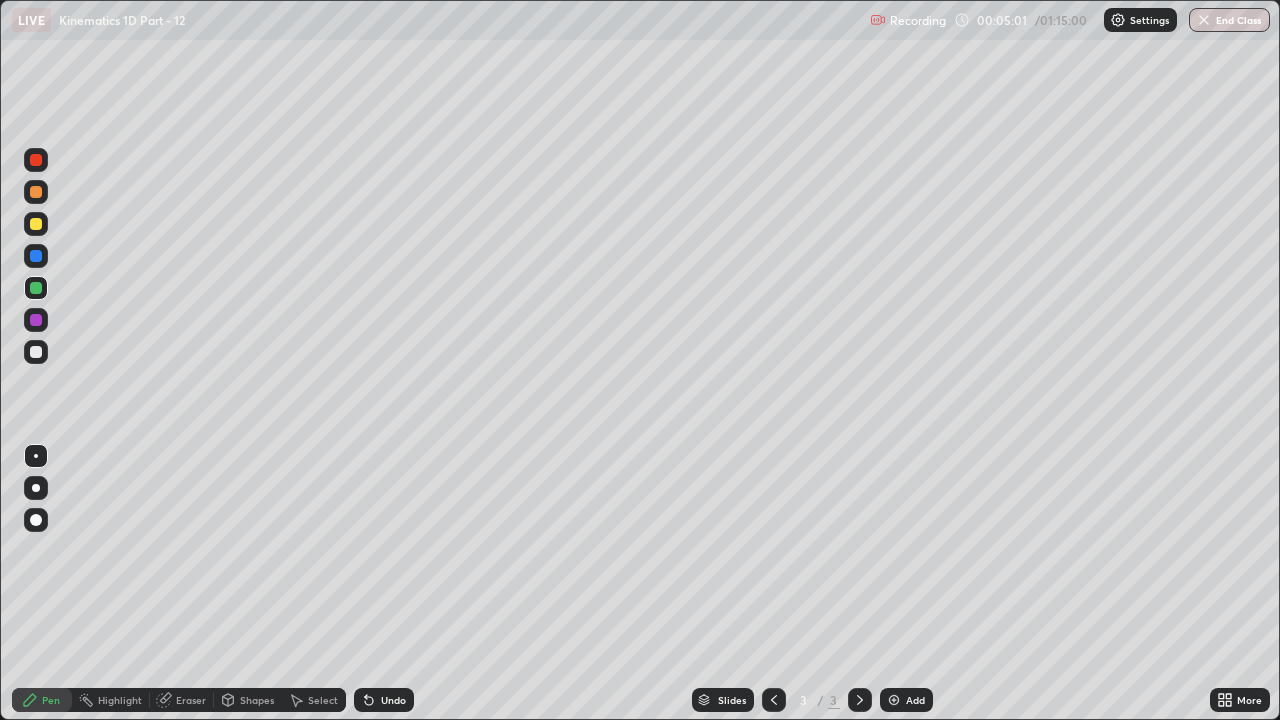 click on "Undo" at bounding box center [384, 700] 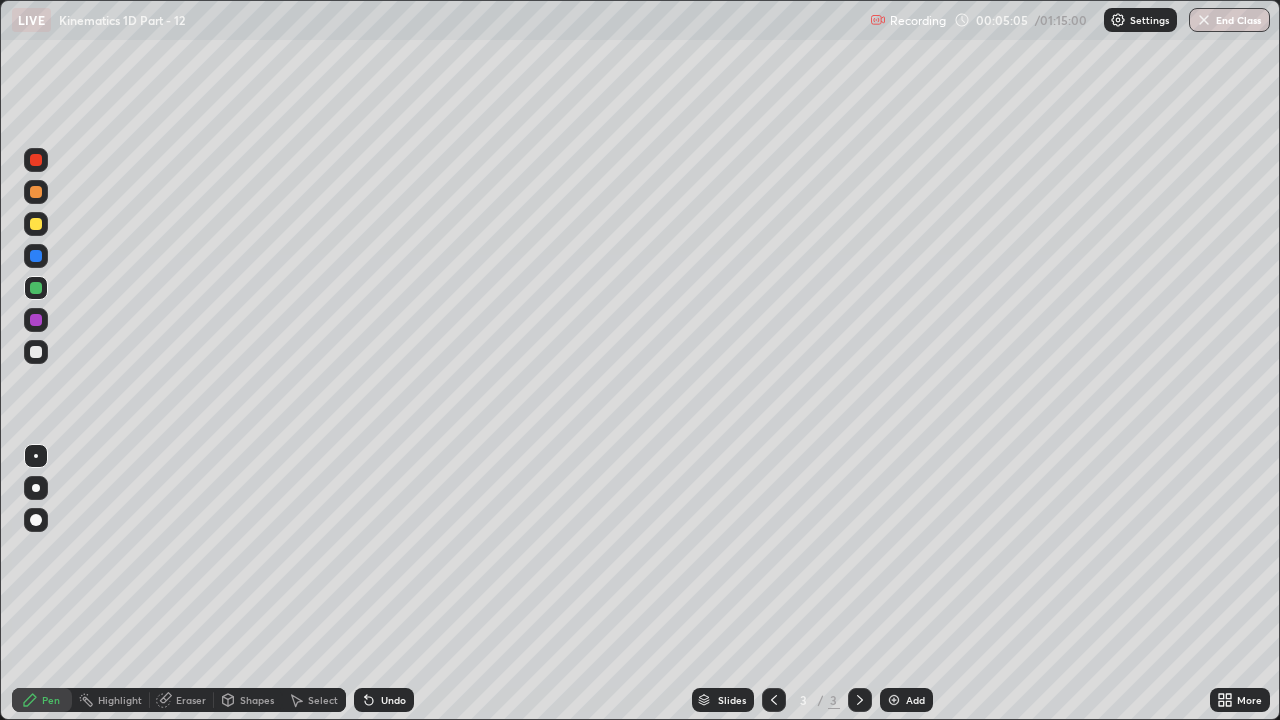 click at bounding box center (36, 352) 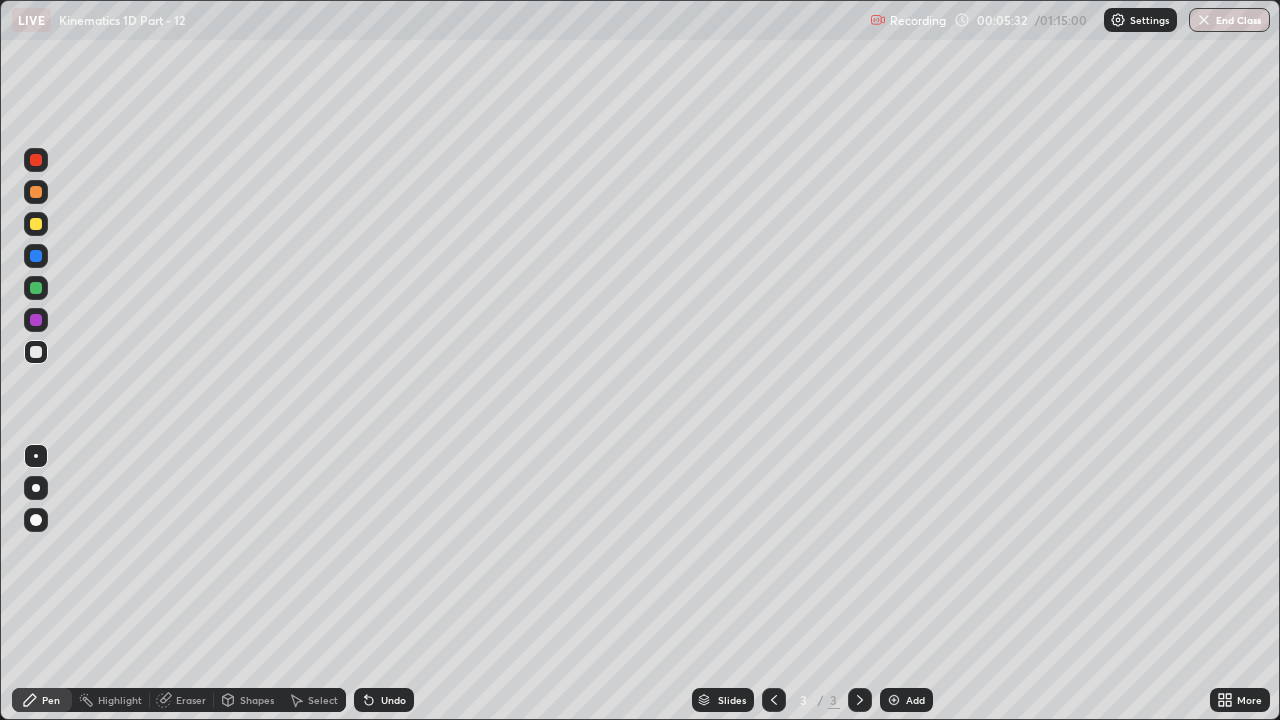 click at bounding box center [36, 320] 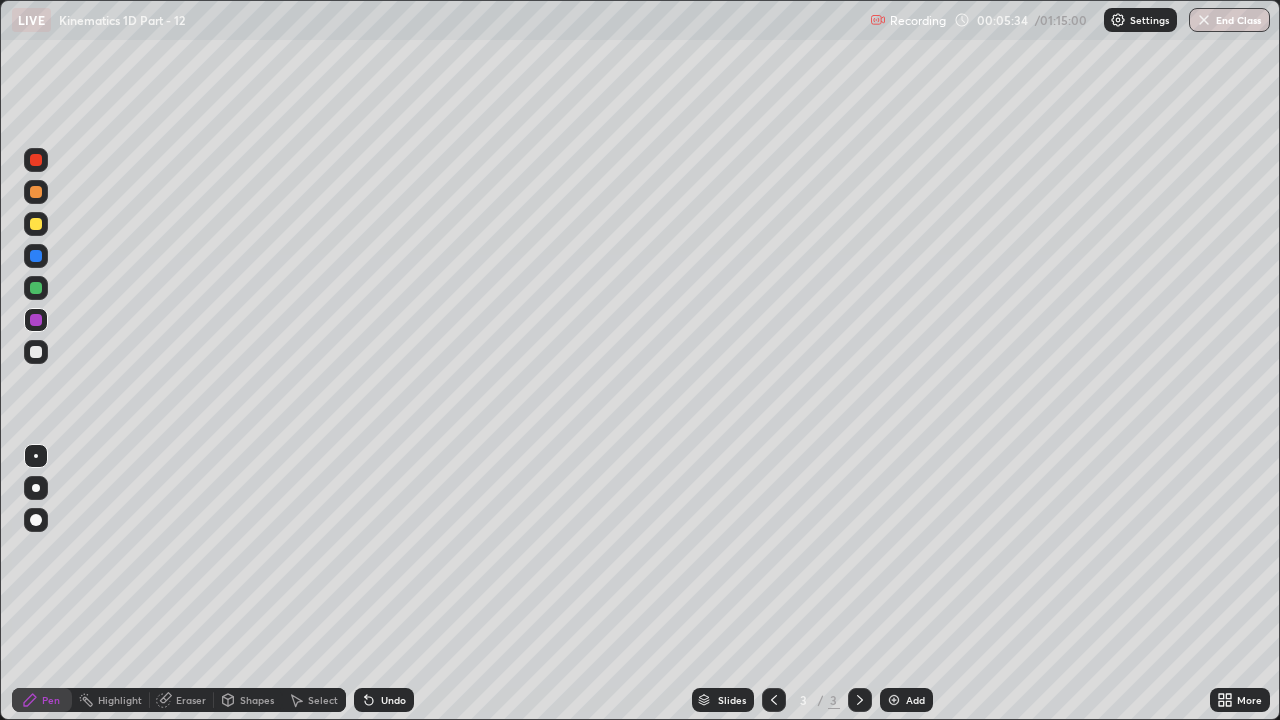 click at bounding box center [36, 288] 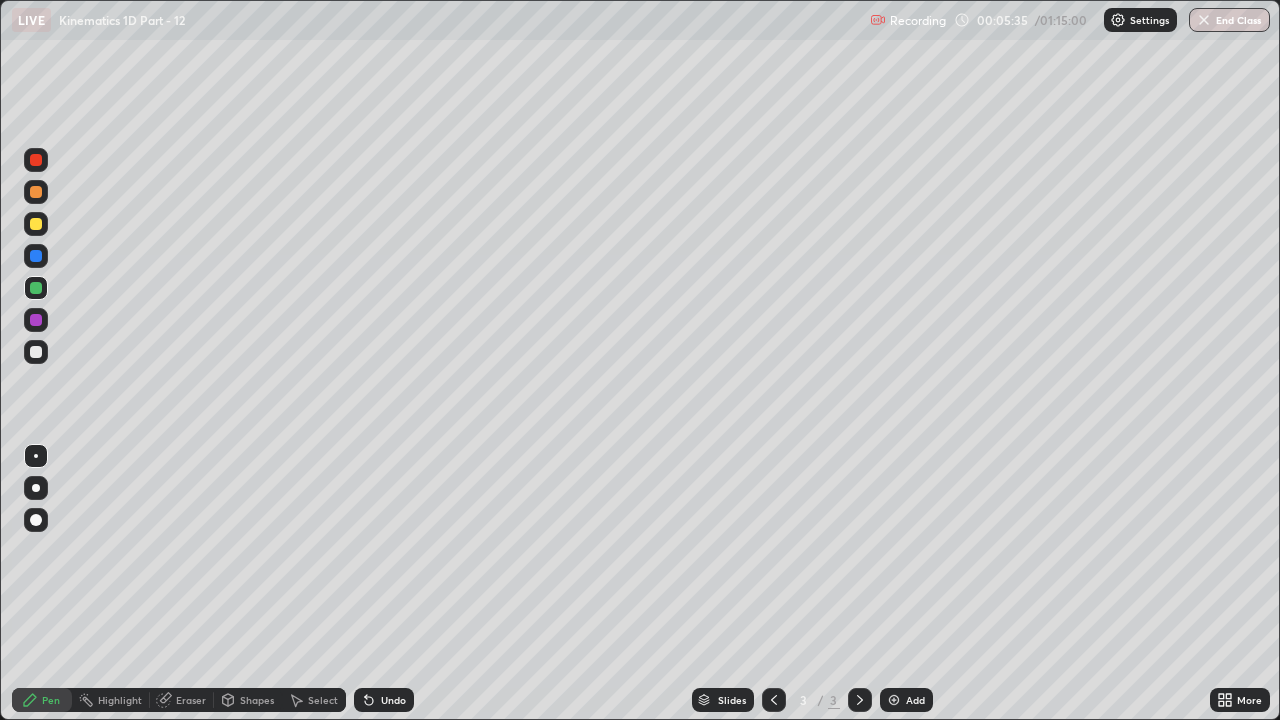 click at bounding box center [36, 256] 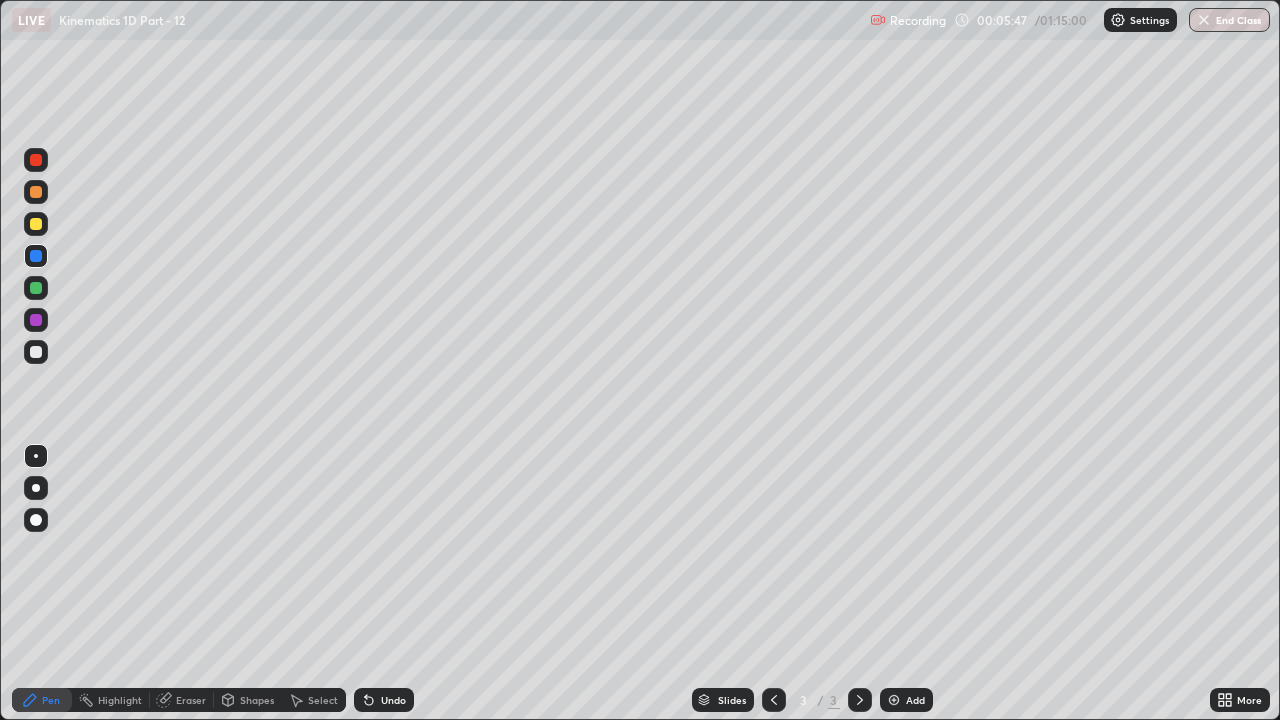 click at bounding box center [894, 700] 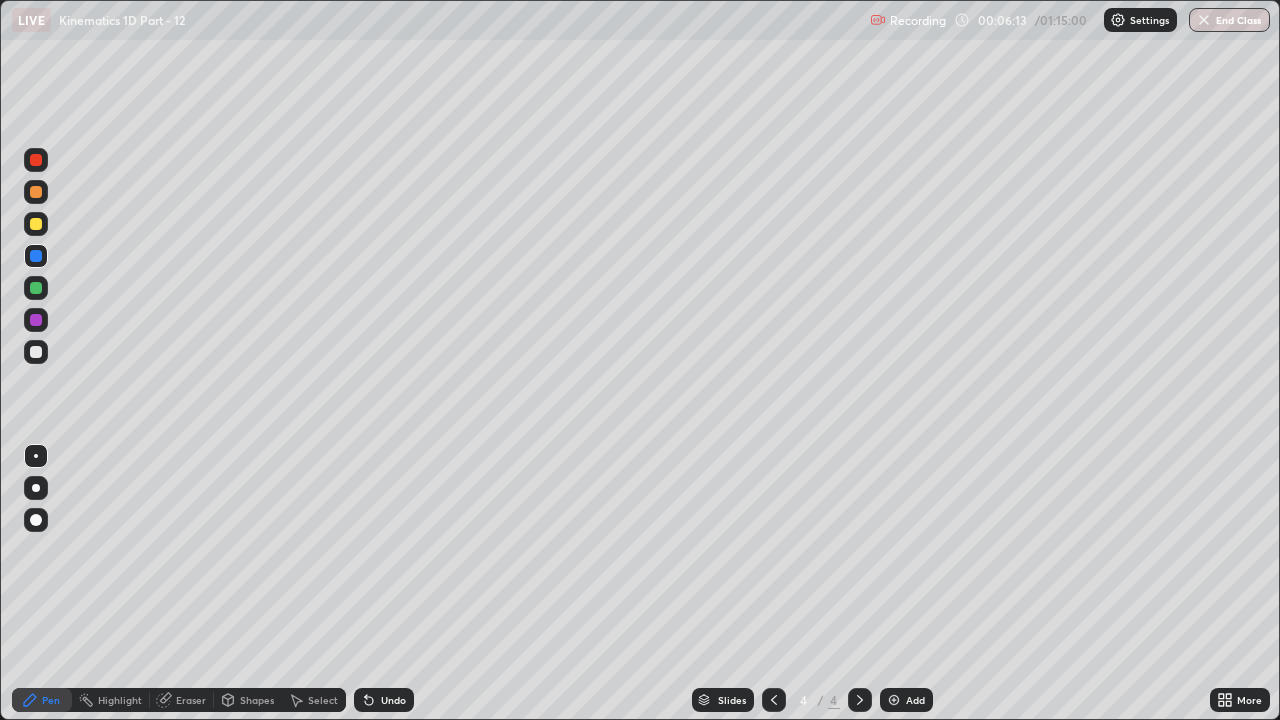 click 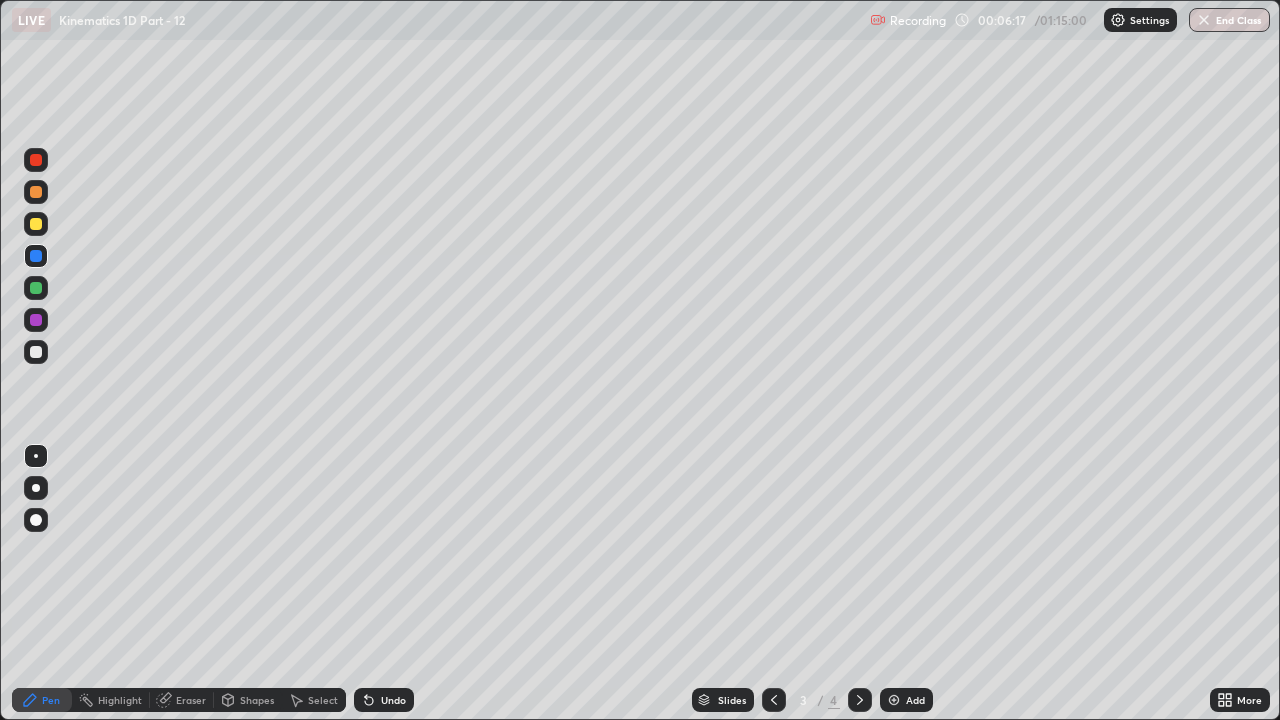 click 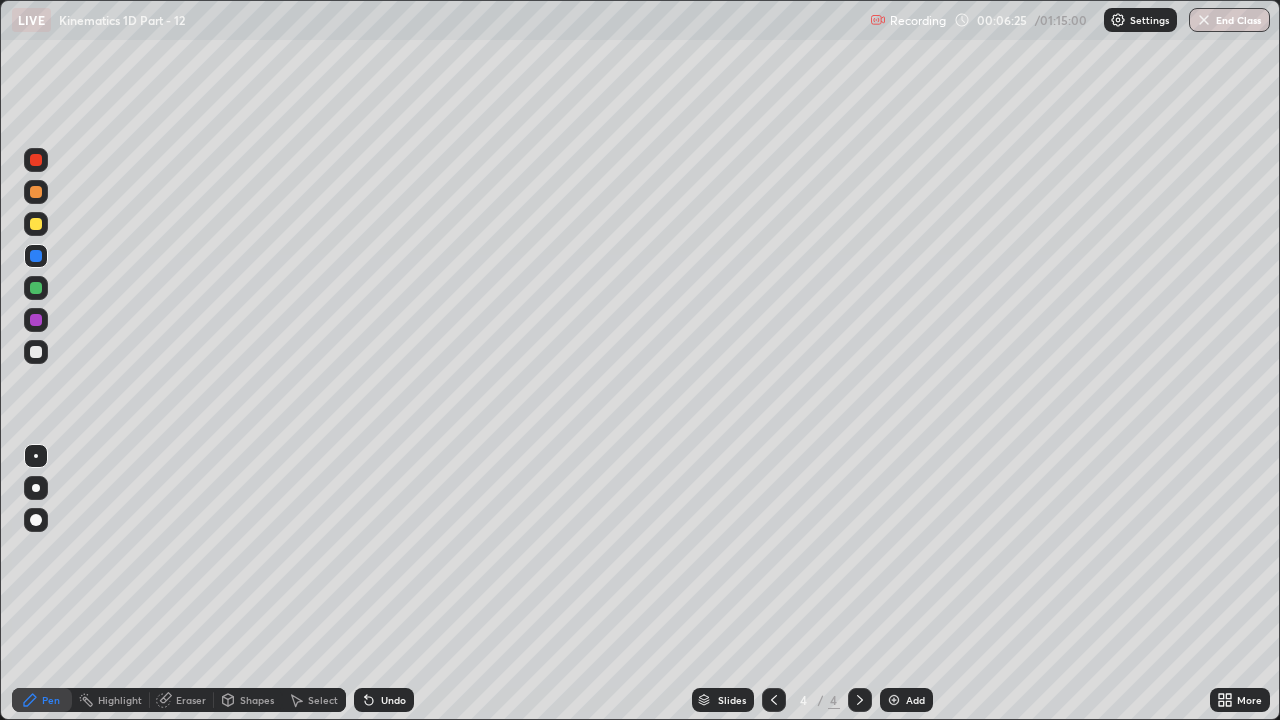 click at bounding box center [36, 224] 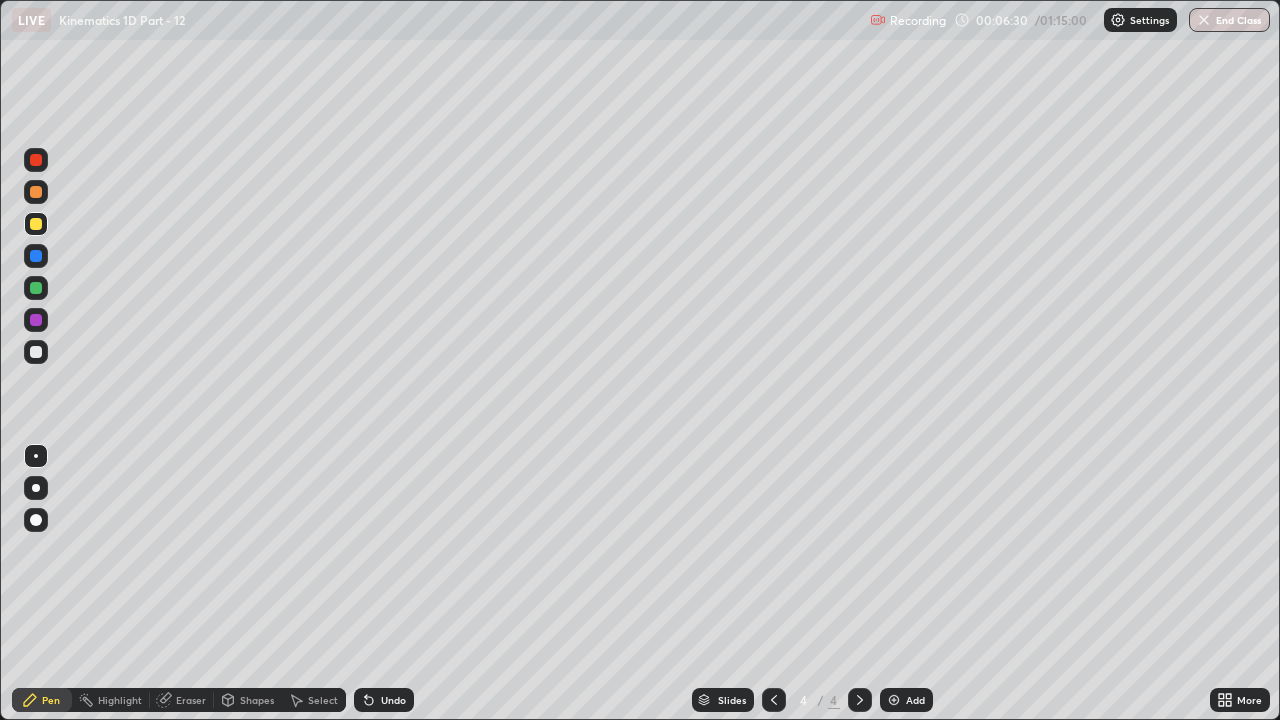 click 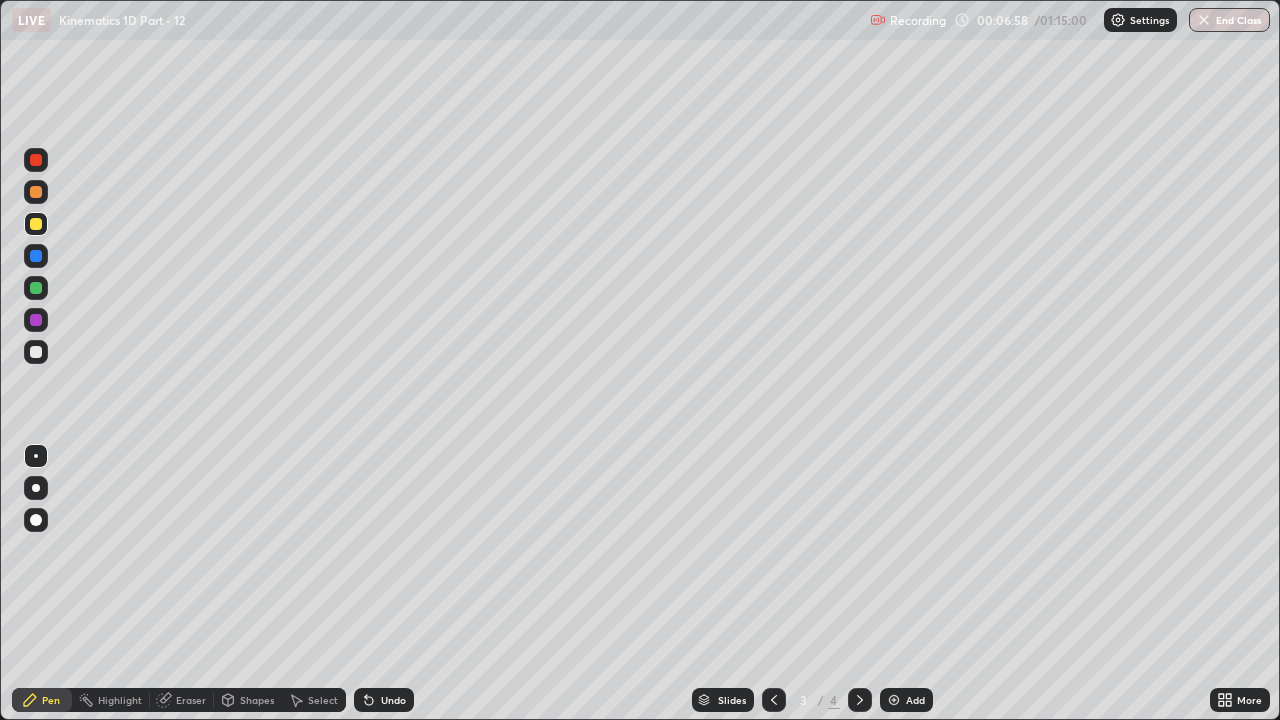 click at bounding box center [36, 288] 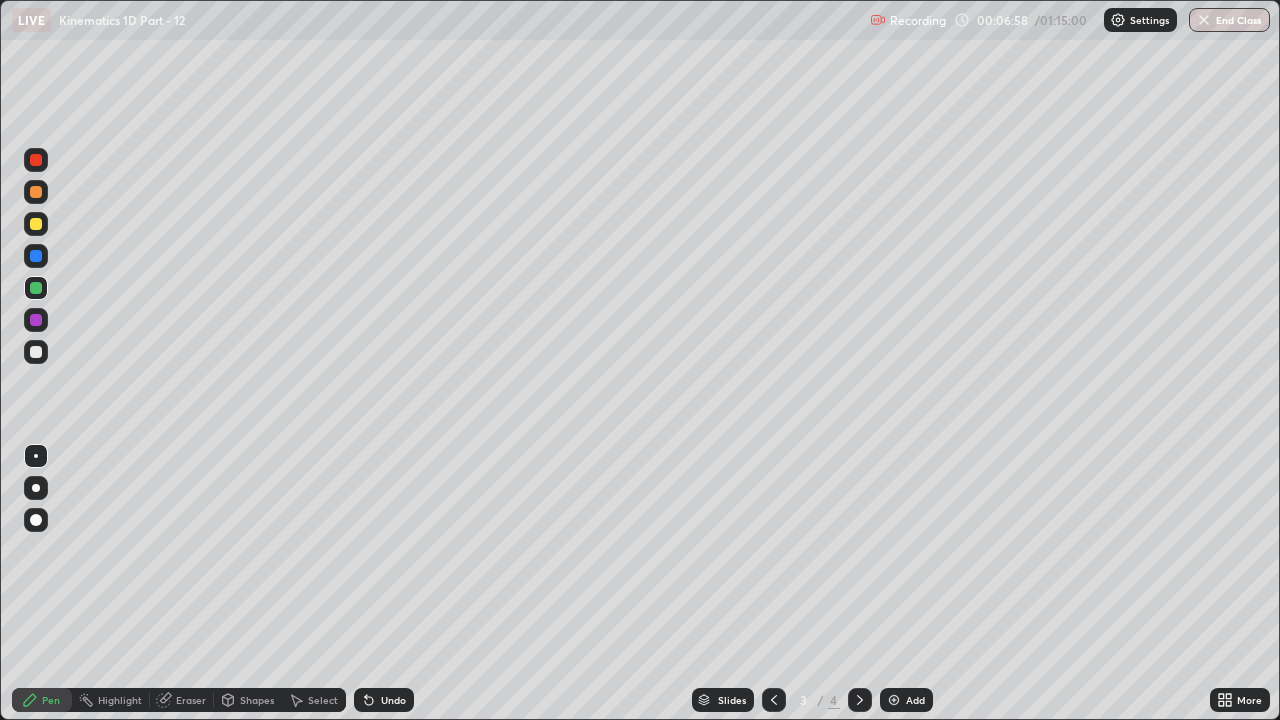 click at bounding box center [36, 256] 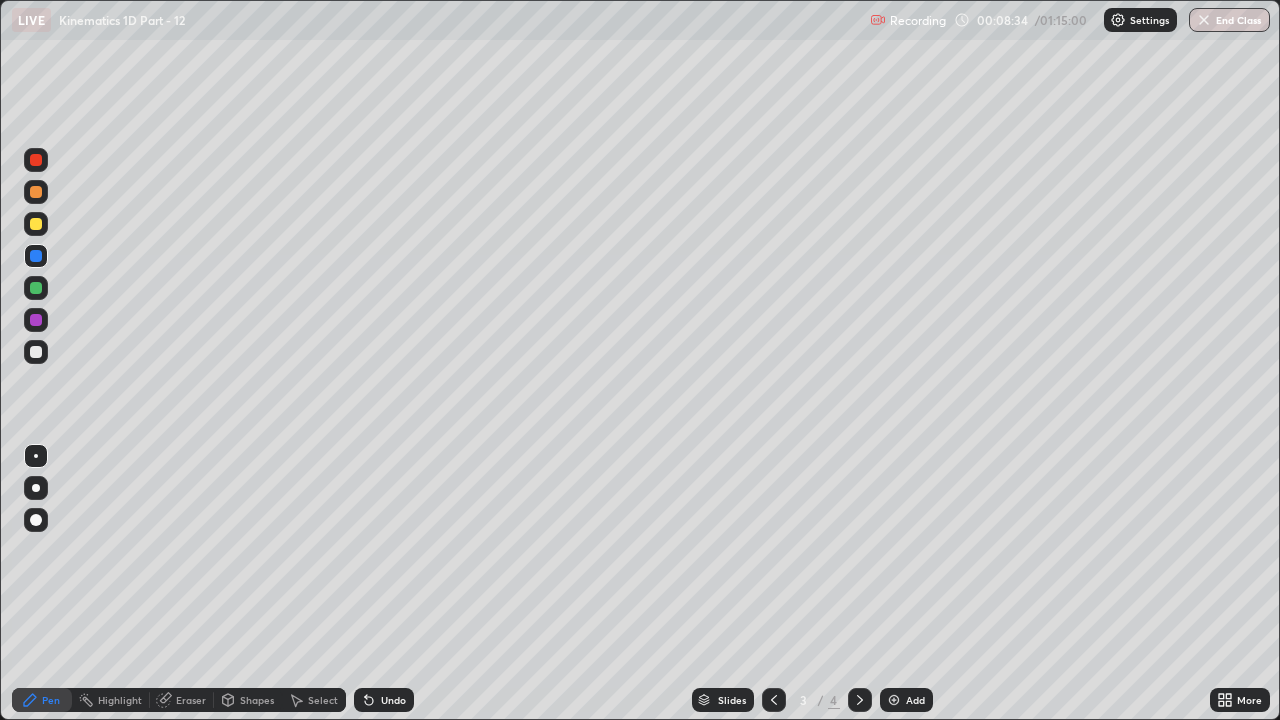 click 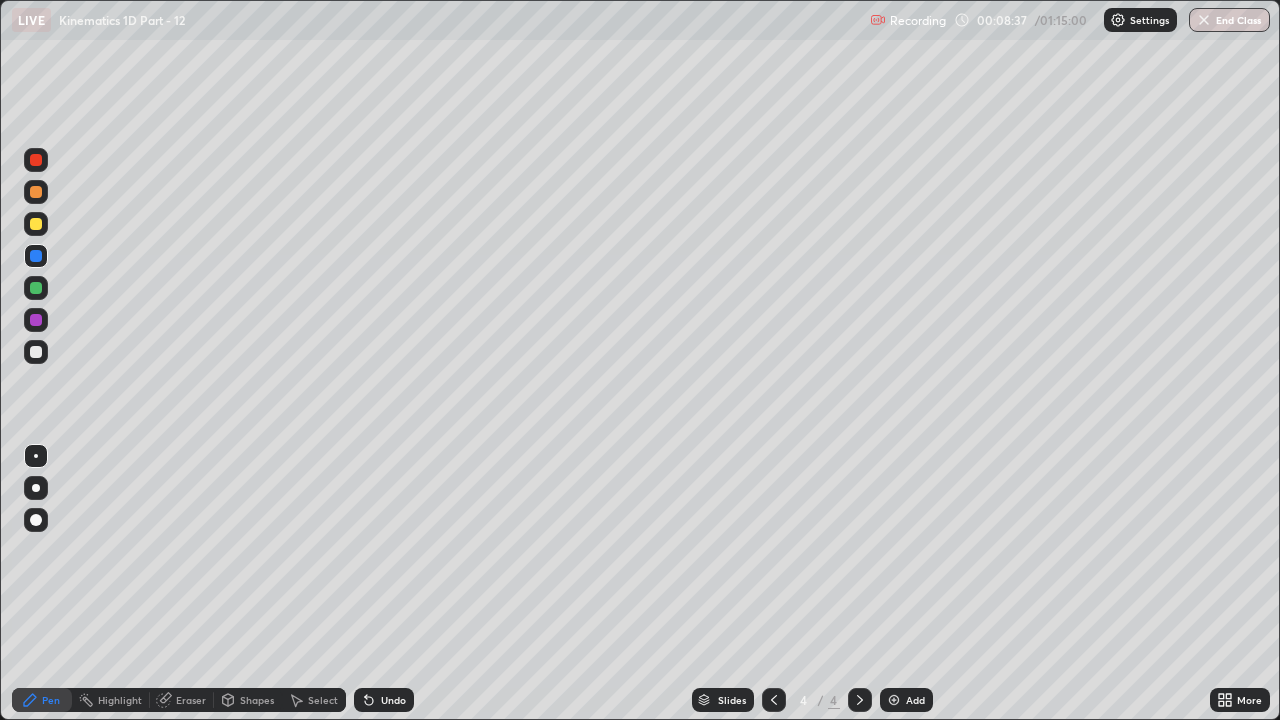 click at bounding box center (36, 288) 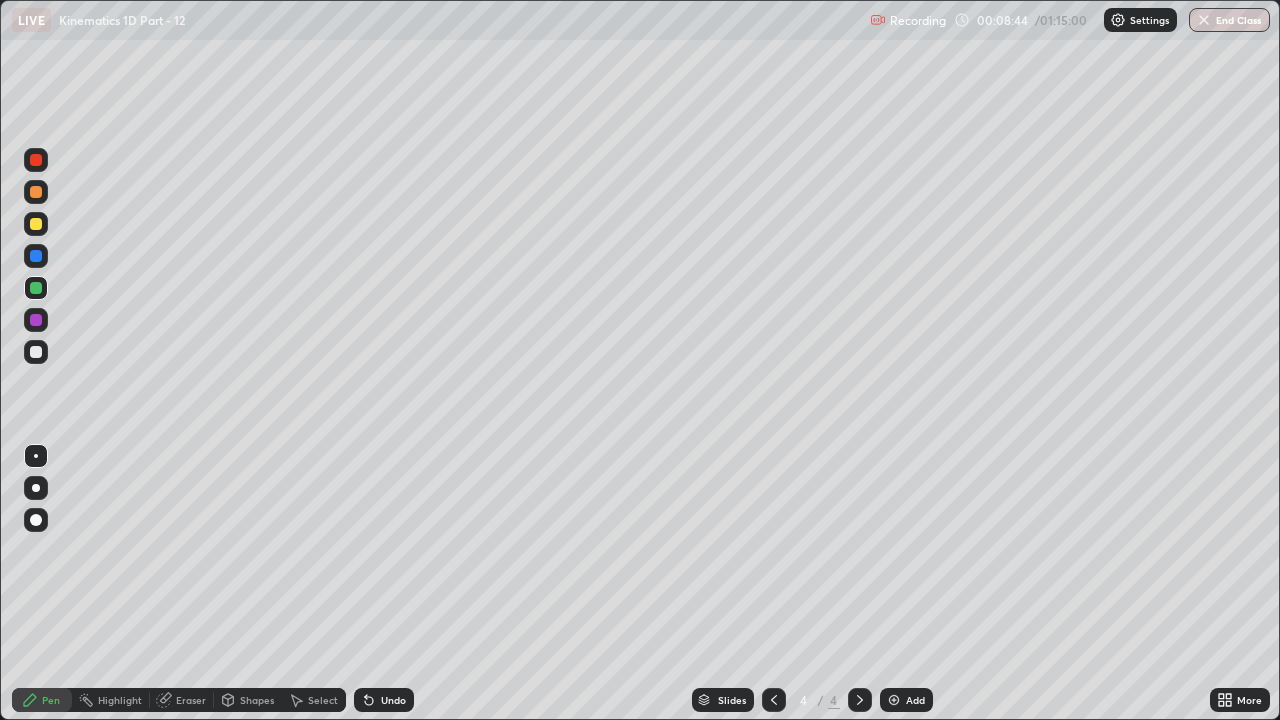click at bounding box center (36, 288) 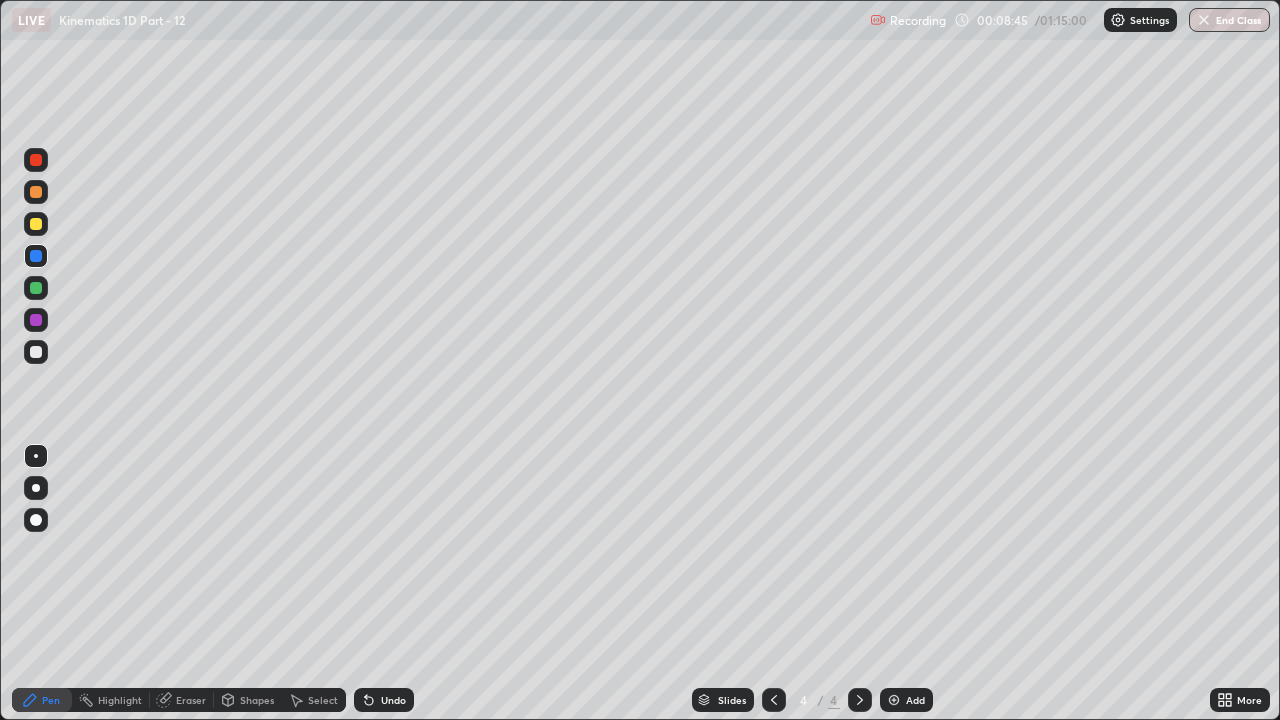 click at bounding box center [36, 224] 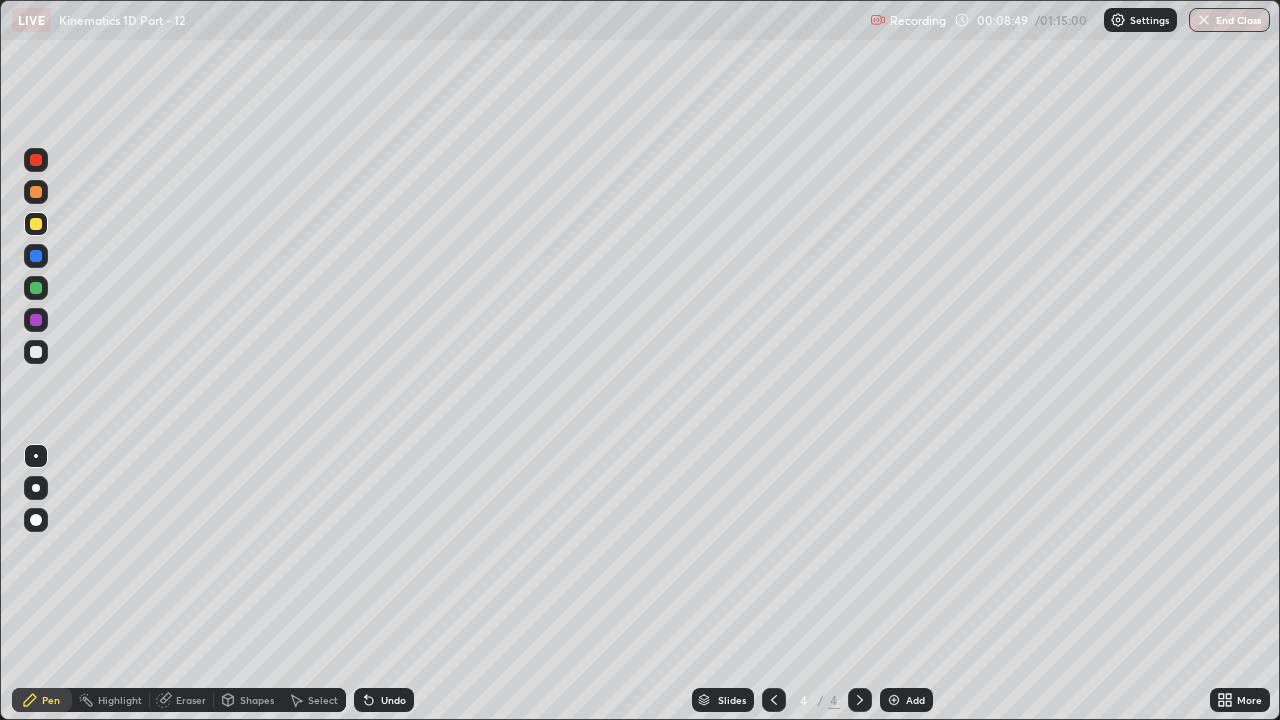 click 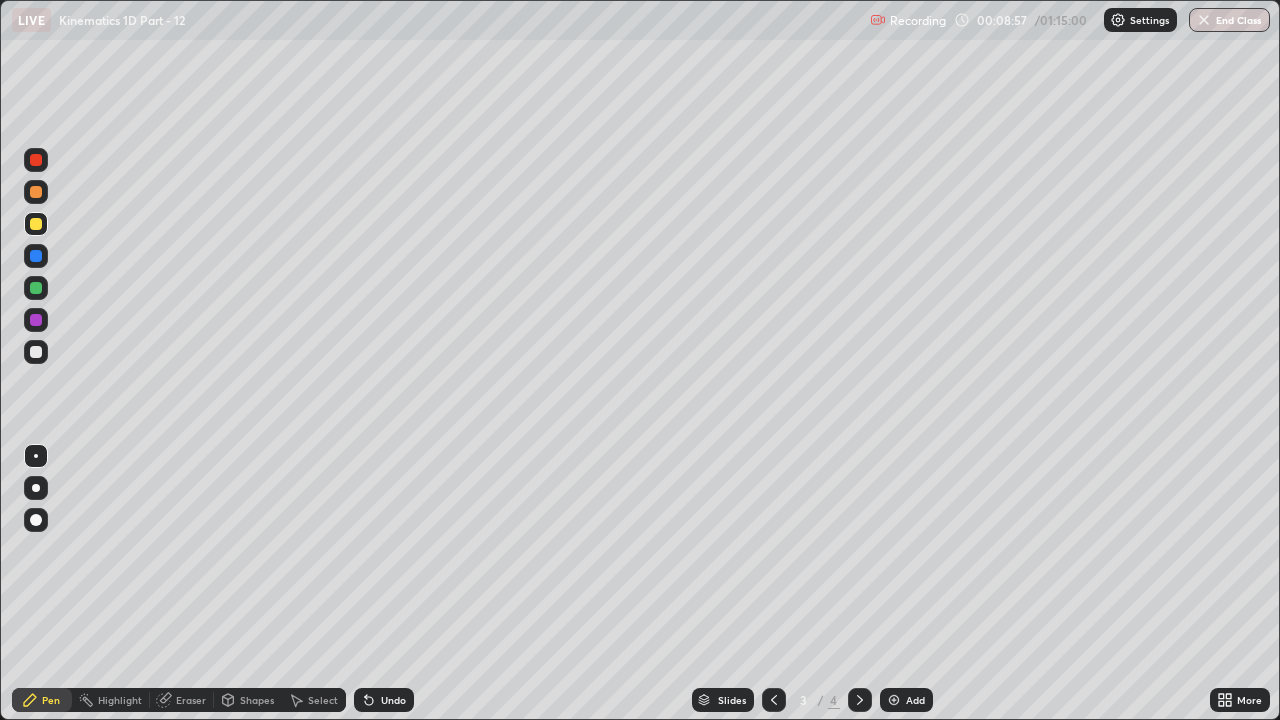 click at bounding box center (860, 700) 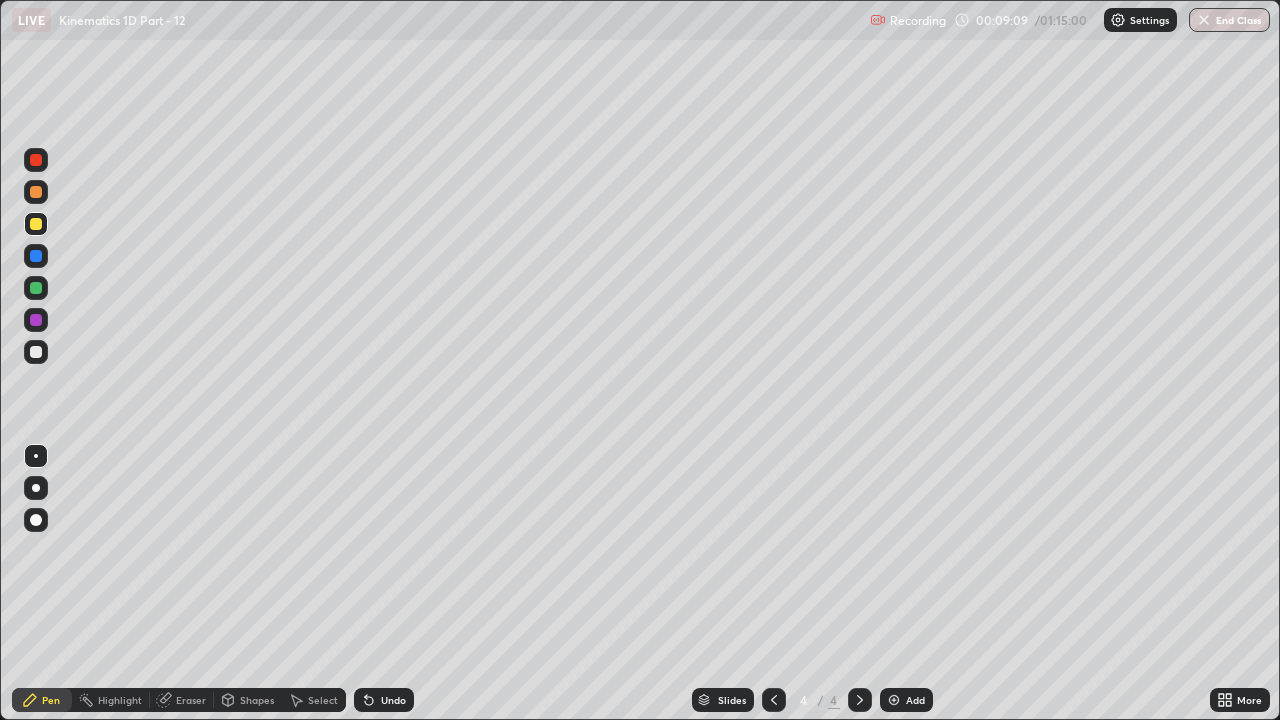 click 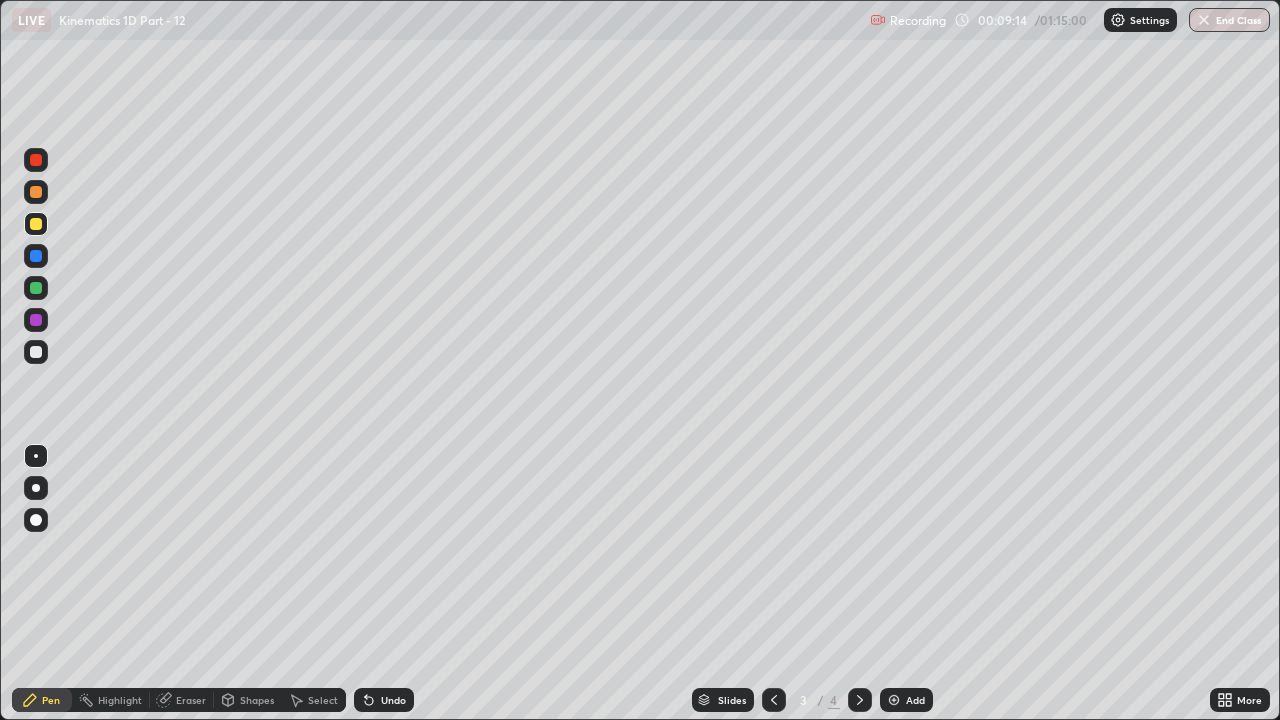 click 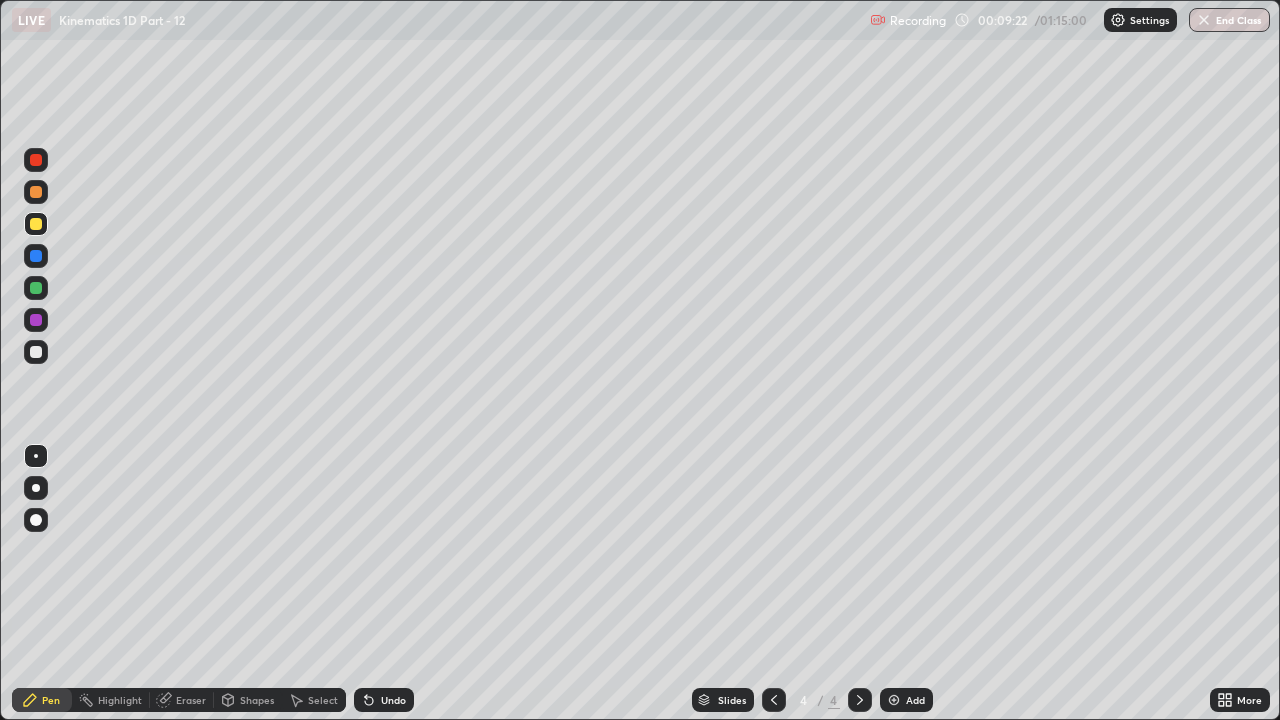 click 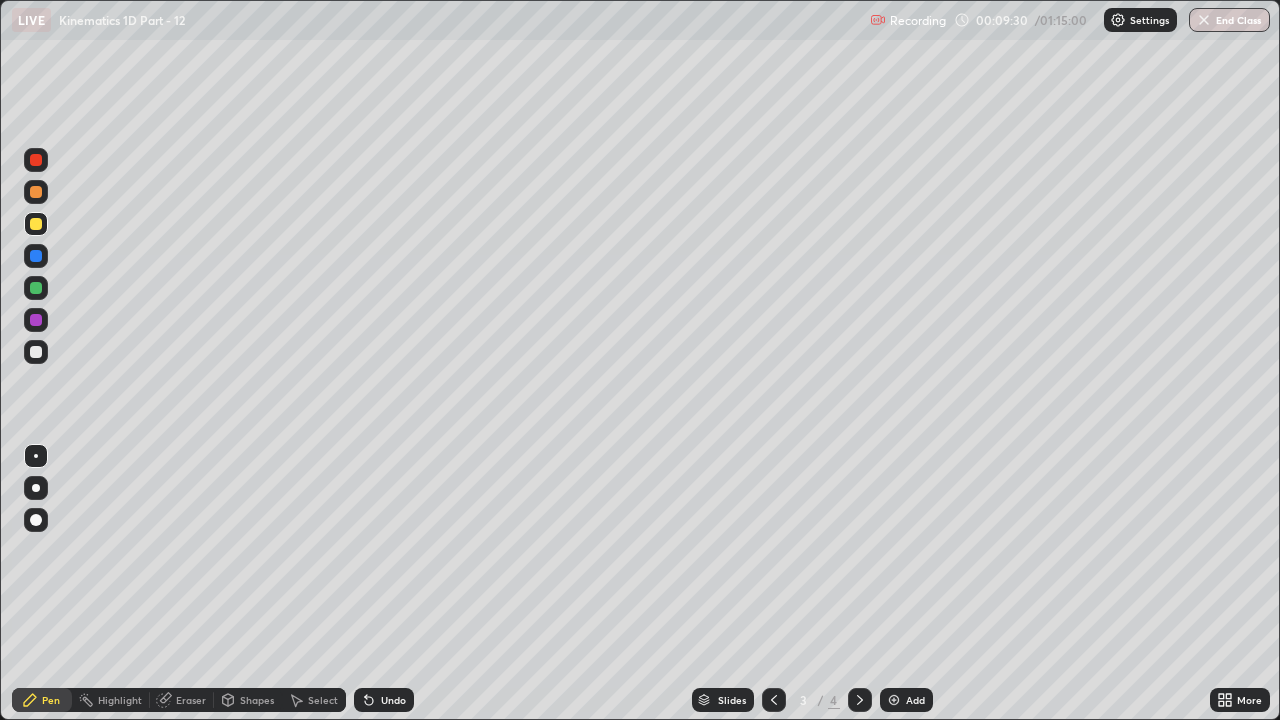 click 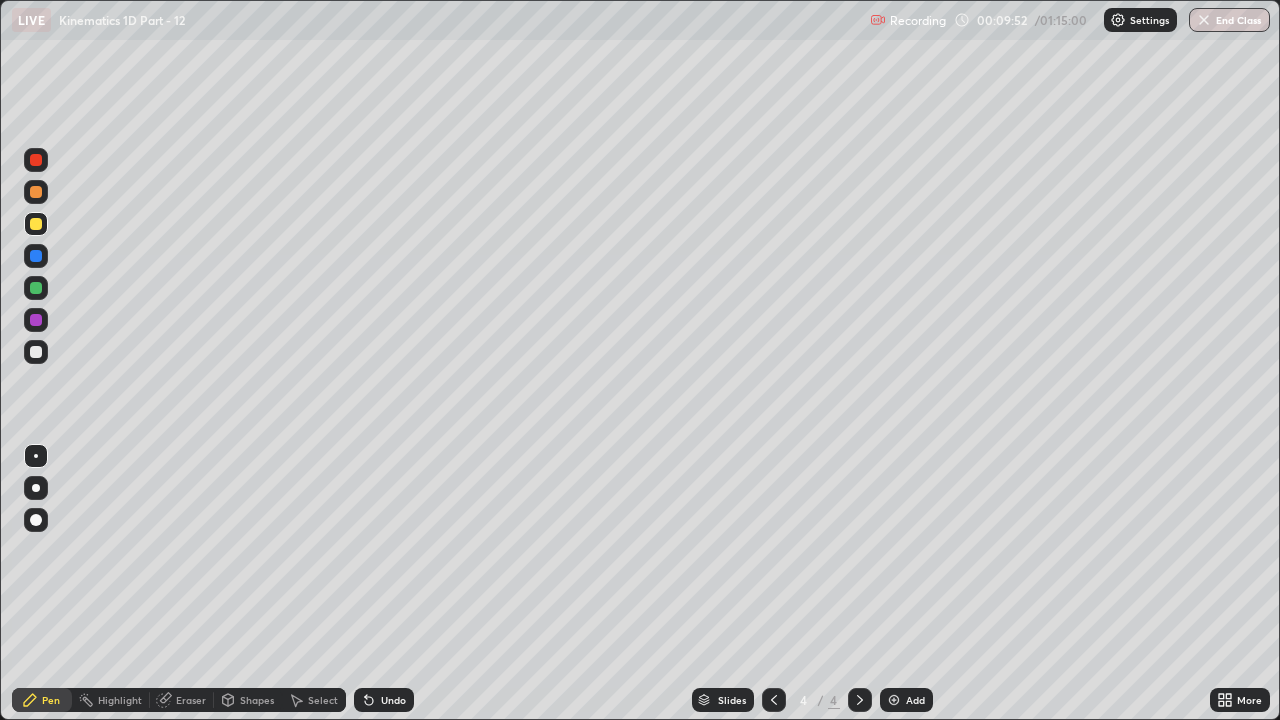 click at bounding box center (36, 288) 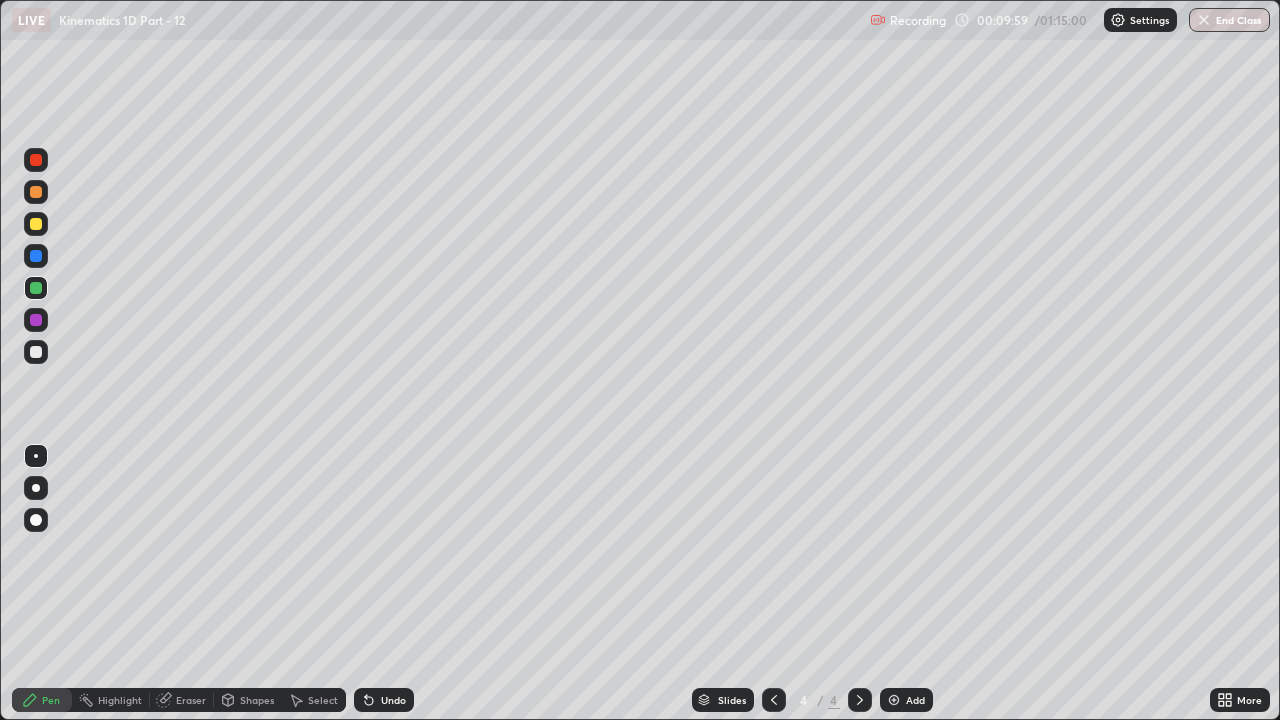 click at bounding box center (36, 320) 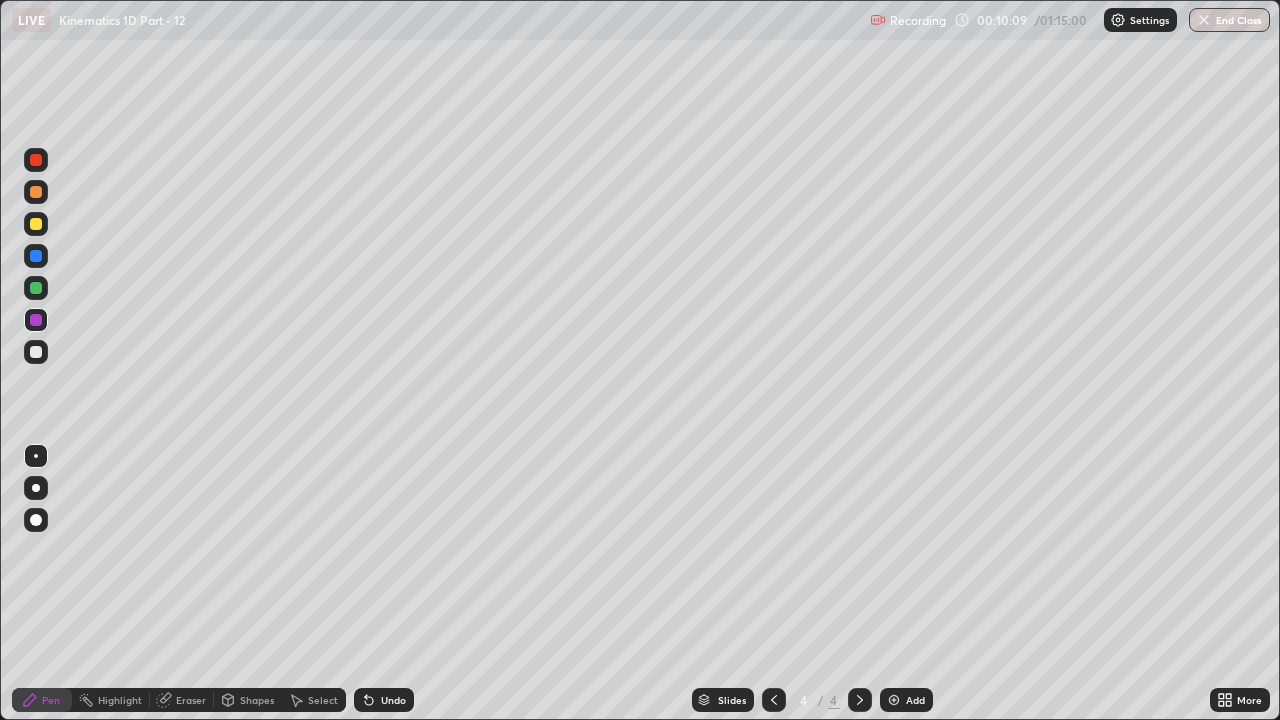 click 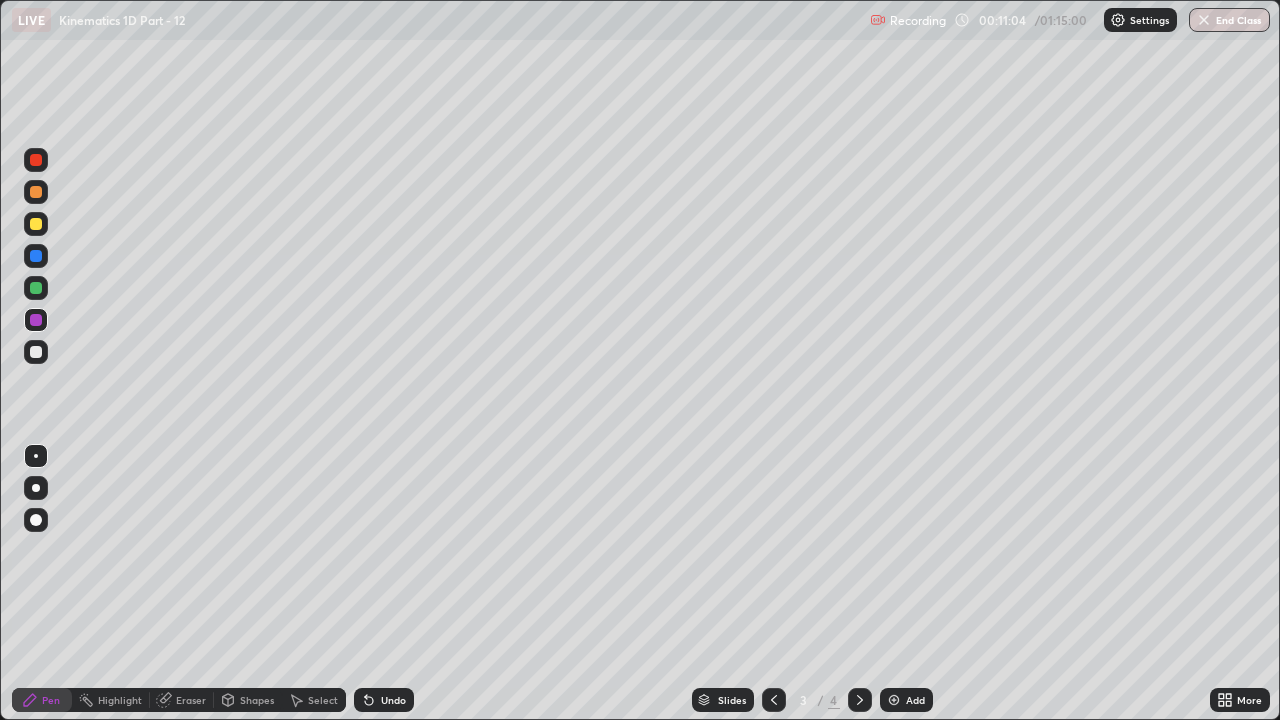 click 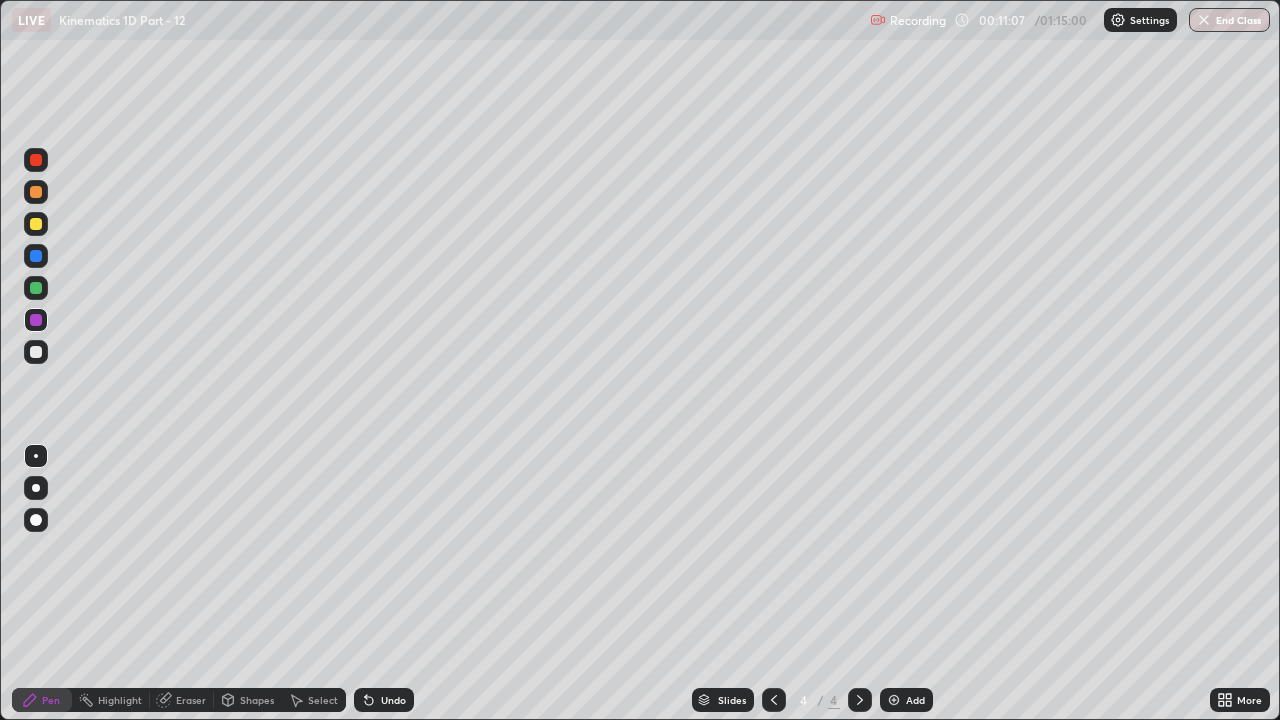 click at bounding box center [894, 700] 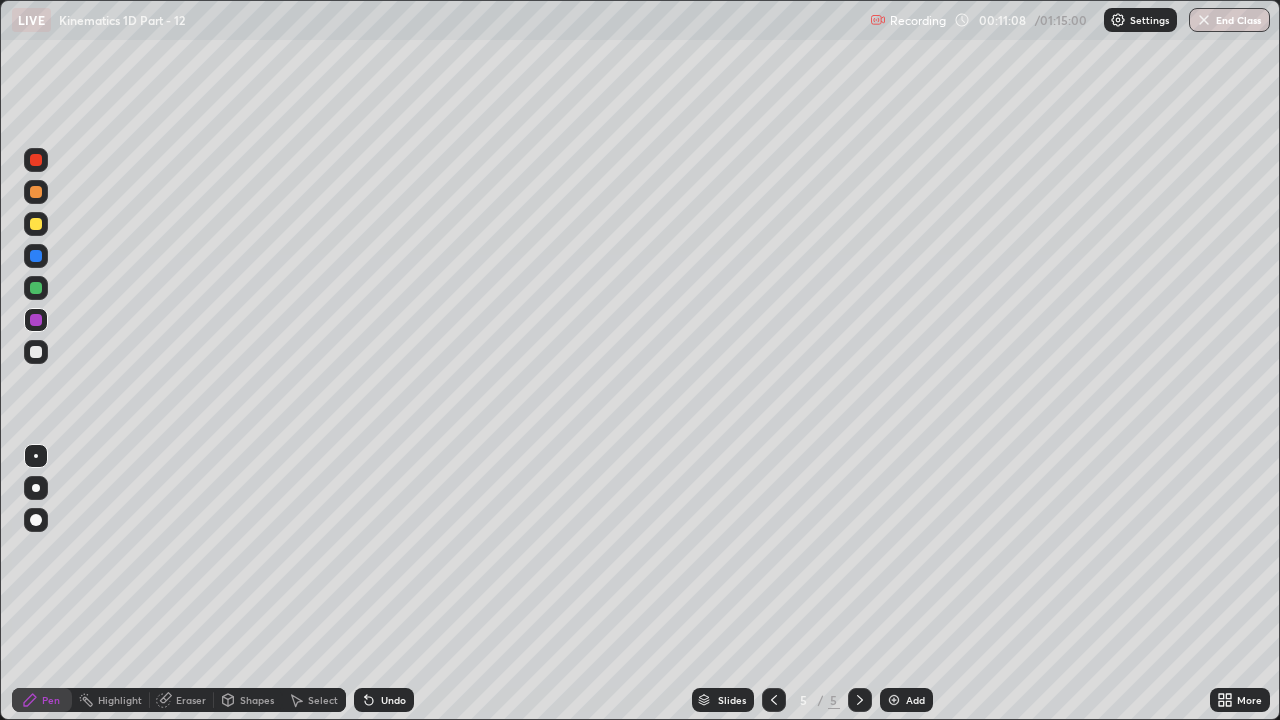 click at bounding box center [36, 288] 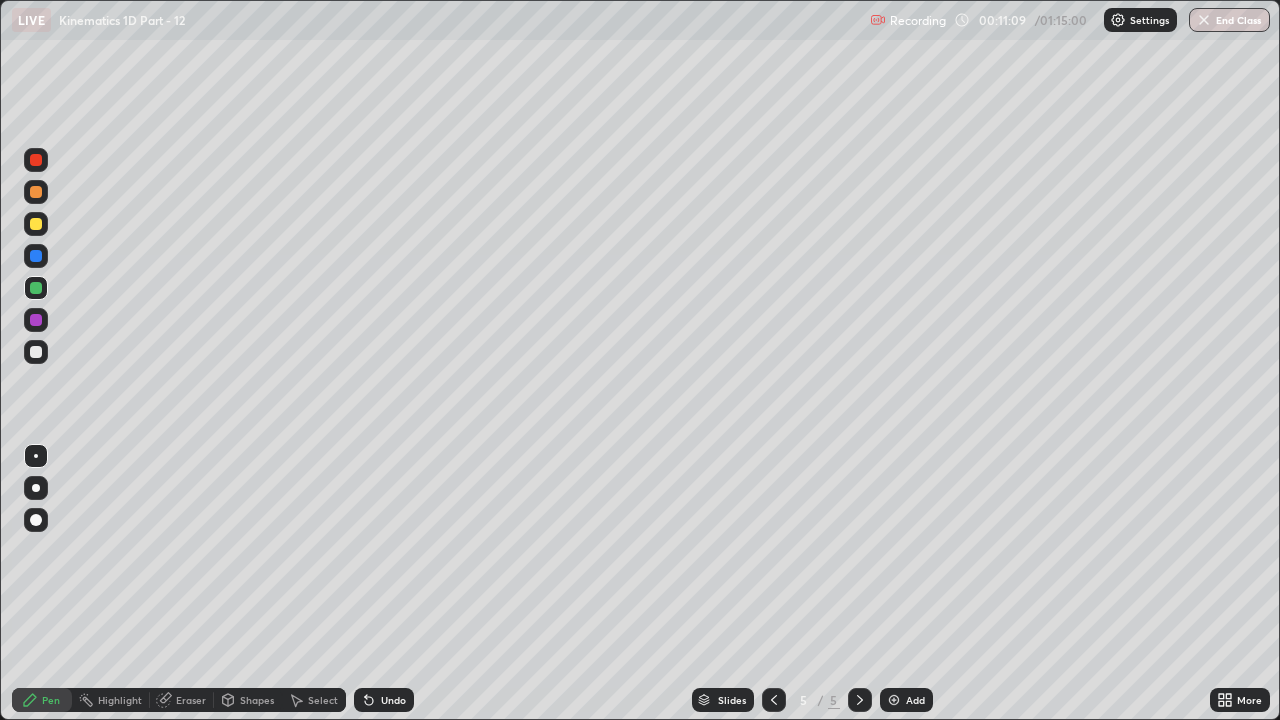 click at bounding box center [36, 352] 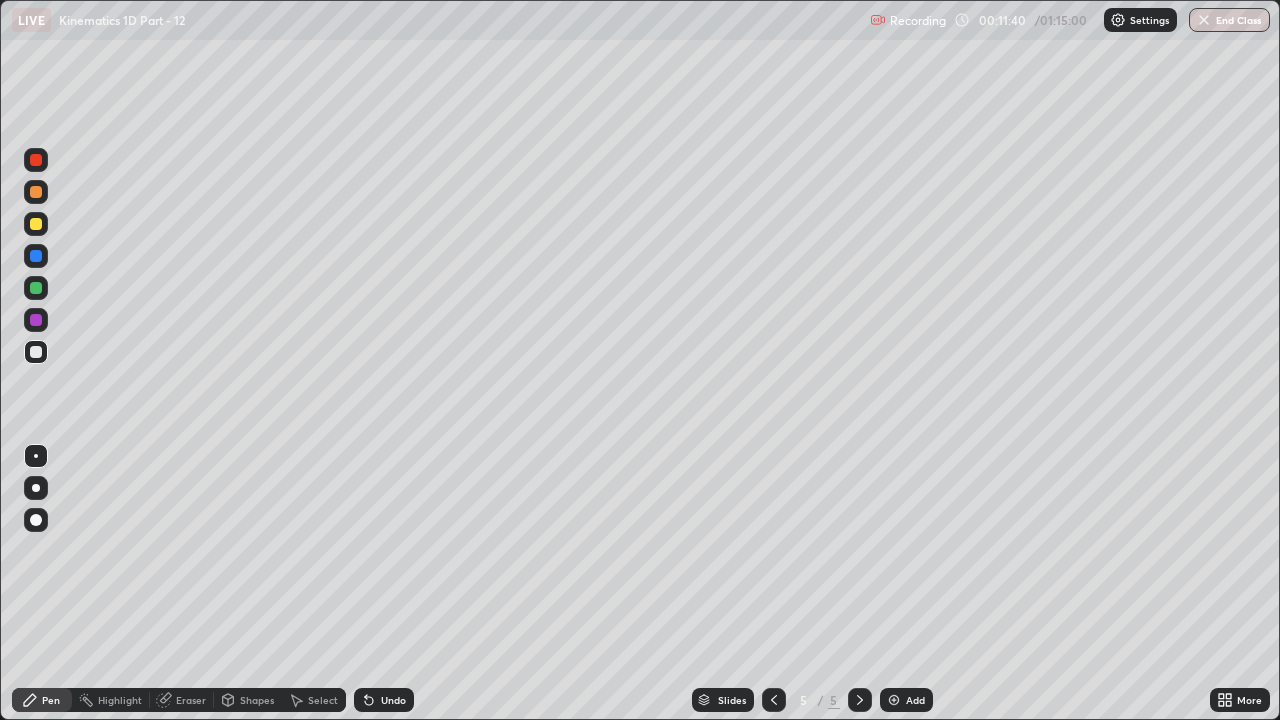 click at bounding box center (36, 288) 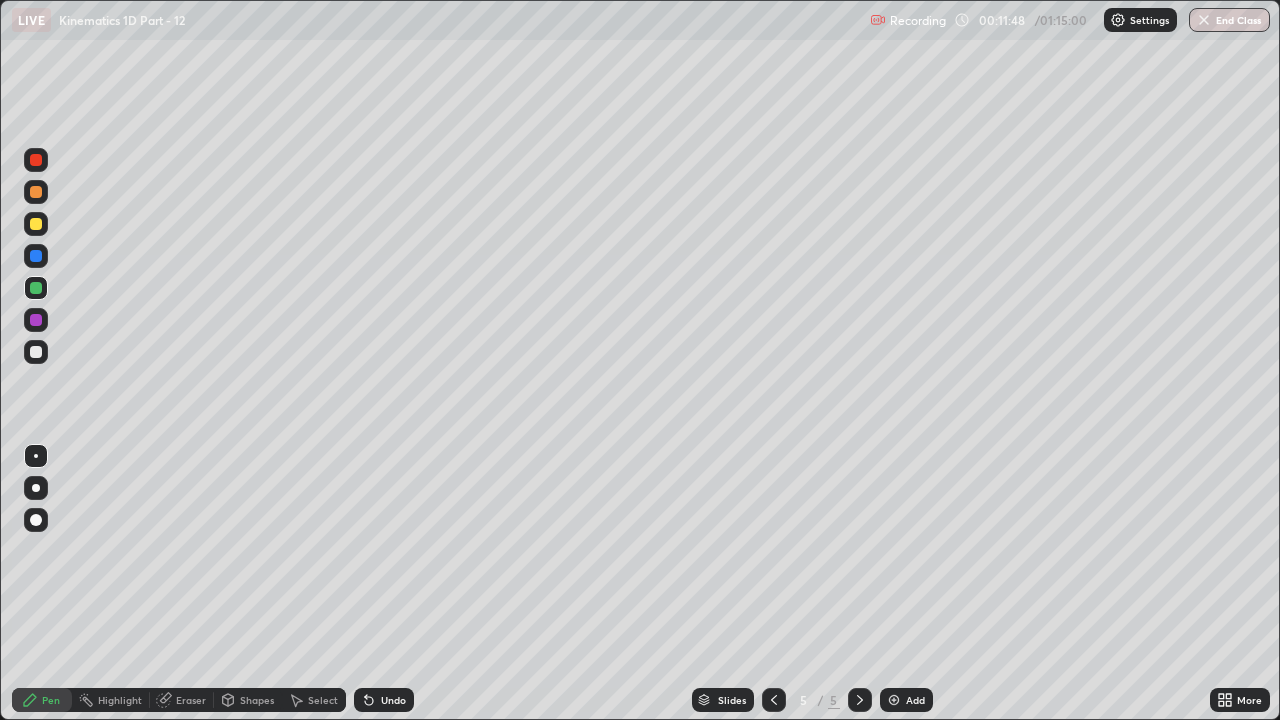 click at bounding box center (36, 256) 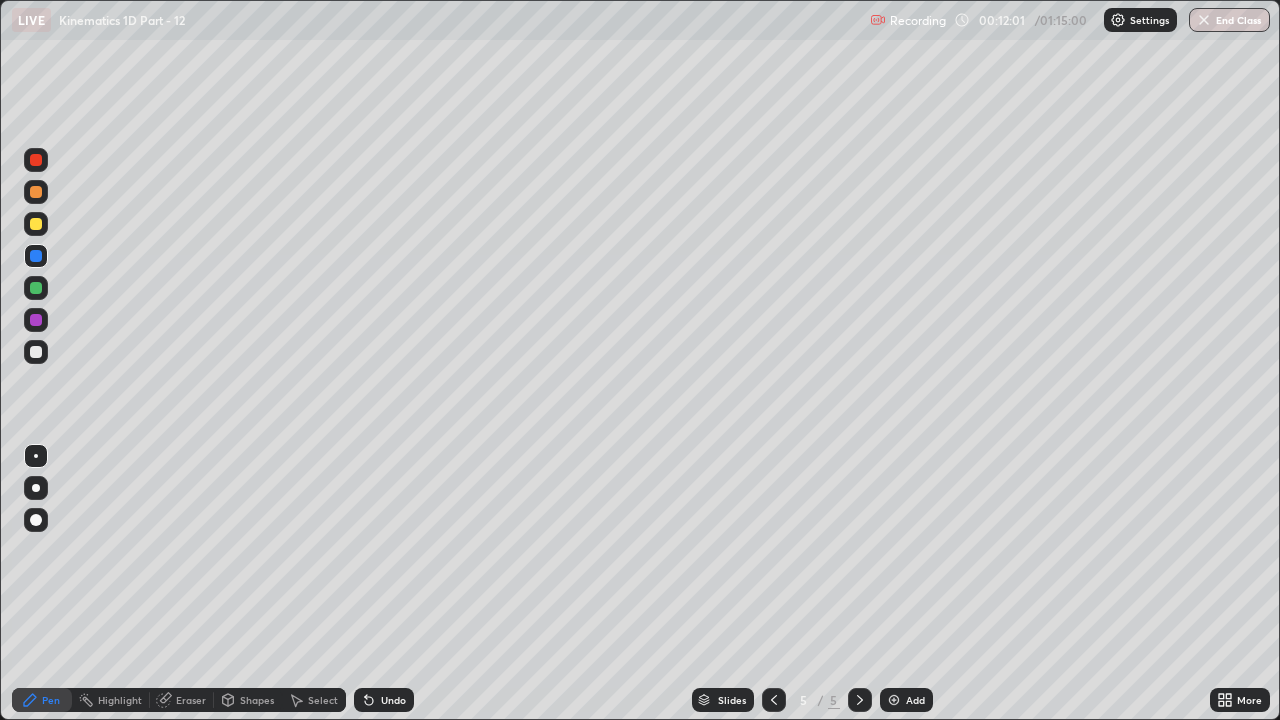 click at bounding box center [36, 288] 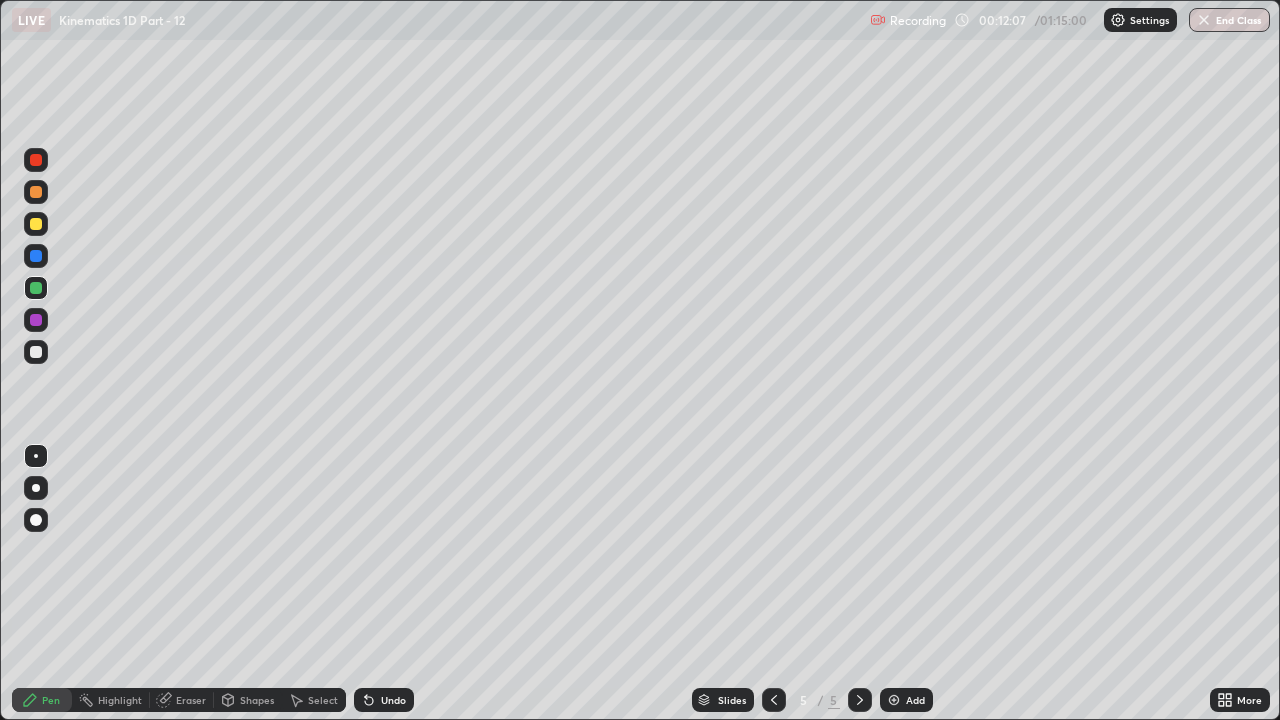 click at bounding box center [36, 256] 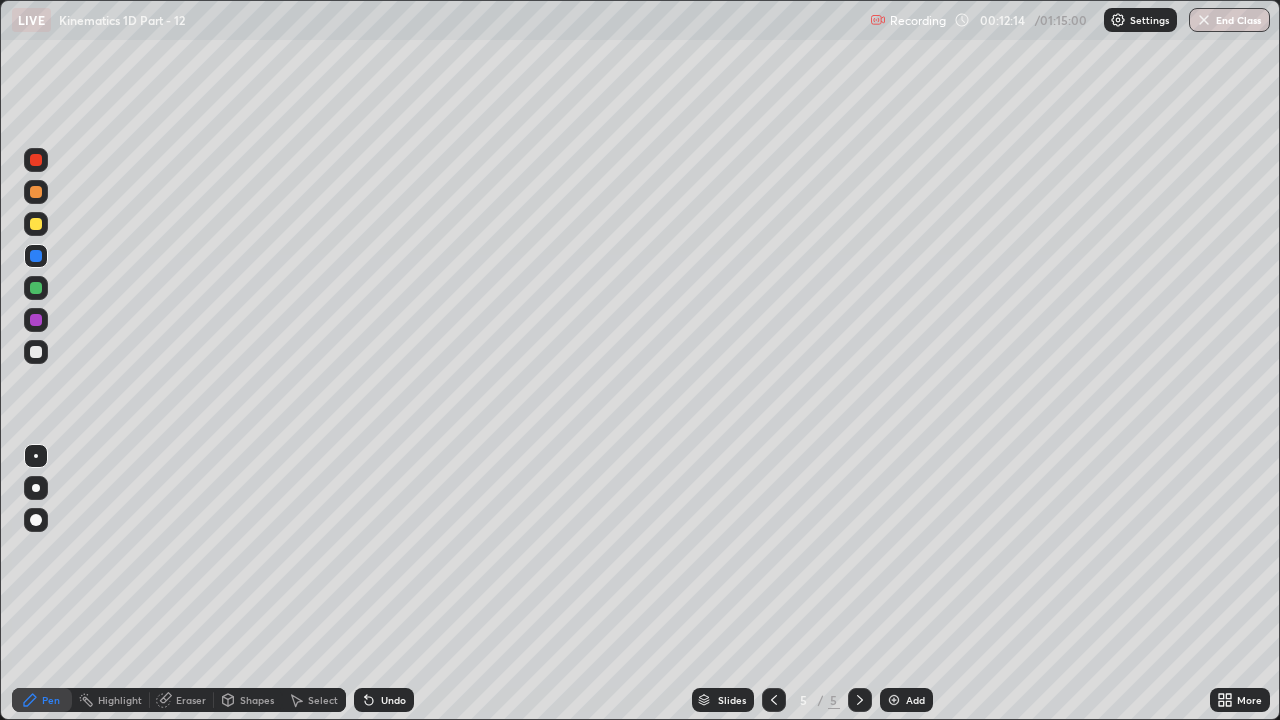 click at bounding box center [36, 256] 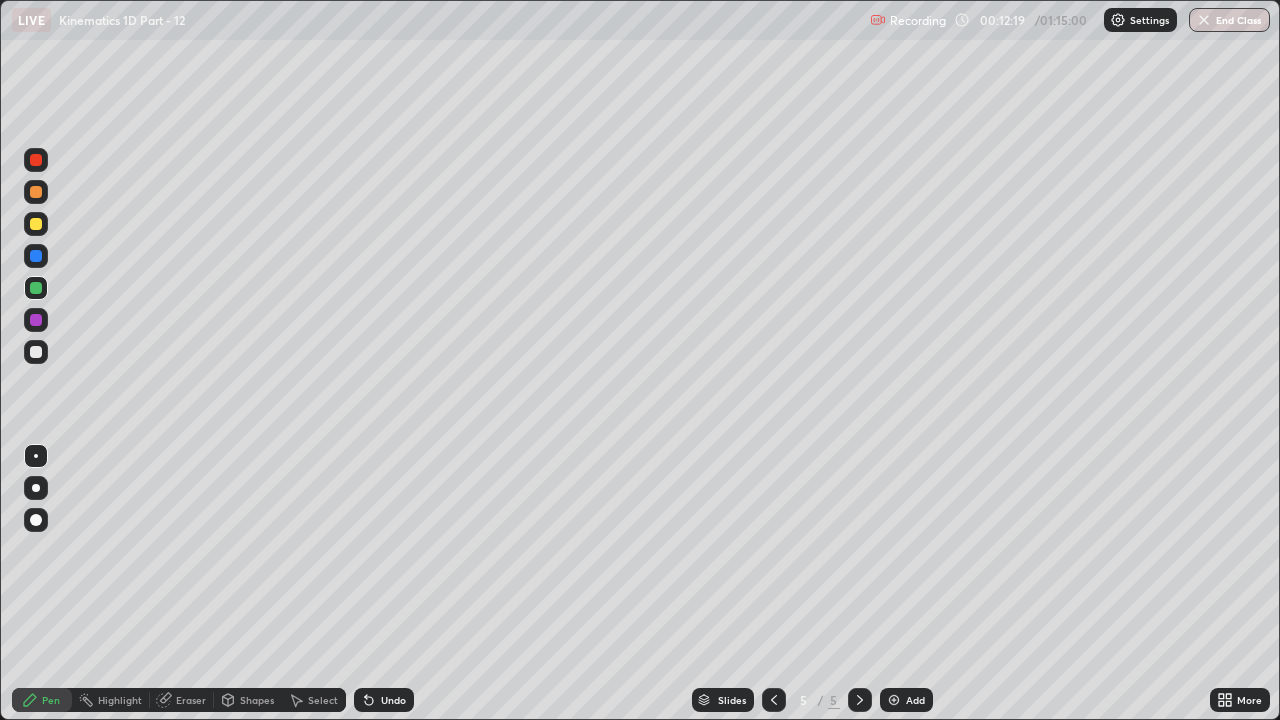 click at bounding box center [36, 320] 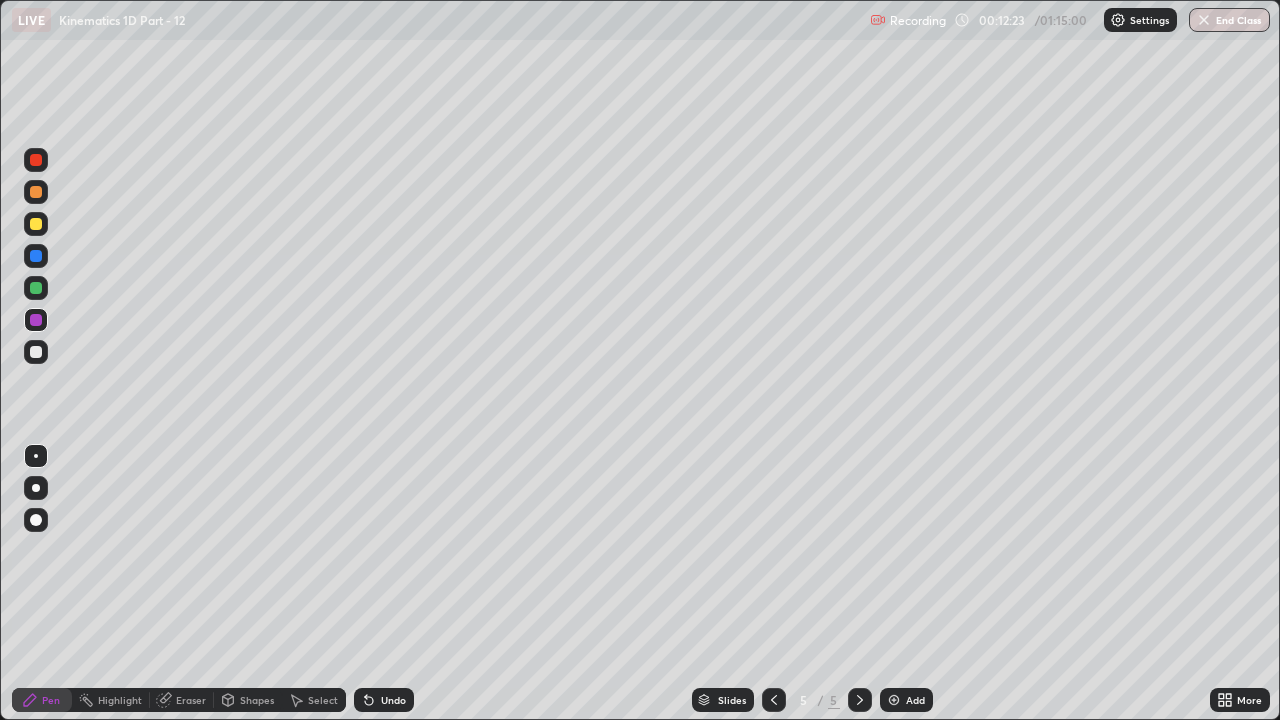 click at bounding box center [36, 288] 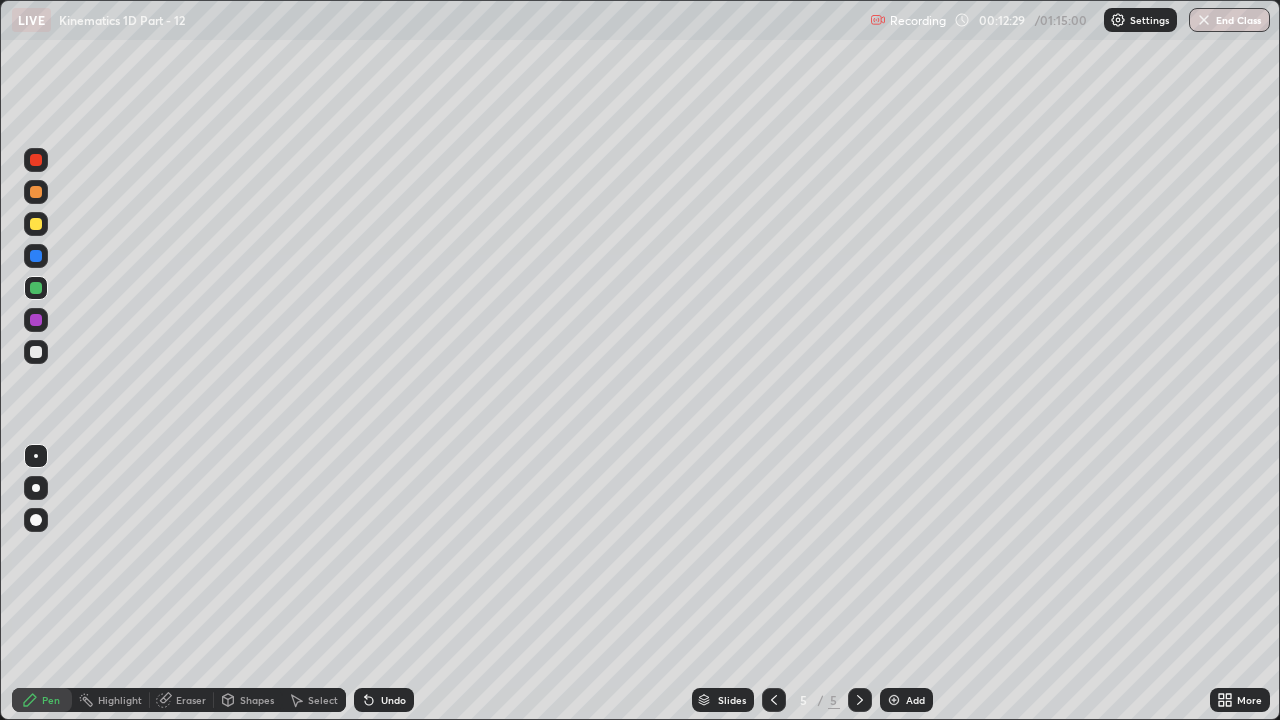click at bounding box center (36, 320) 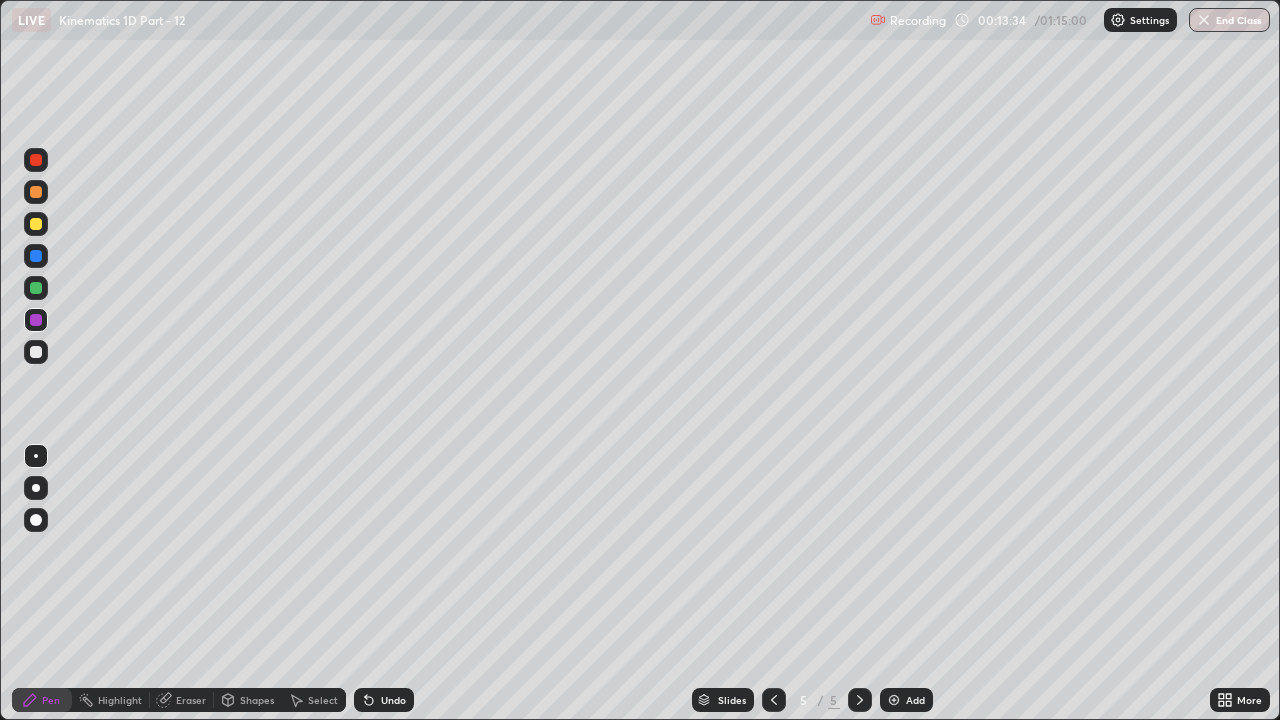click at bounding box center (894, 700) 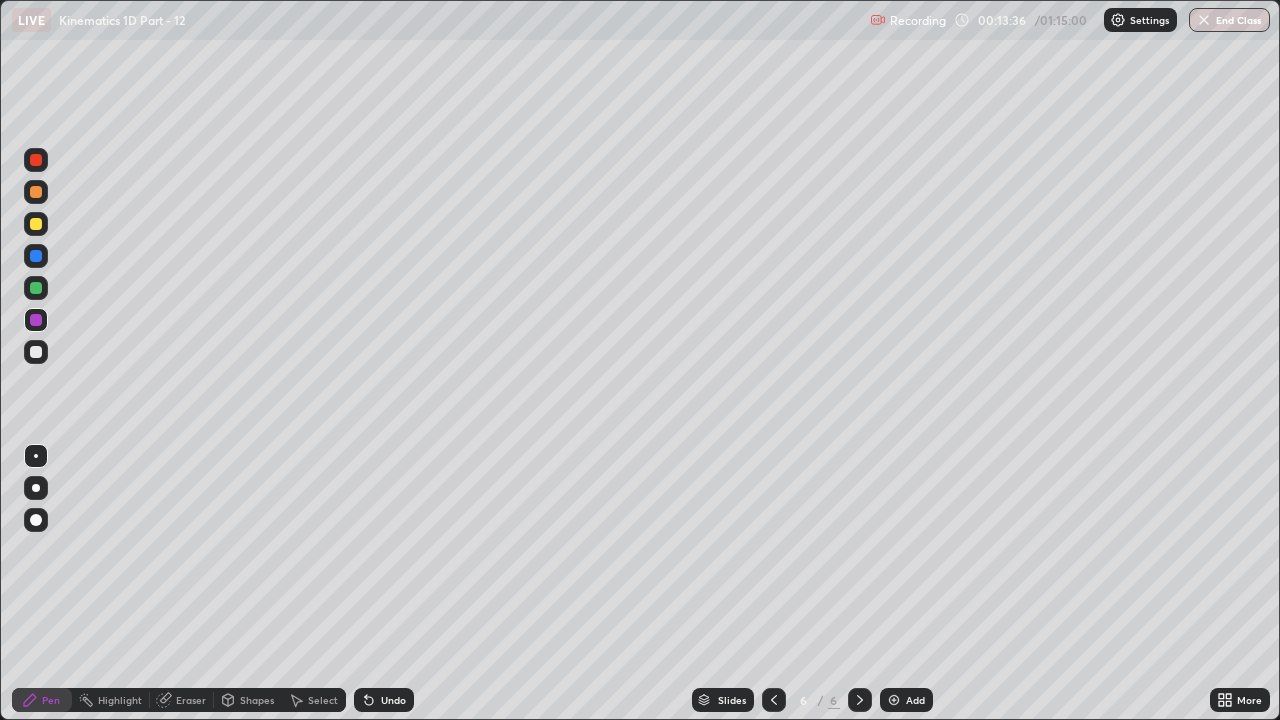 click at bounding box center [36, 320] 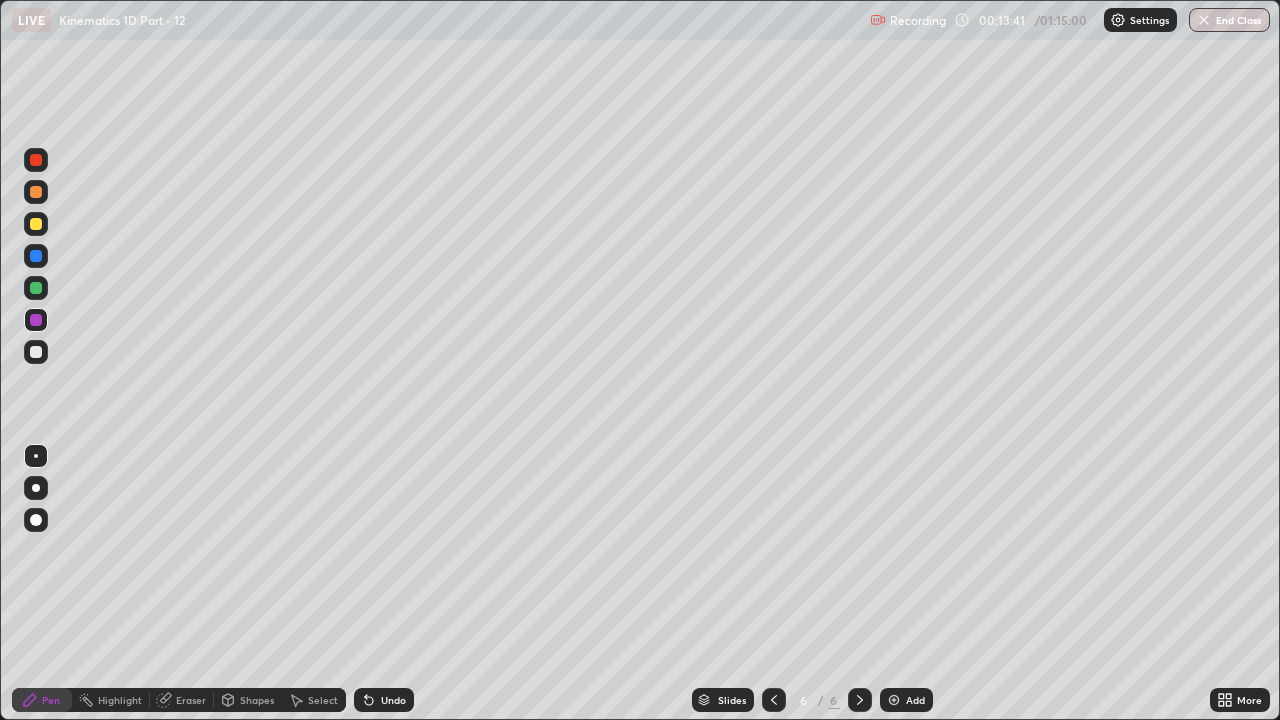 click at bounding box center [36, 224] 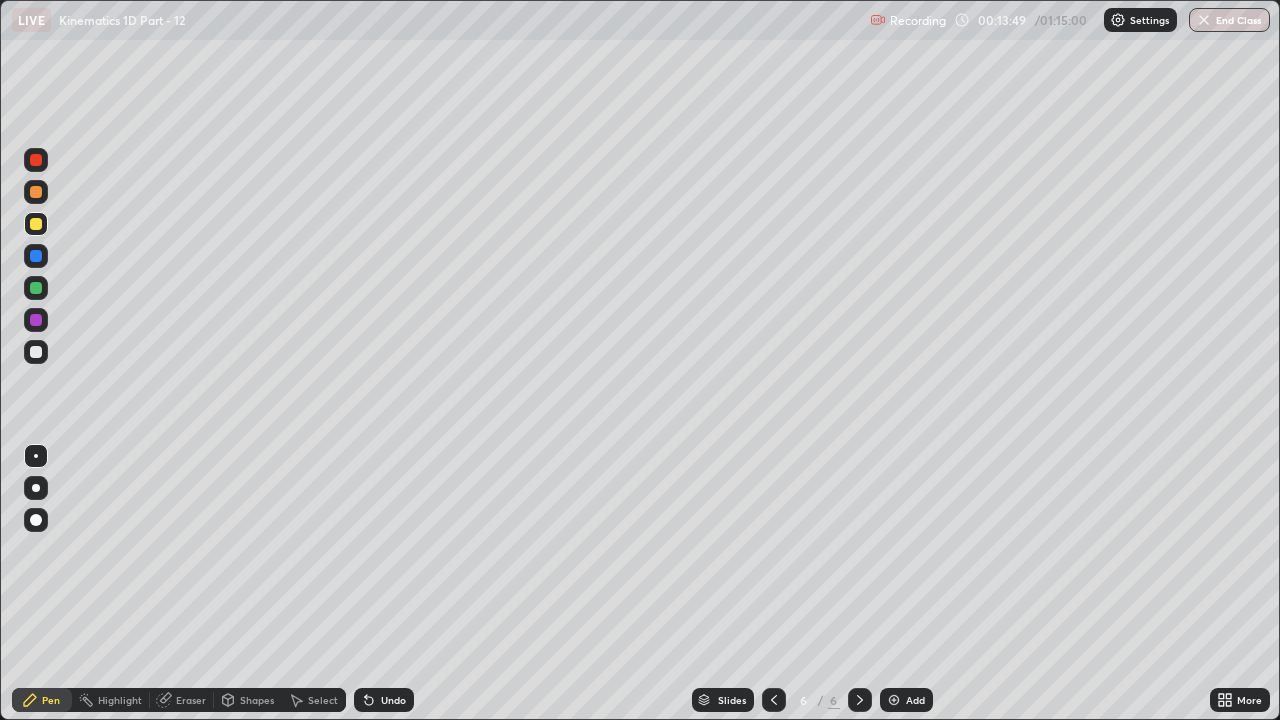 click at bounding box center (36, 288) 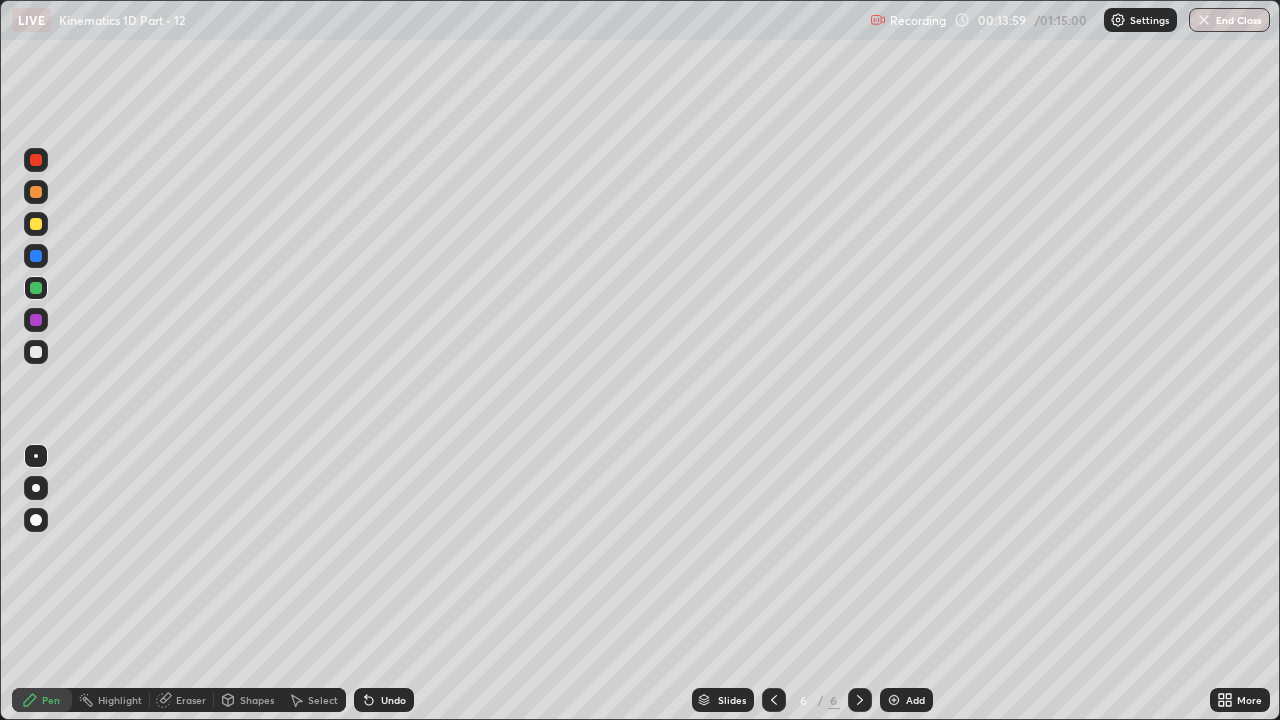 click at bounding box center (36, 256) 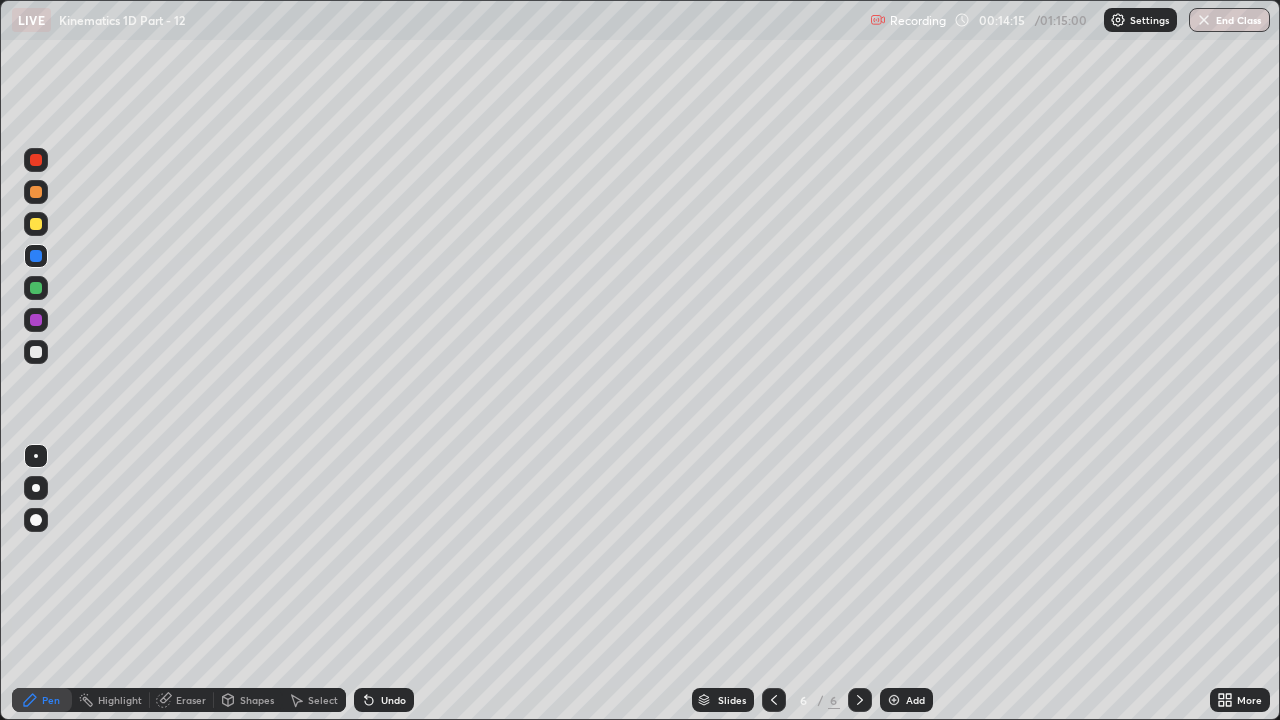 click 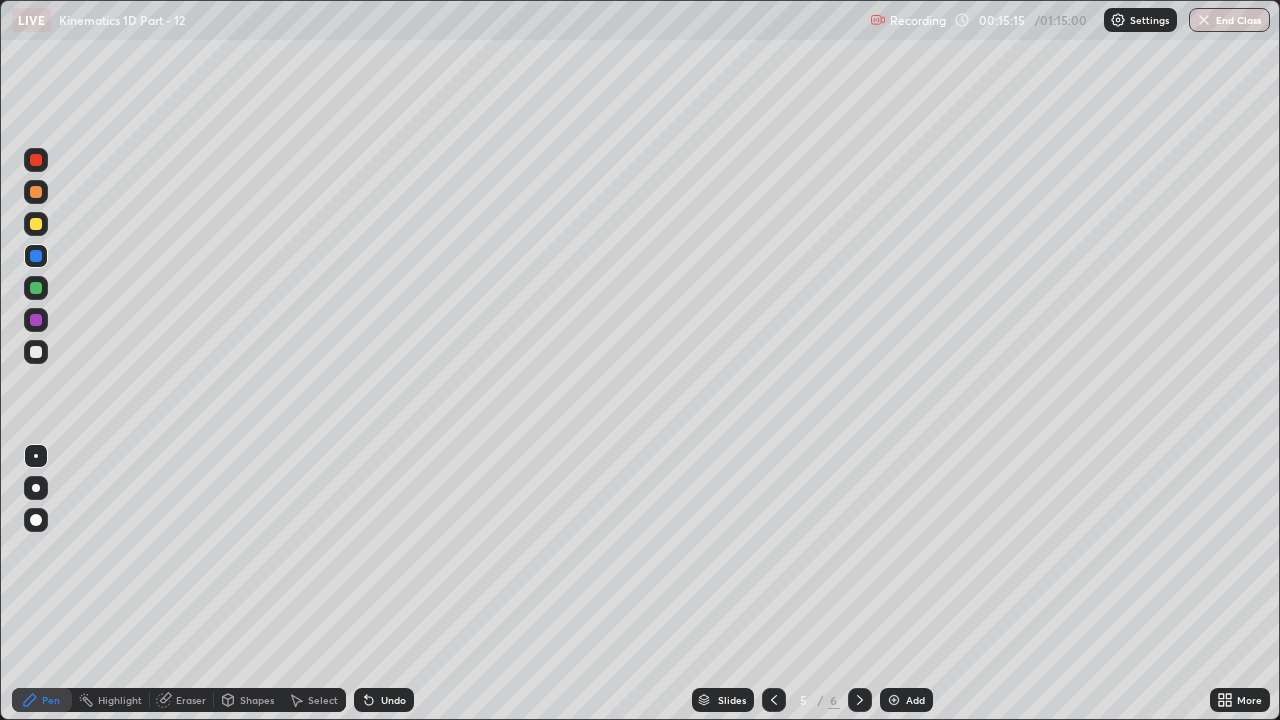 click 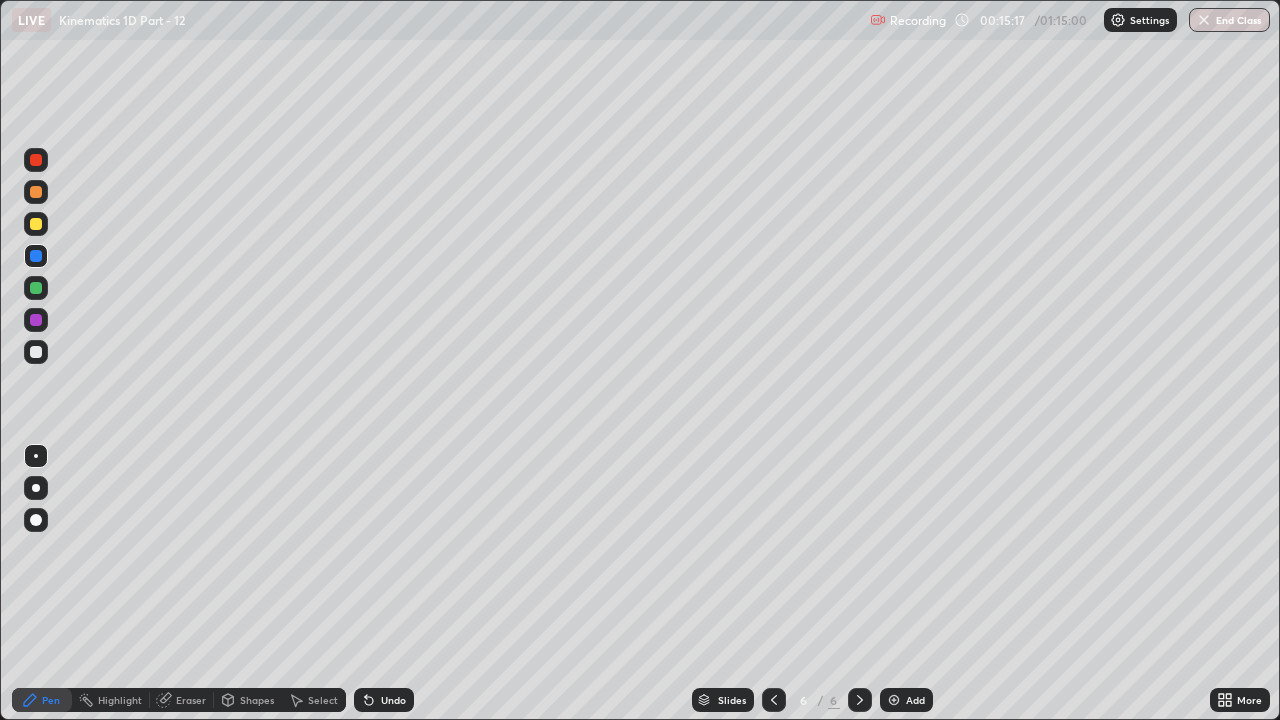 click at bounding box center [36, 352] 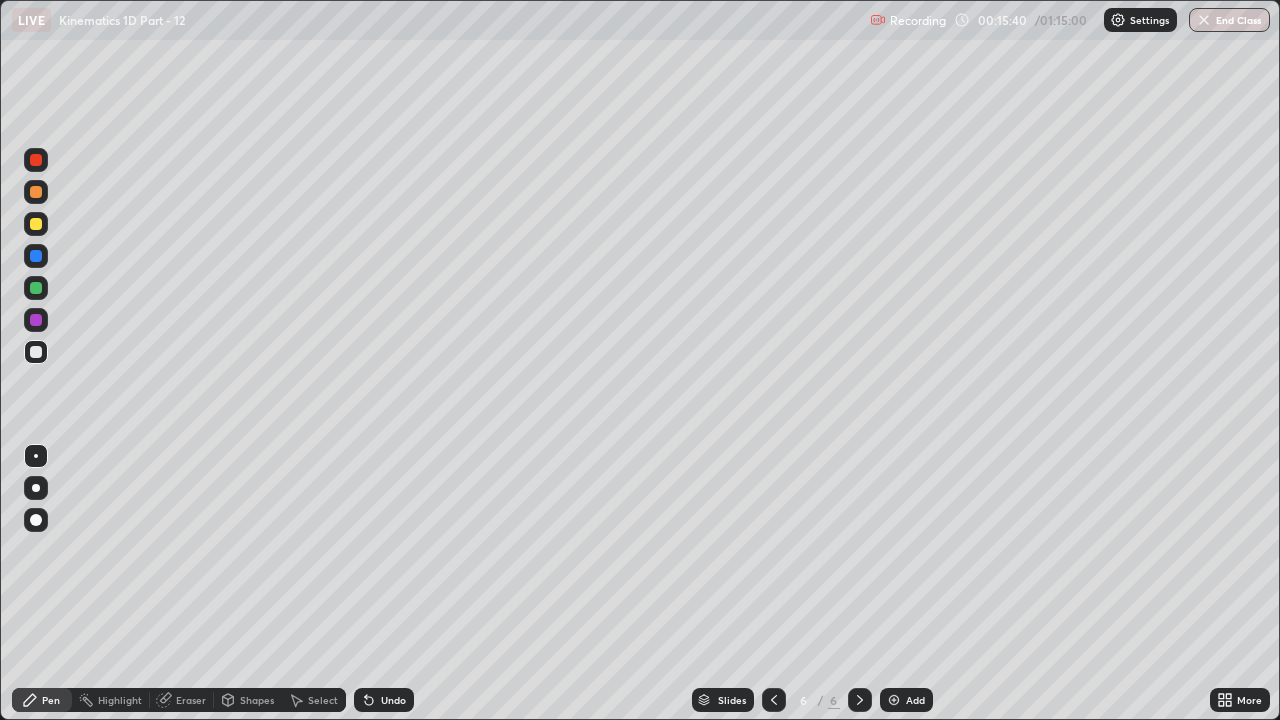 click at bounding box center [36, 320] 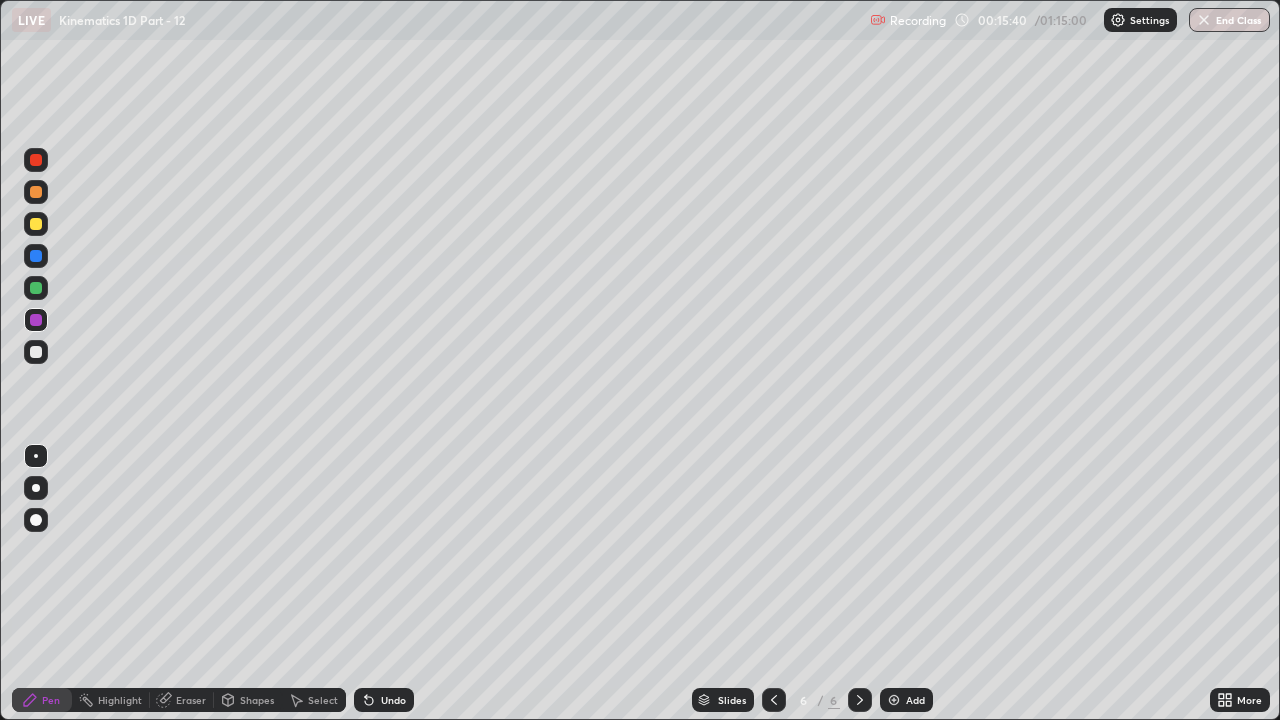 click at bounding box center [36, 288] 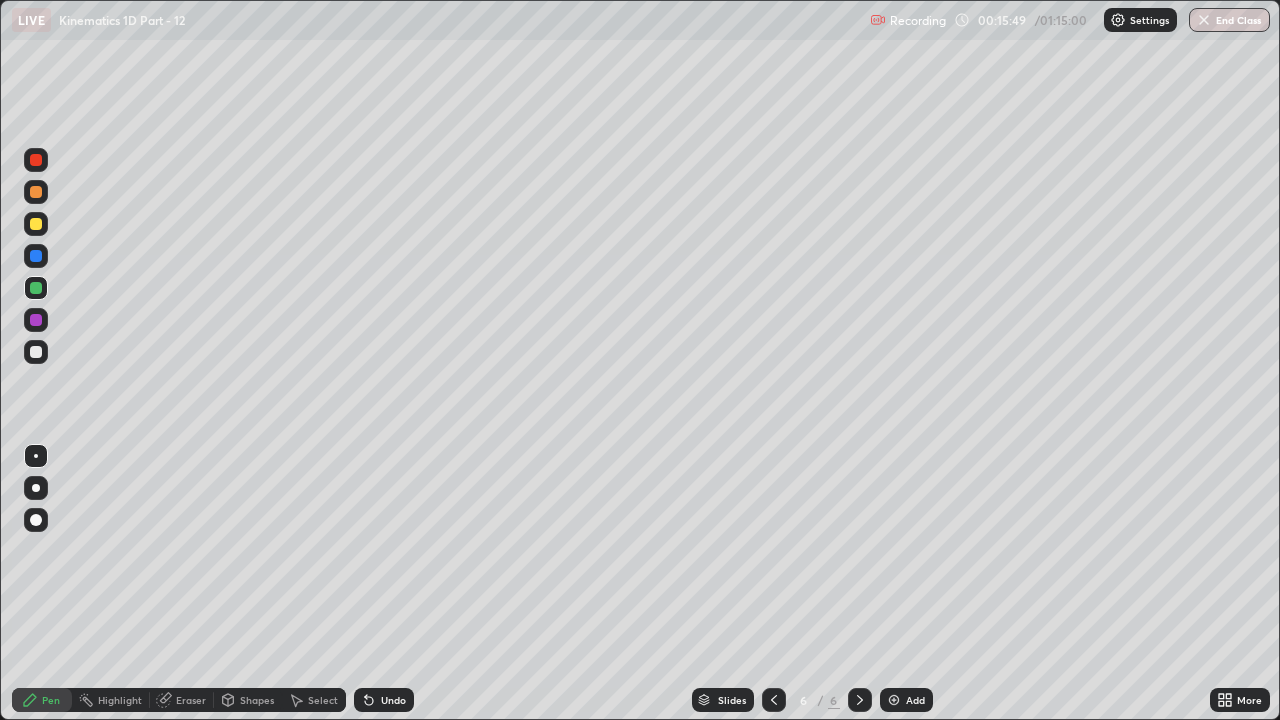 click at bounding box center (36, 352) 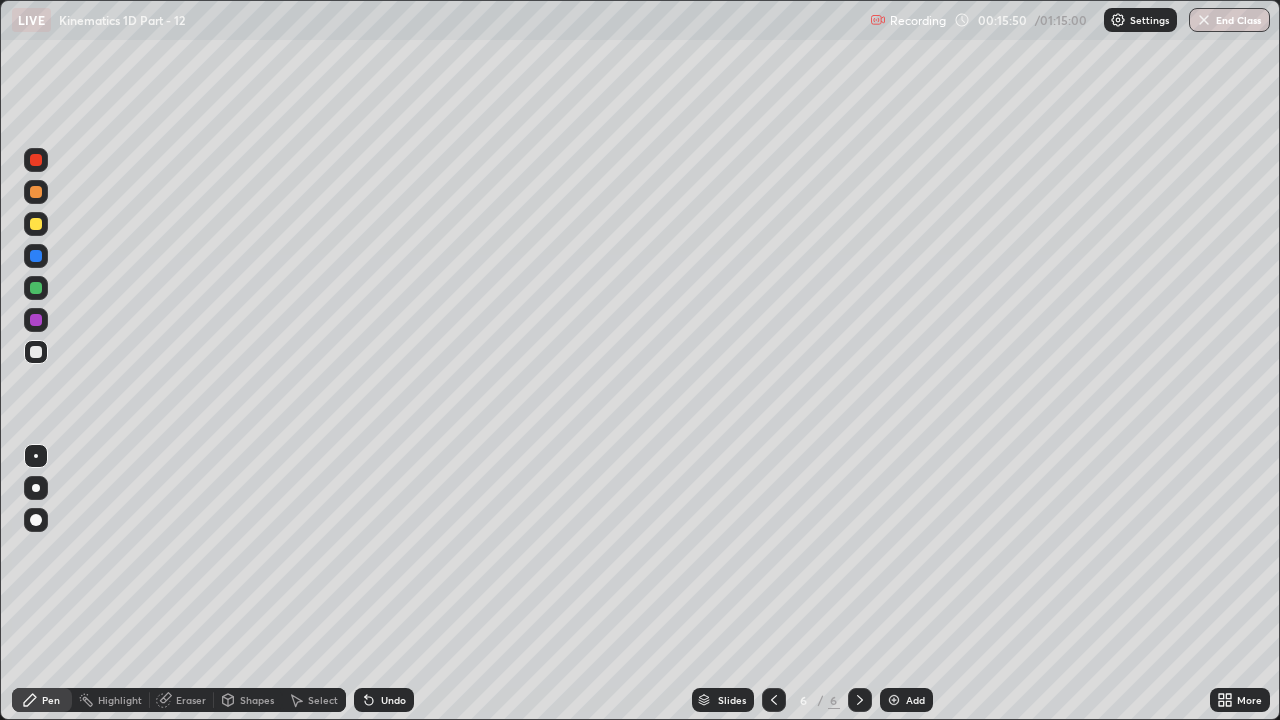 click at bounding box center (36, 320) 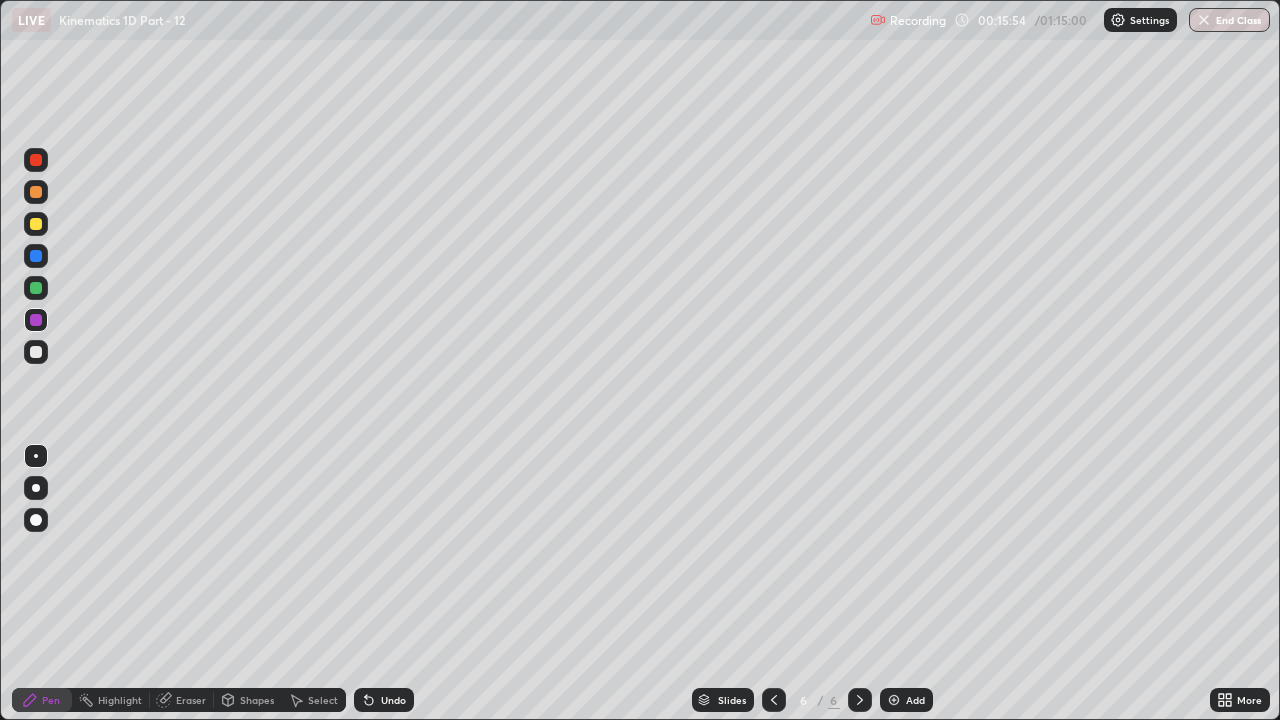click at bounding box center (36, 288) 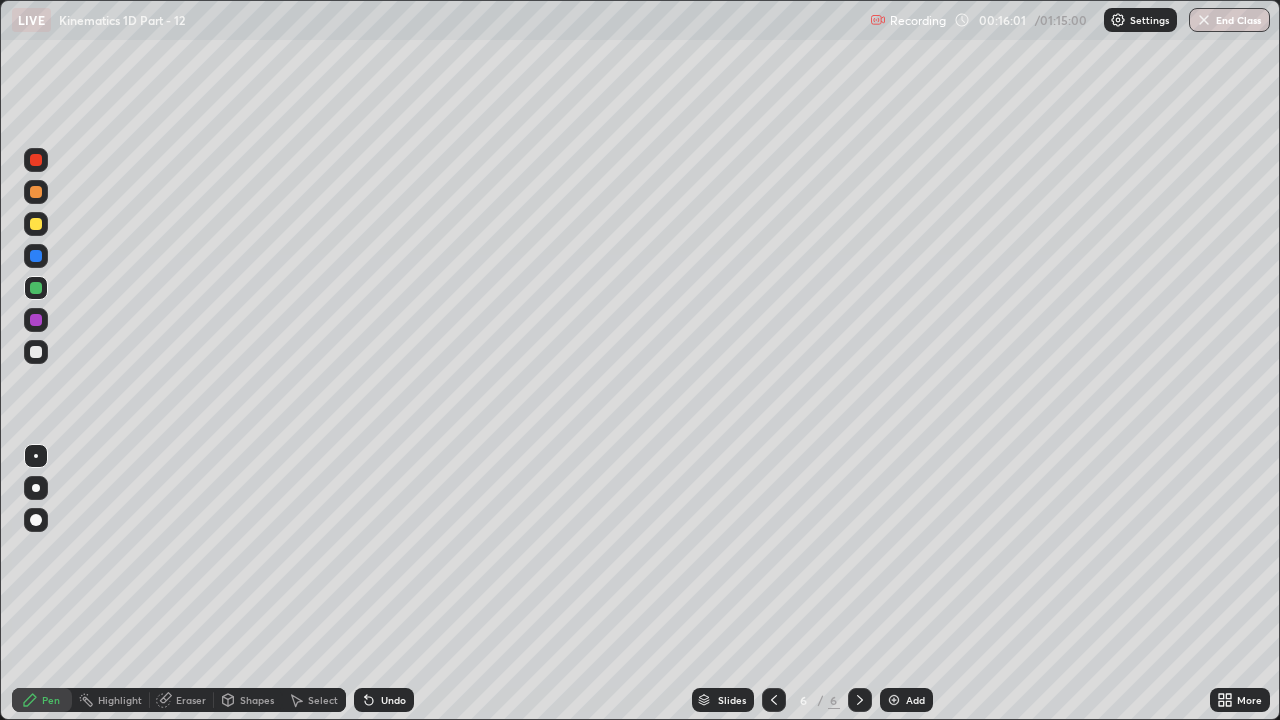 click at bounding box center (36, 320) 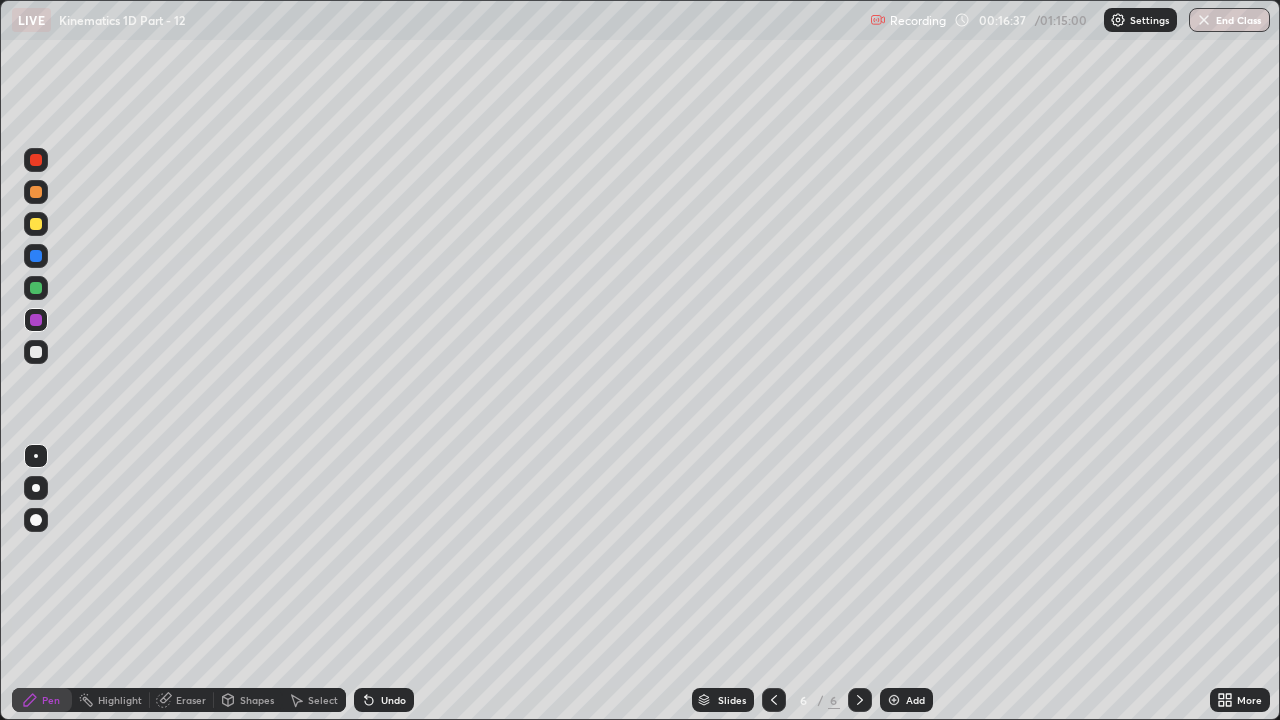click at bounding box center [894, 700] 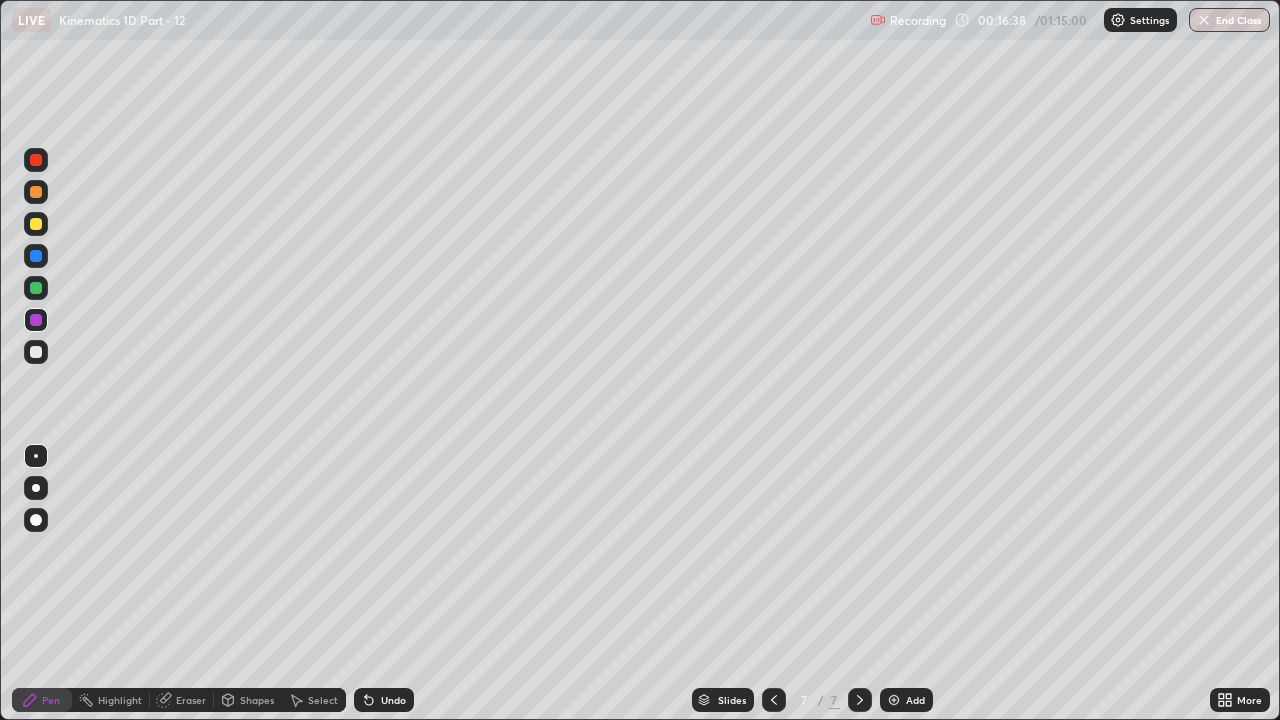 click at bounding box center [36, 288] 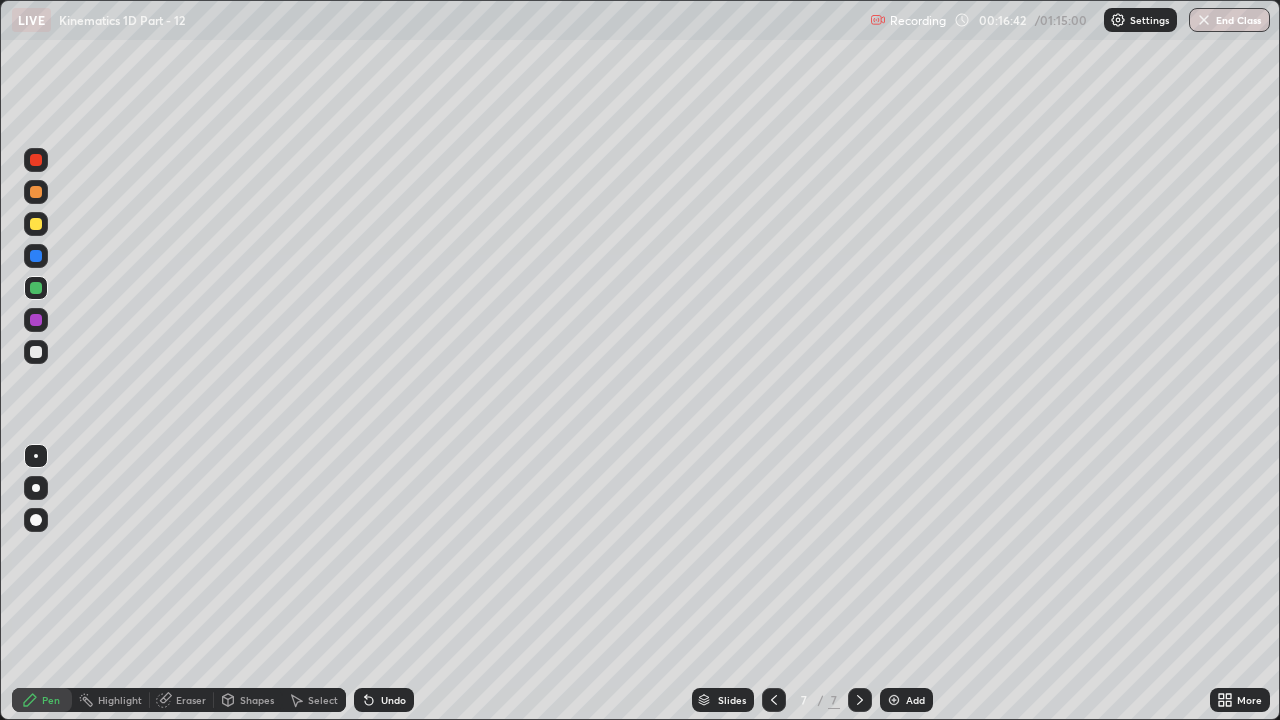click at bounding box center (36, 256) 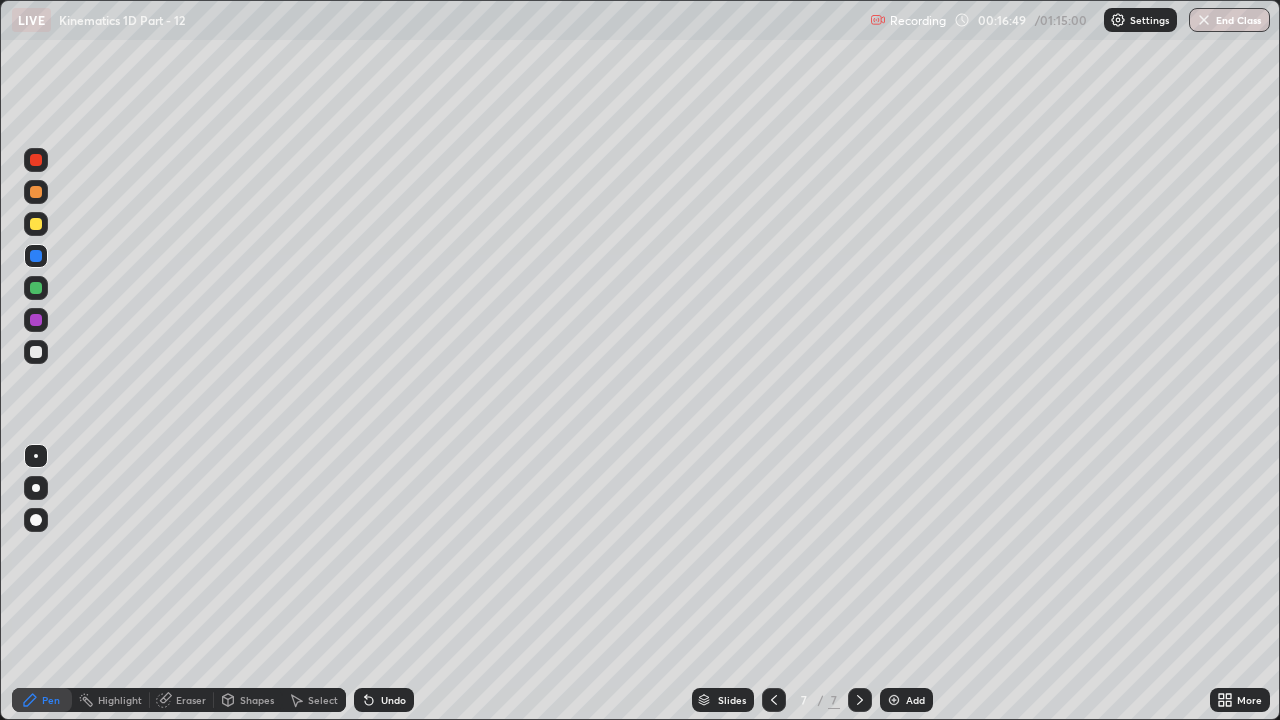 click at bounding box center [36, 224] 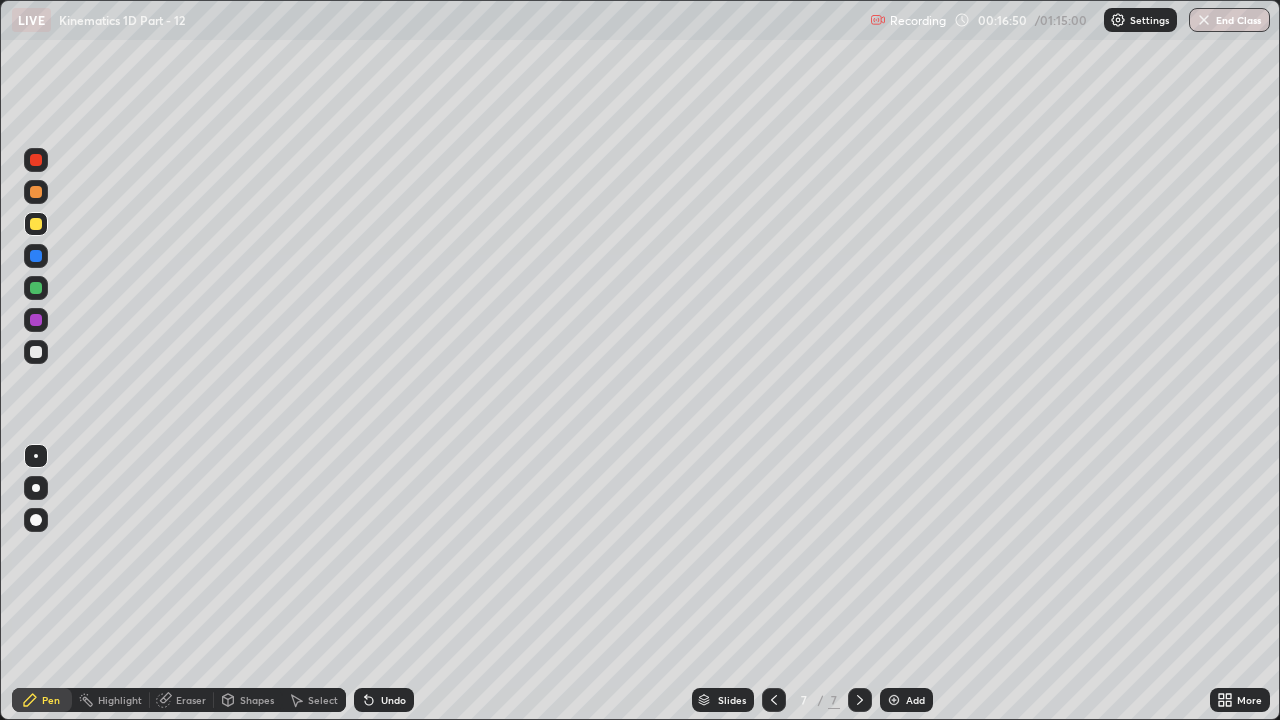 click at bounding box center [36, 288] 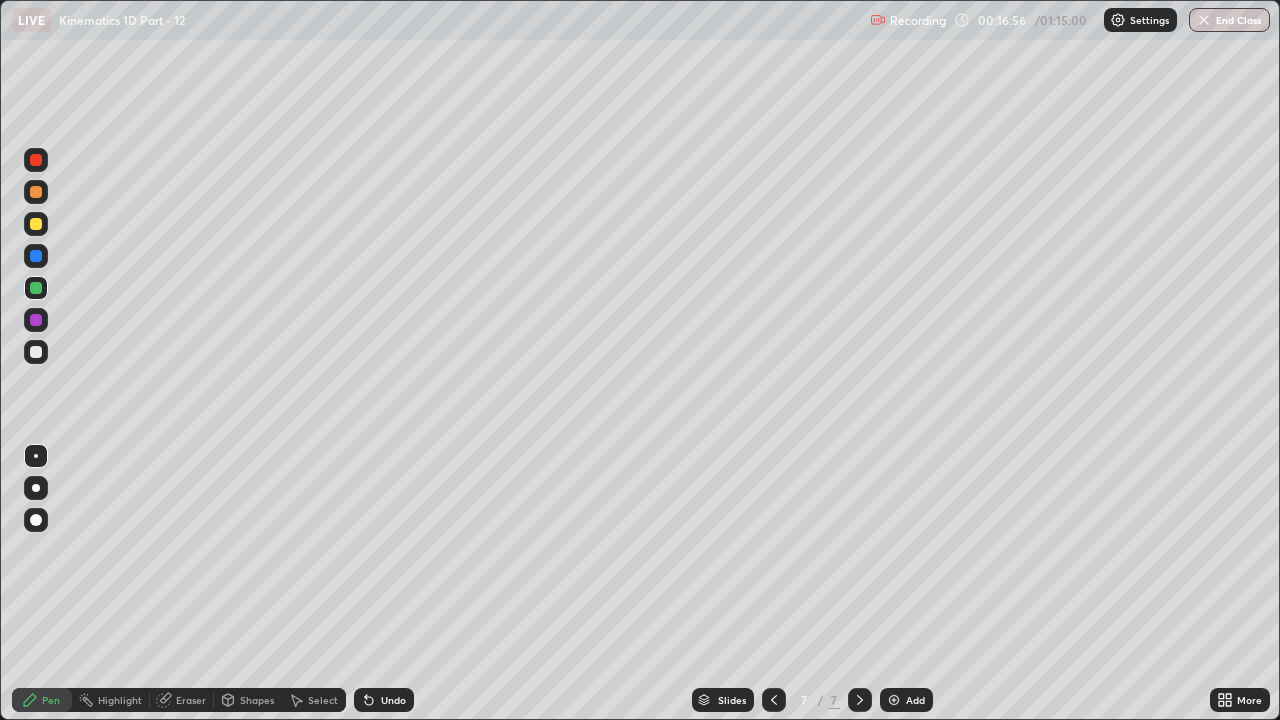 click at bounding box center (36, 256) 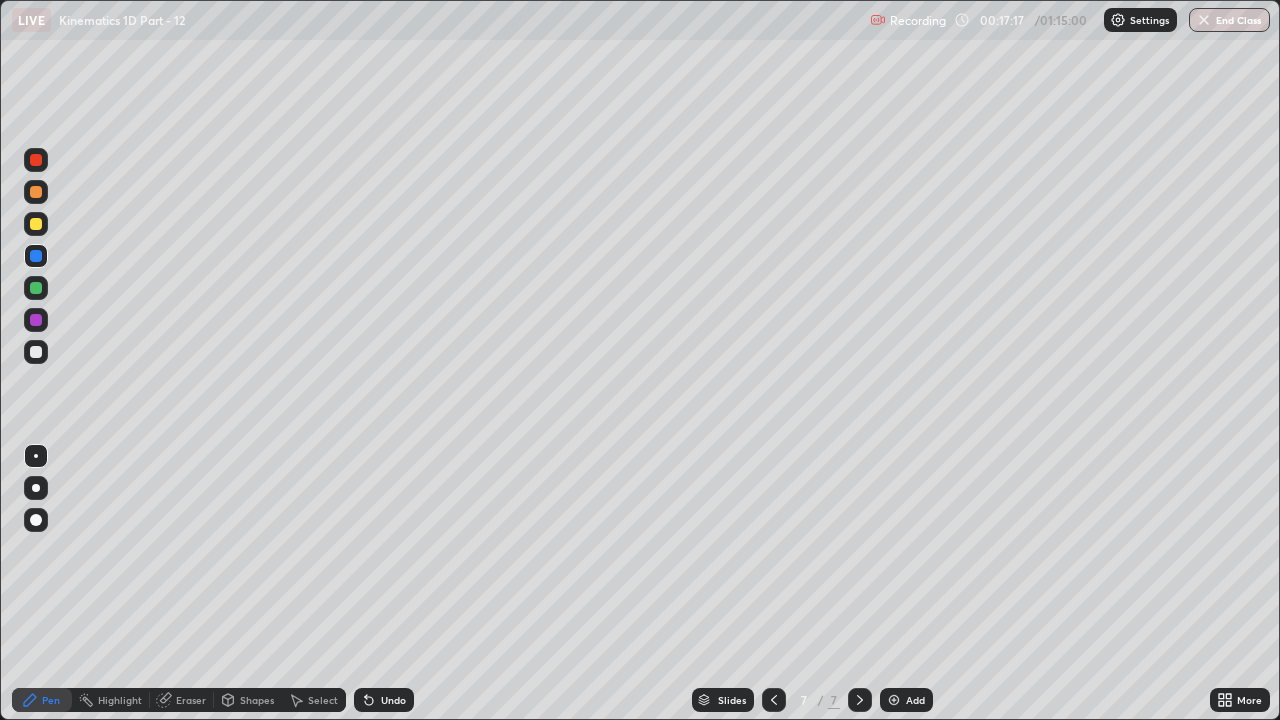 click on "Undo" at bounding box center [384, 700] 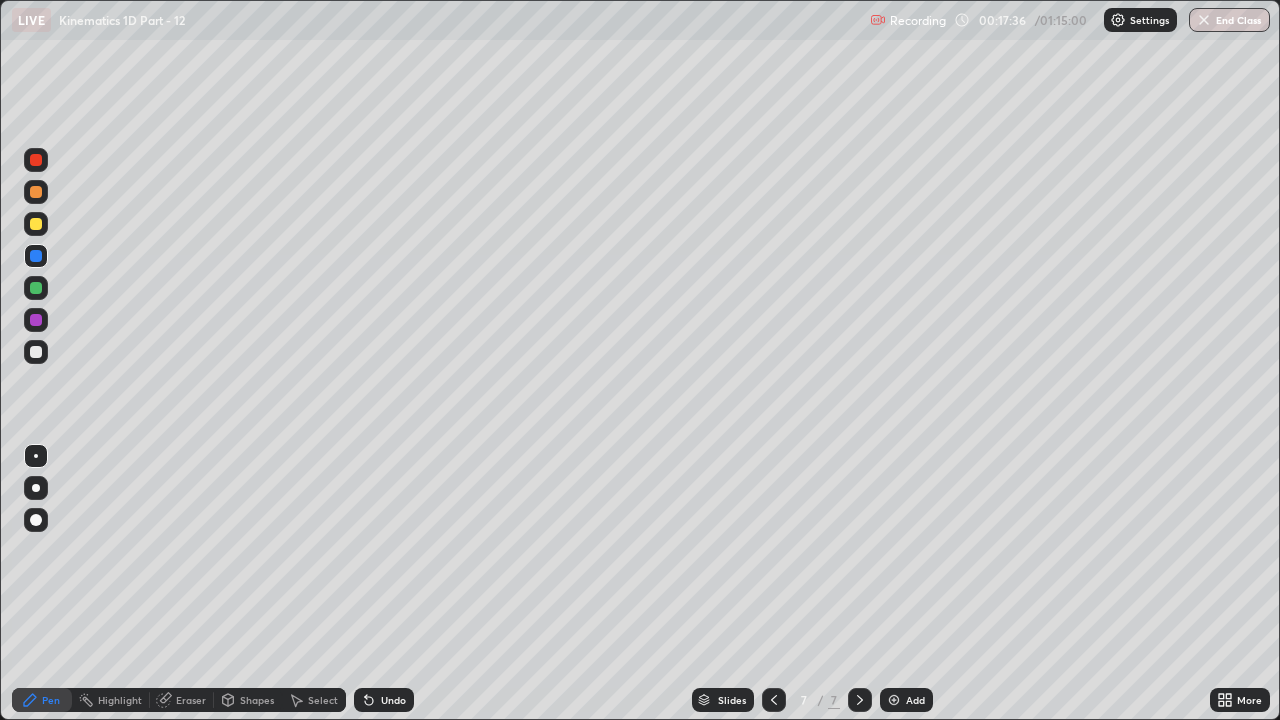 click at bounding box center (36, 288) 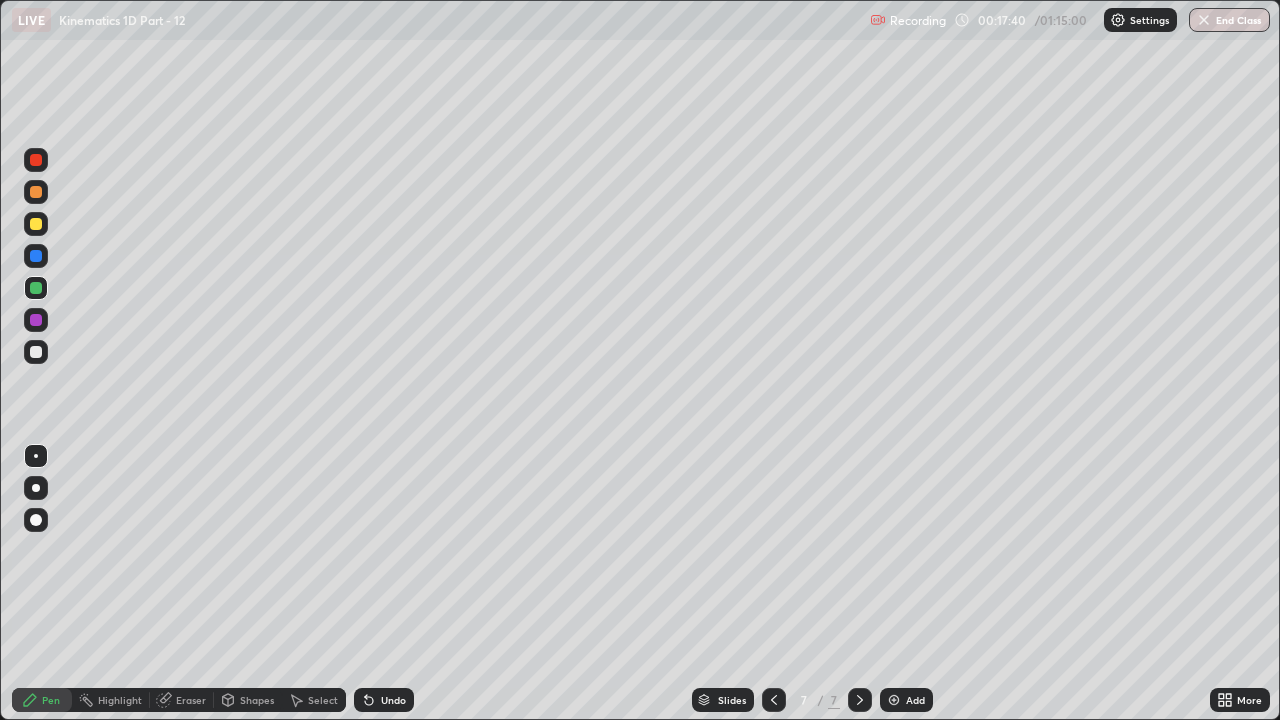 click at bounding box center [36, 256] 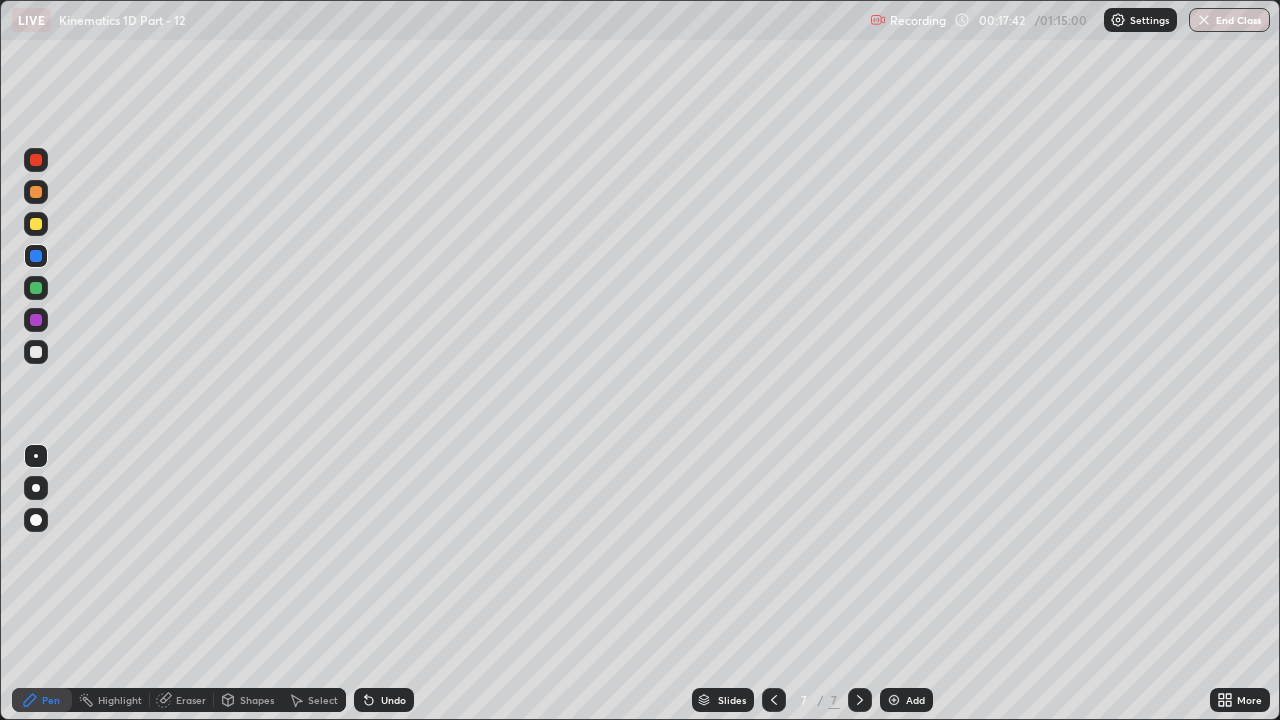 click at bounding box center [36, 288] 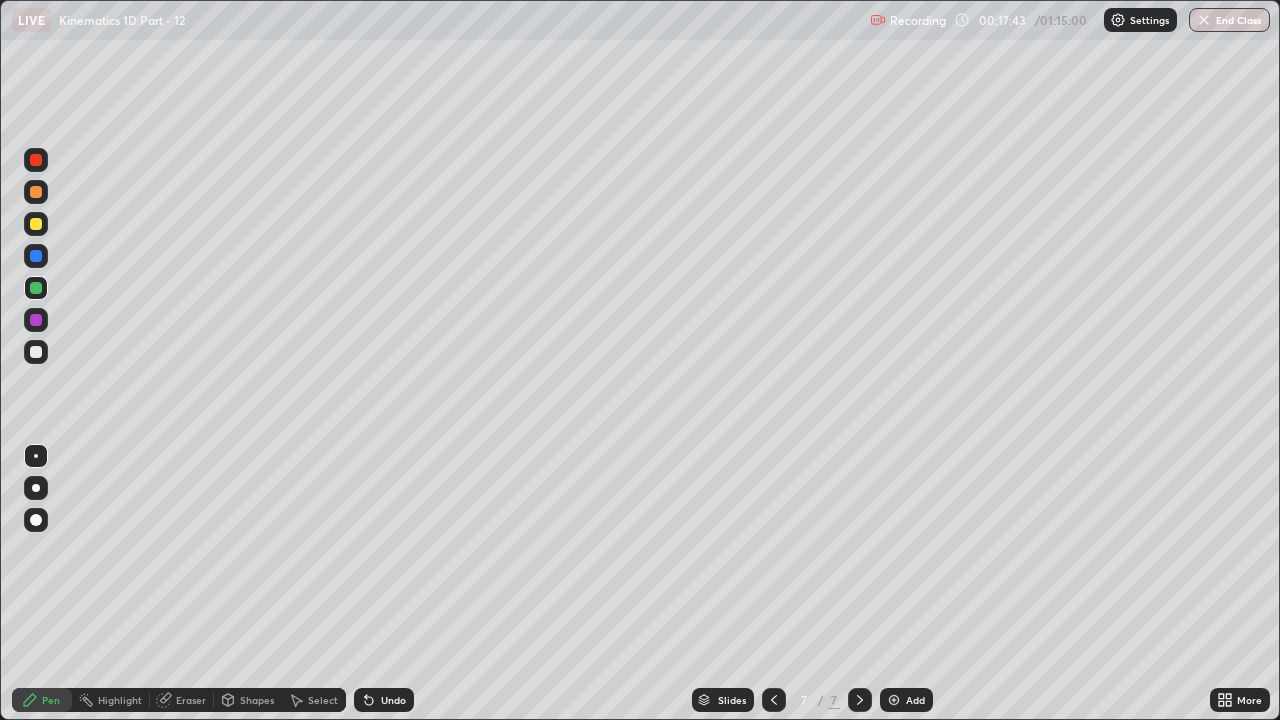click at bounding box center (36, 256) 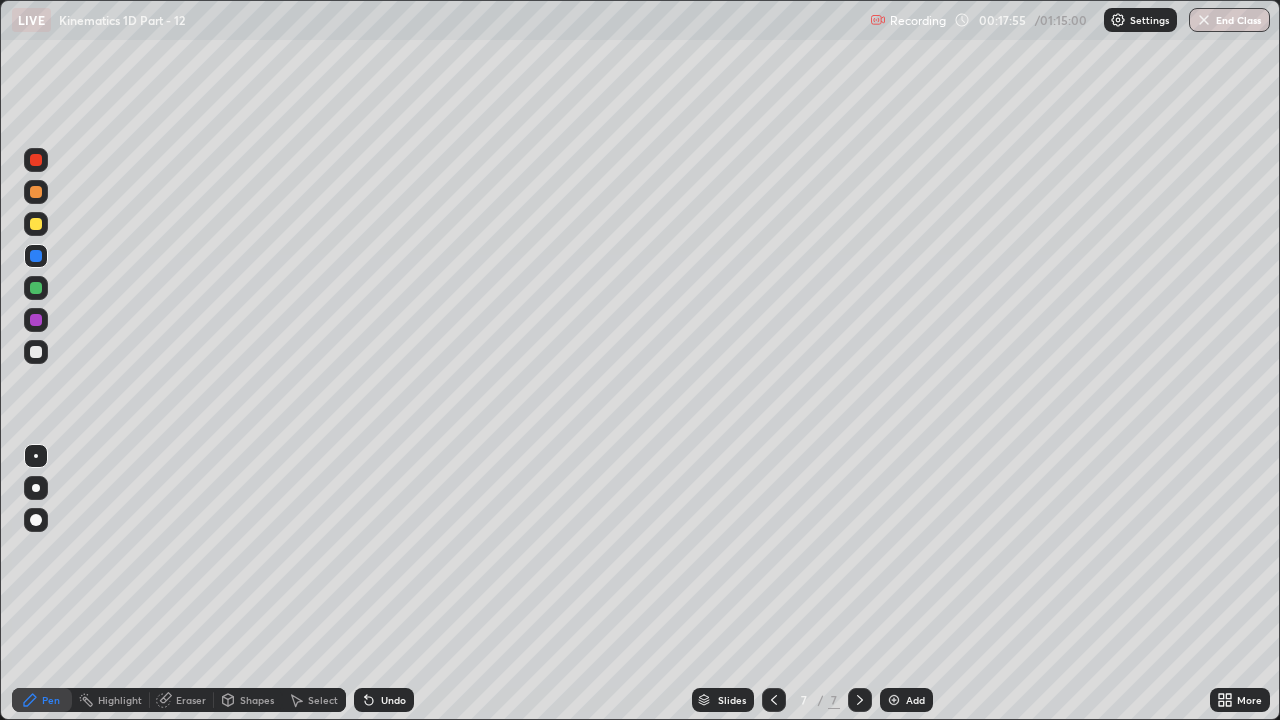 click at bounding box center [36, 288] 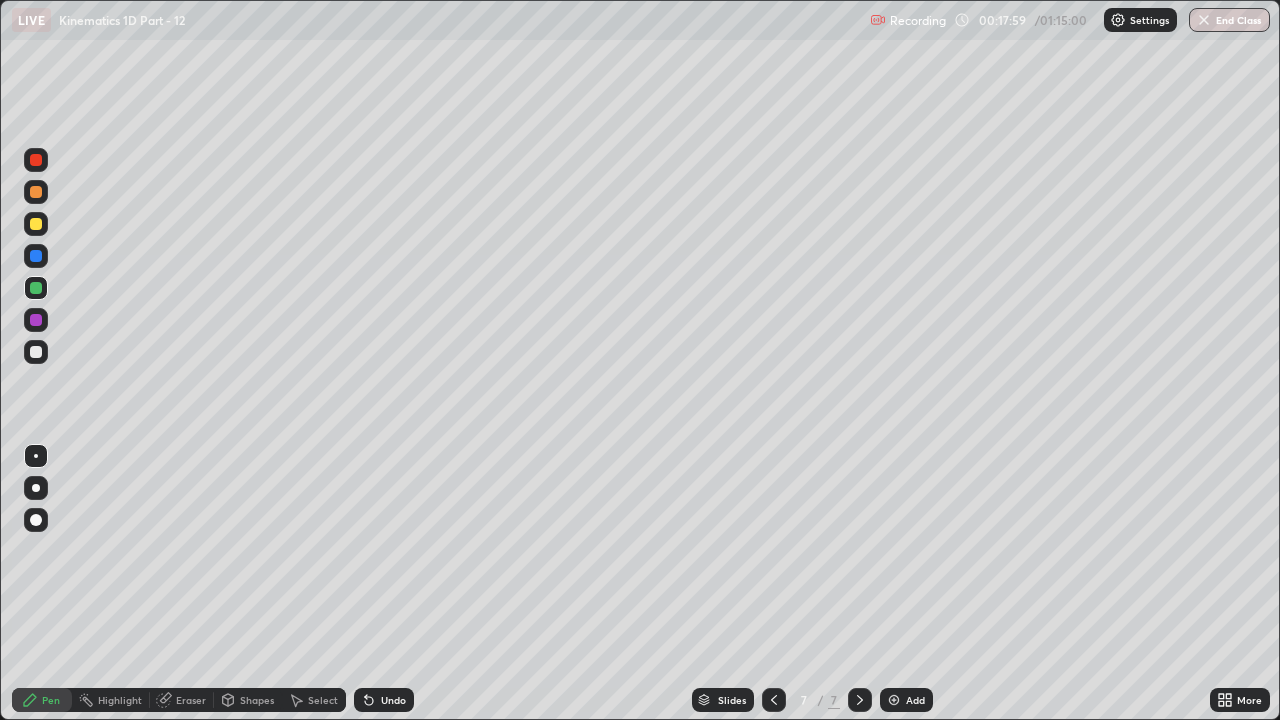click at bounding box center (36, 256) 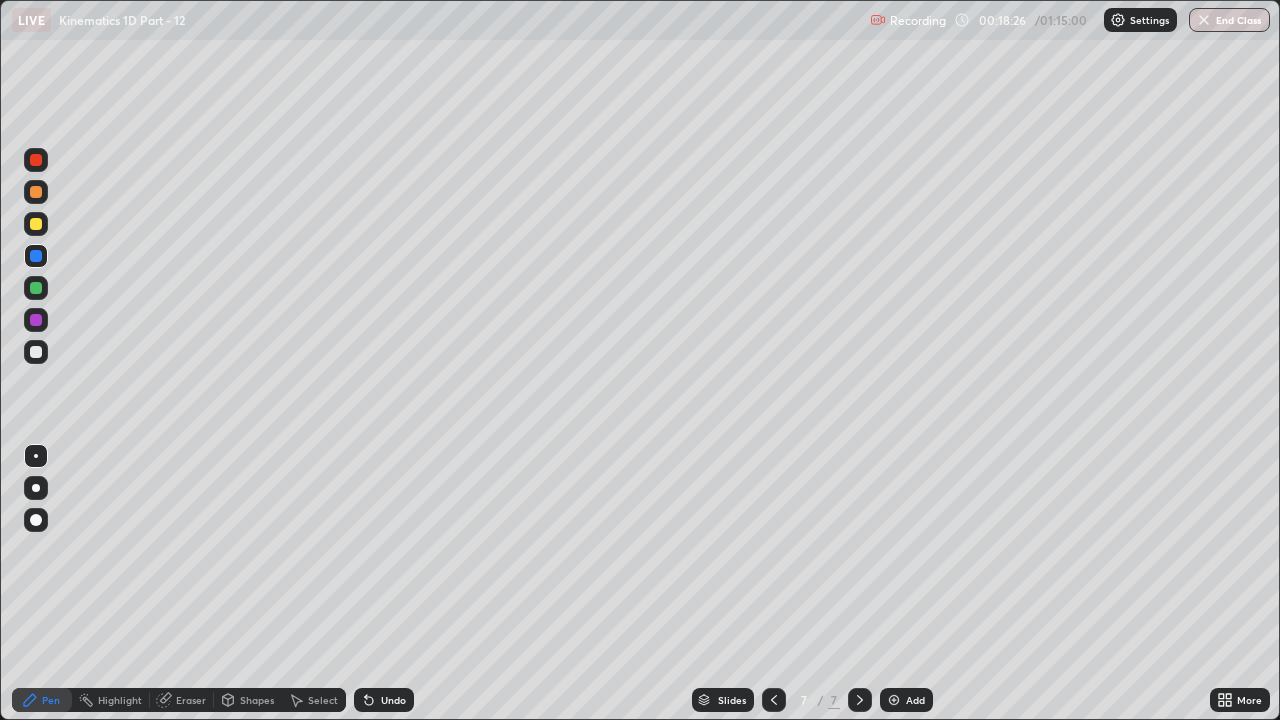 click 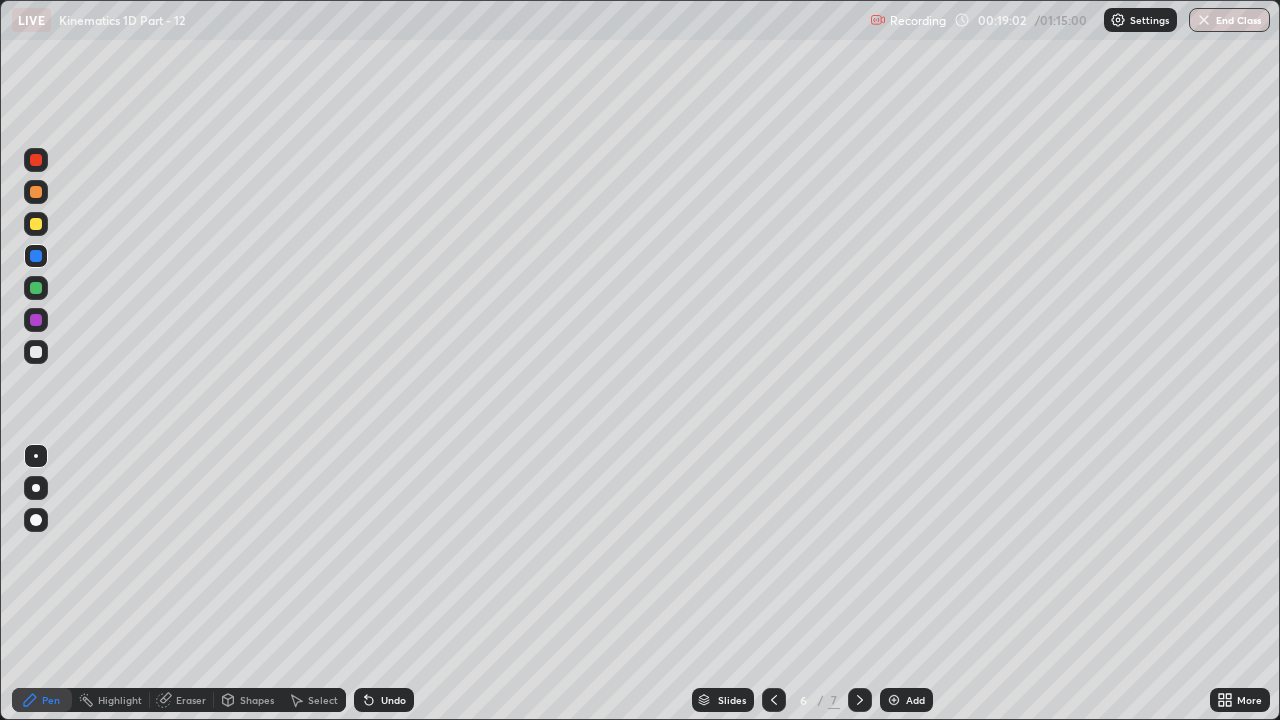 click 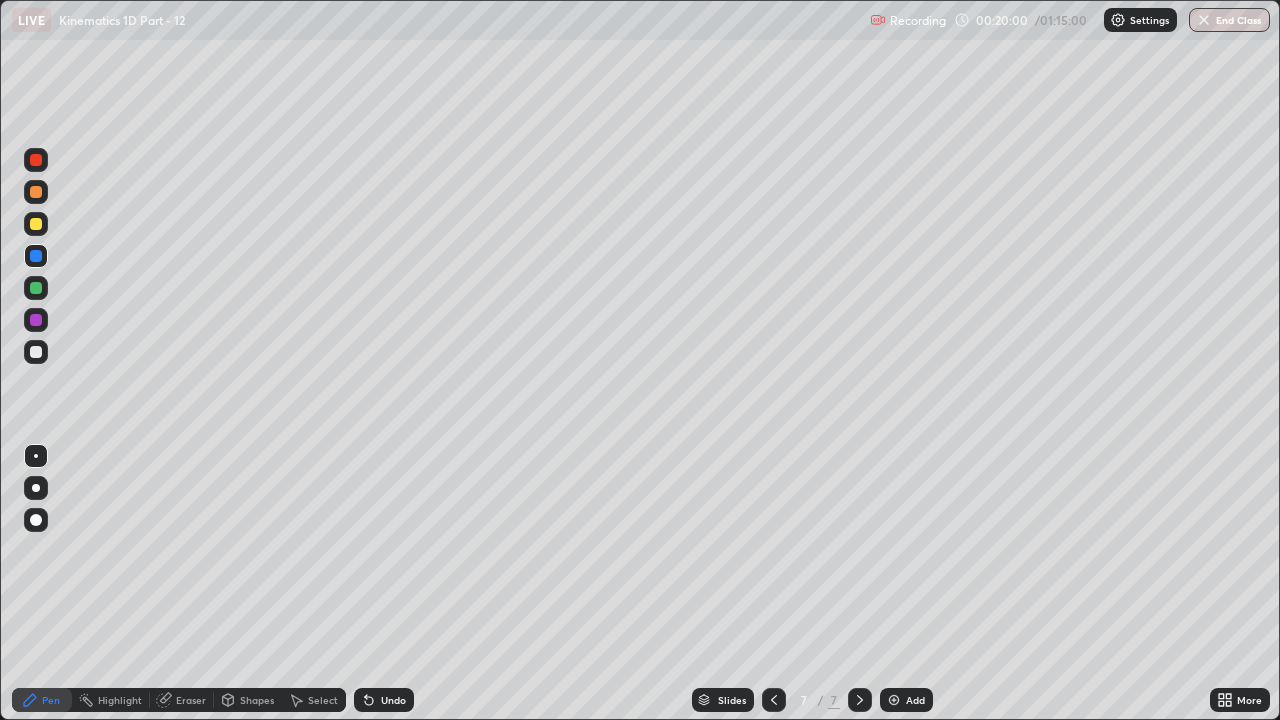 click at bounding box center (894, 700) 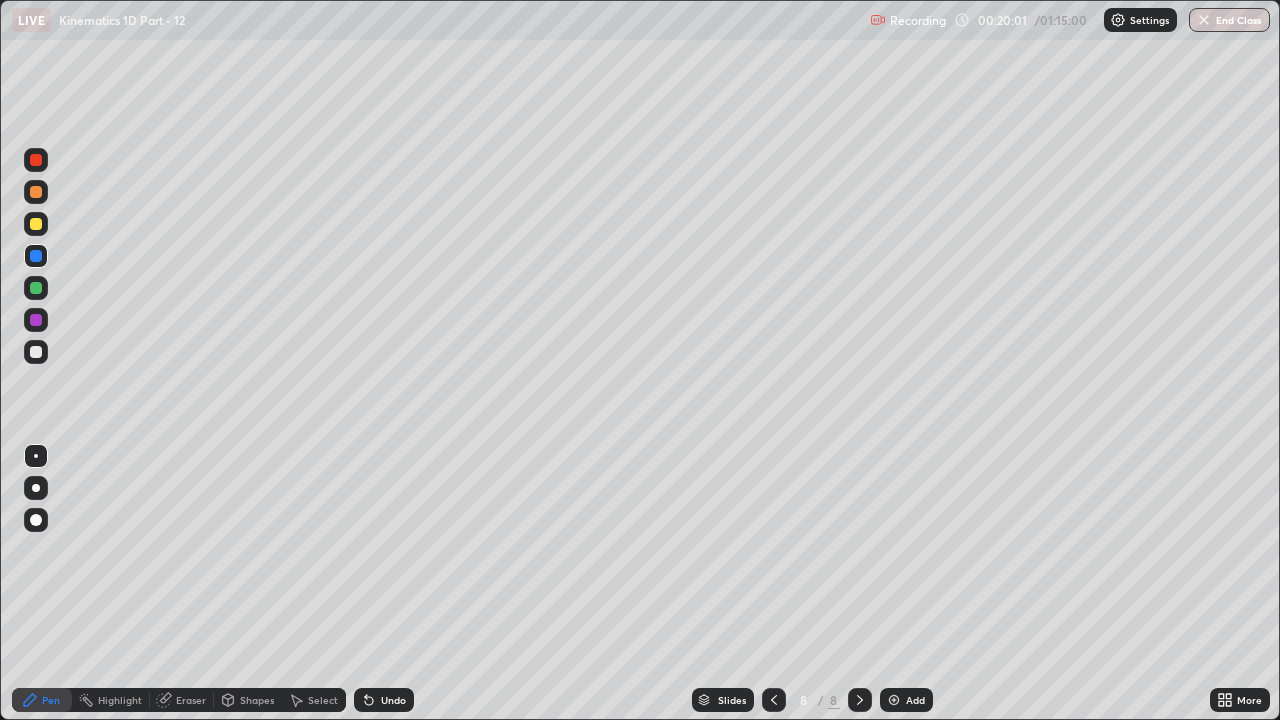 click at bounding box center (36, 352) 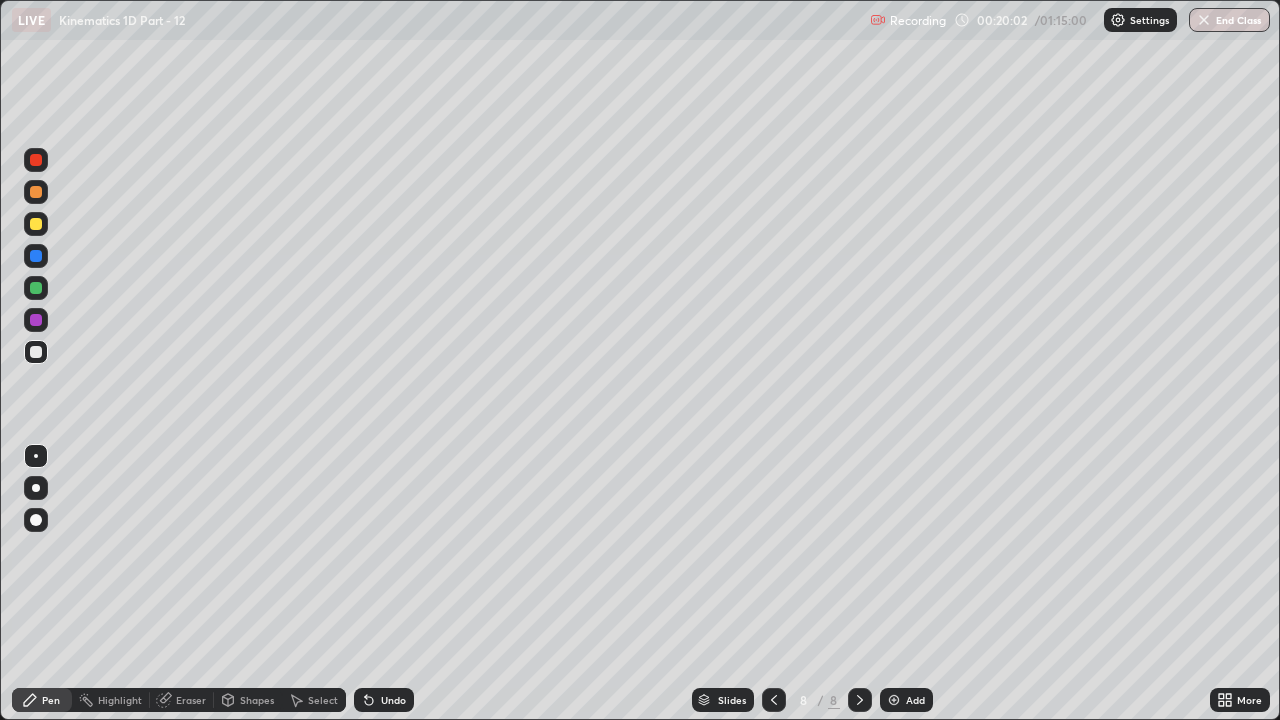 click at bounding box center (36, 488) 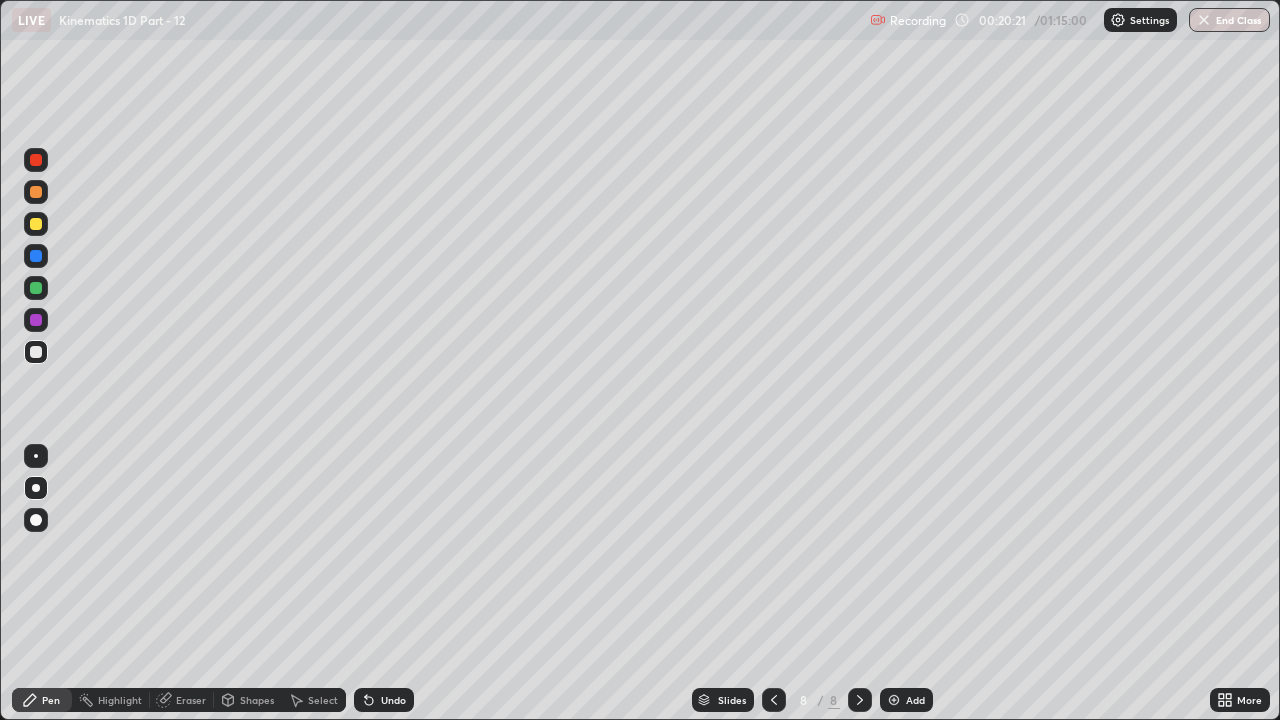click at bounding box center [36, 288] 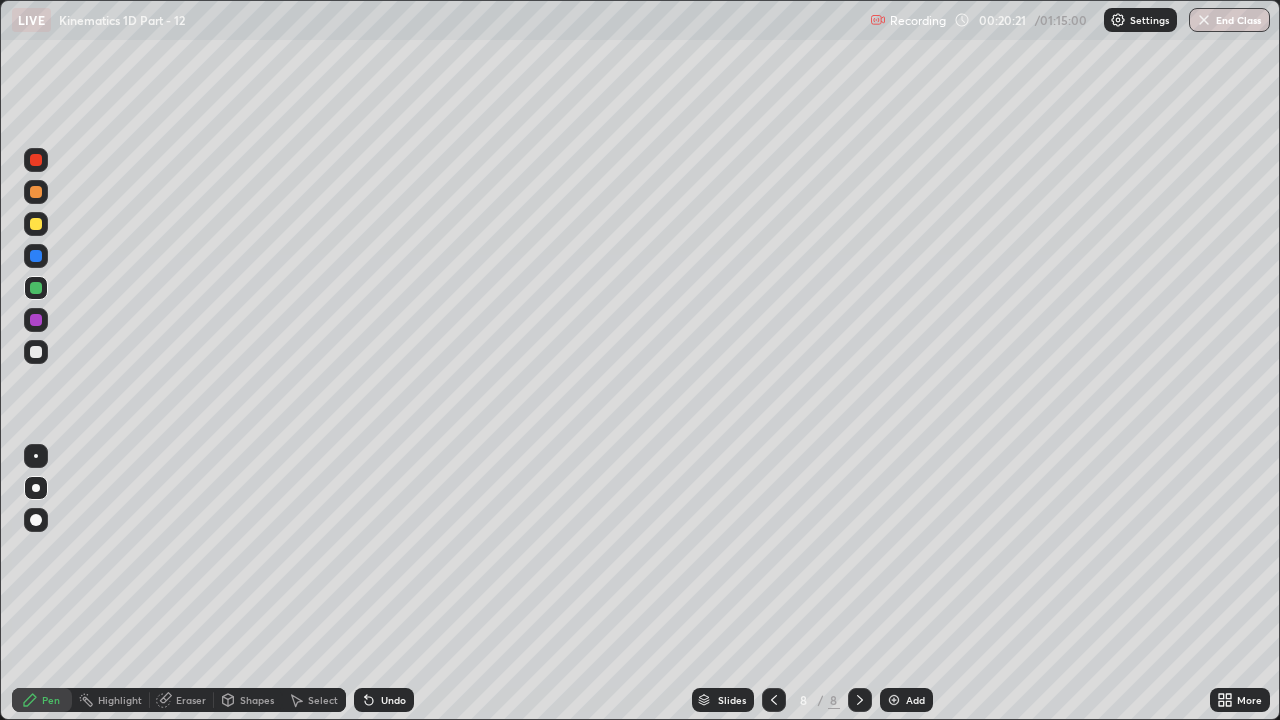 click at bounding box center (36, 456) 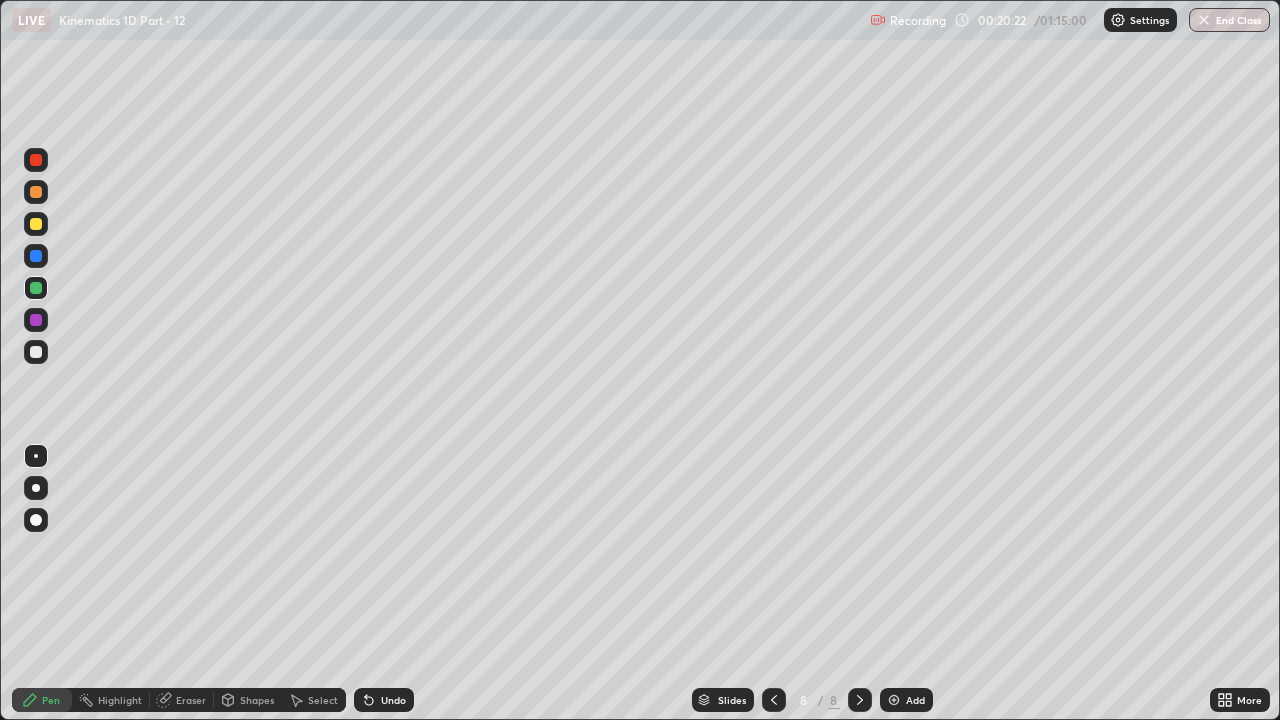 click at bounding box center [36, 320] 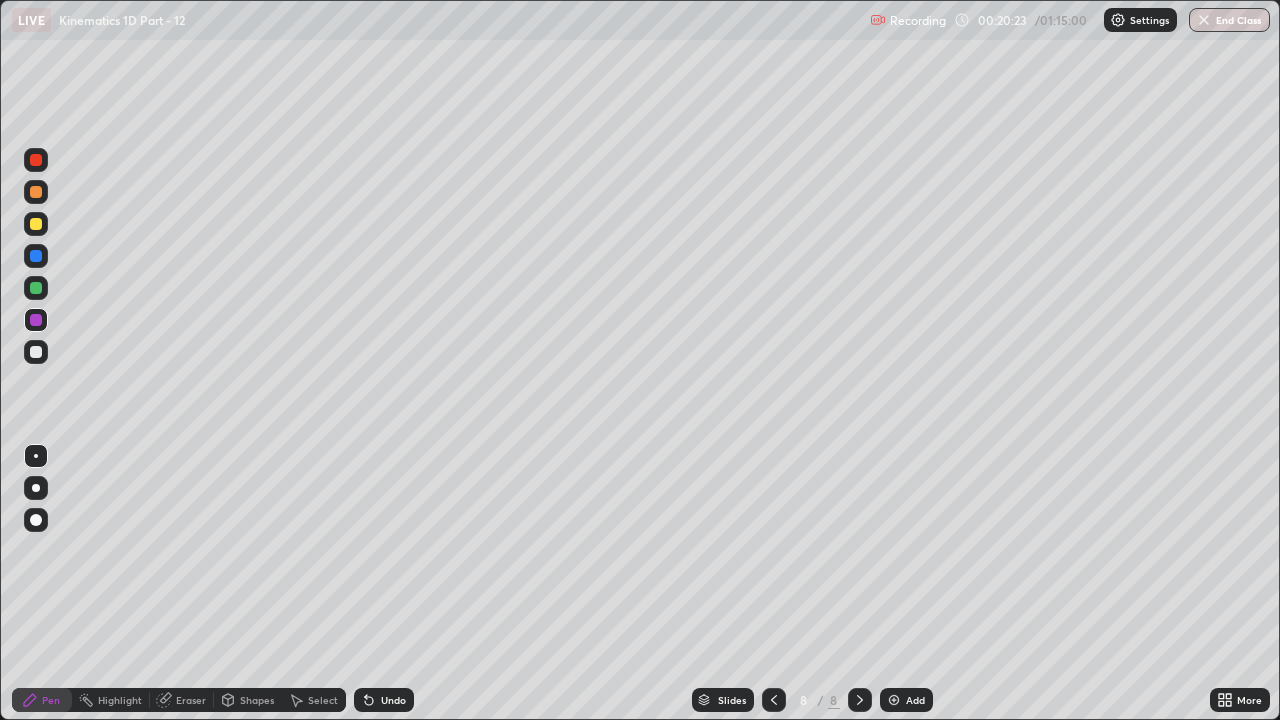 click at bounding box center [36, 320] 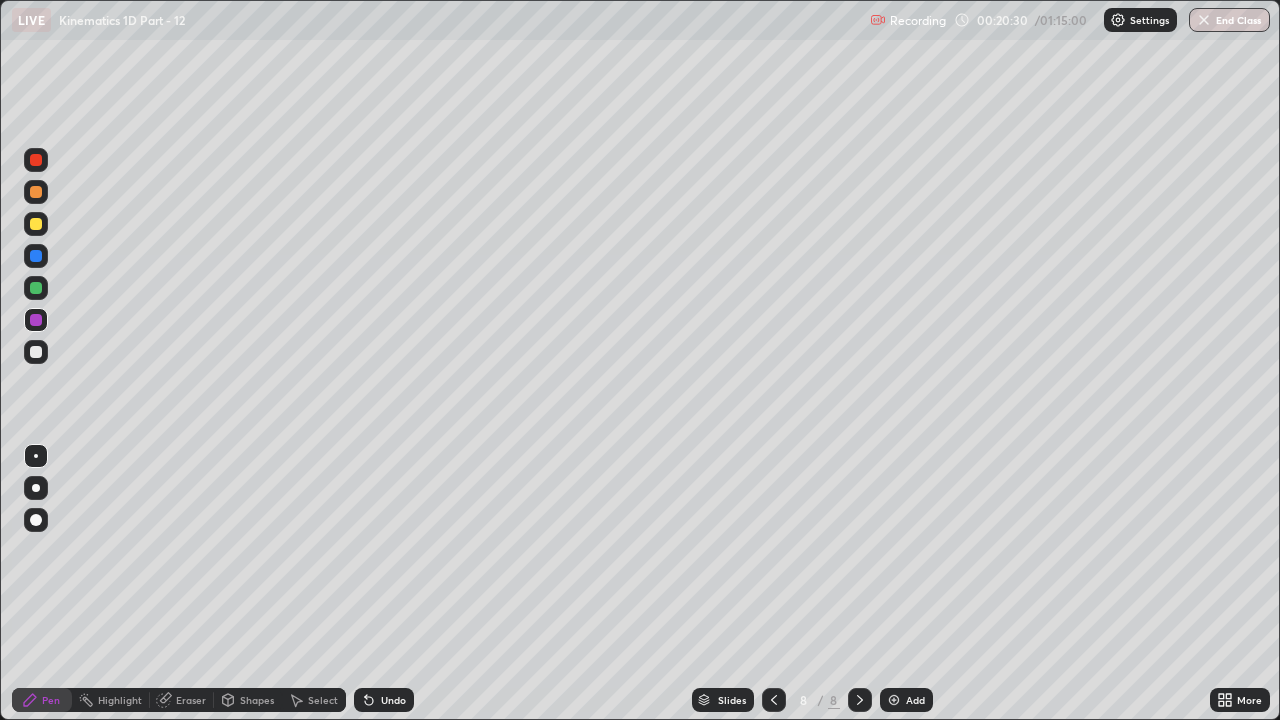 click at bounding box center (36, 256) 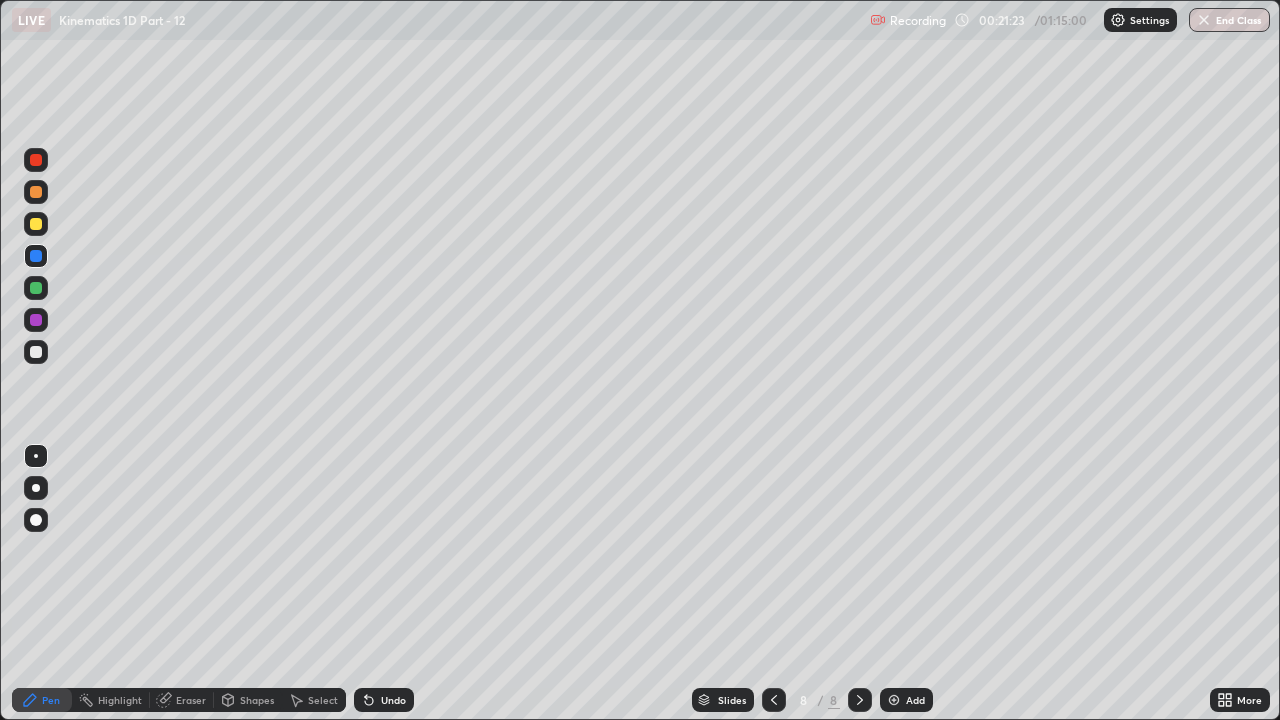 click at bounding box center [36, 288] 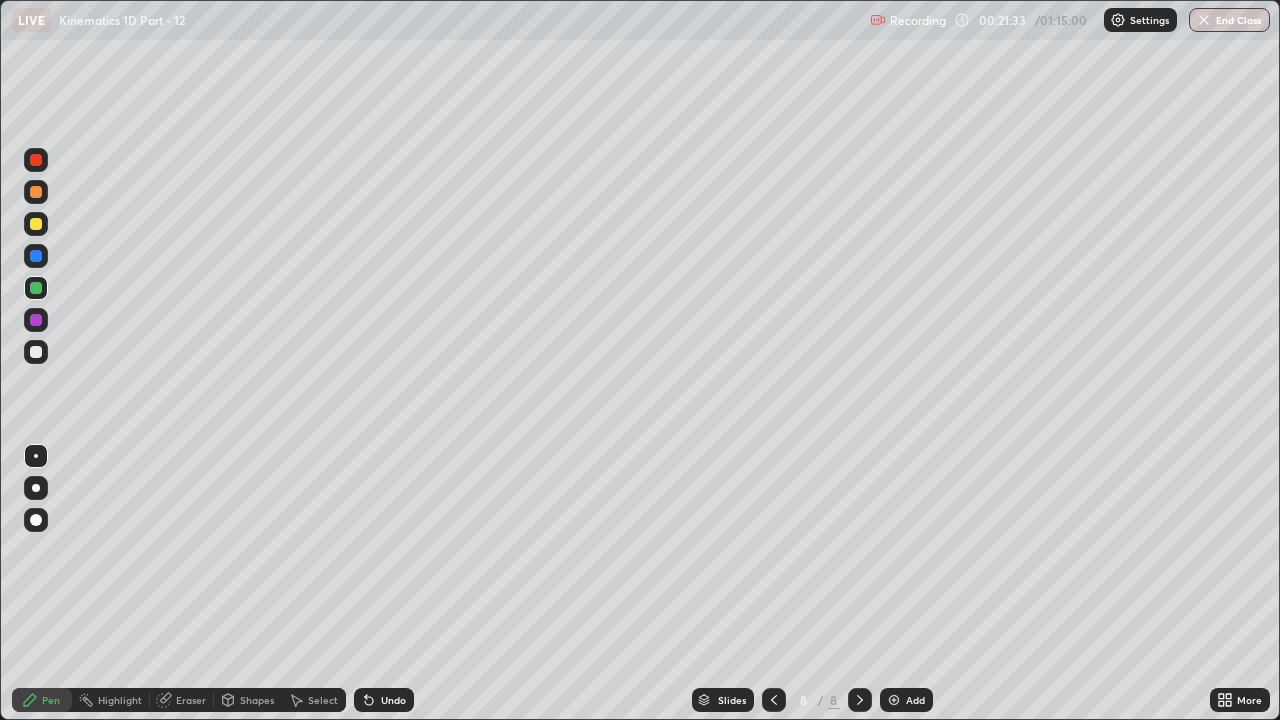 click 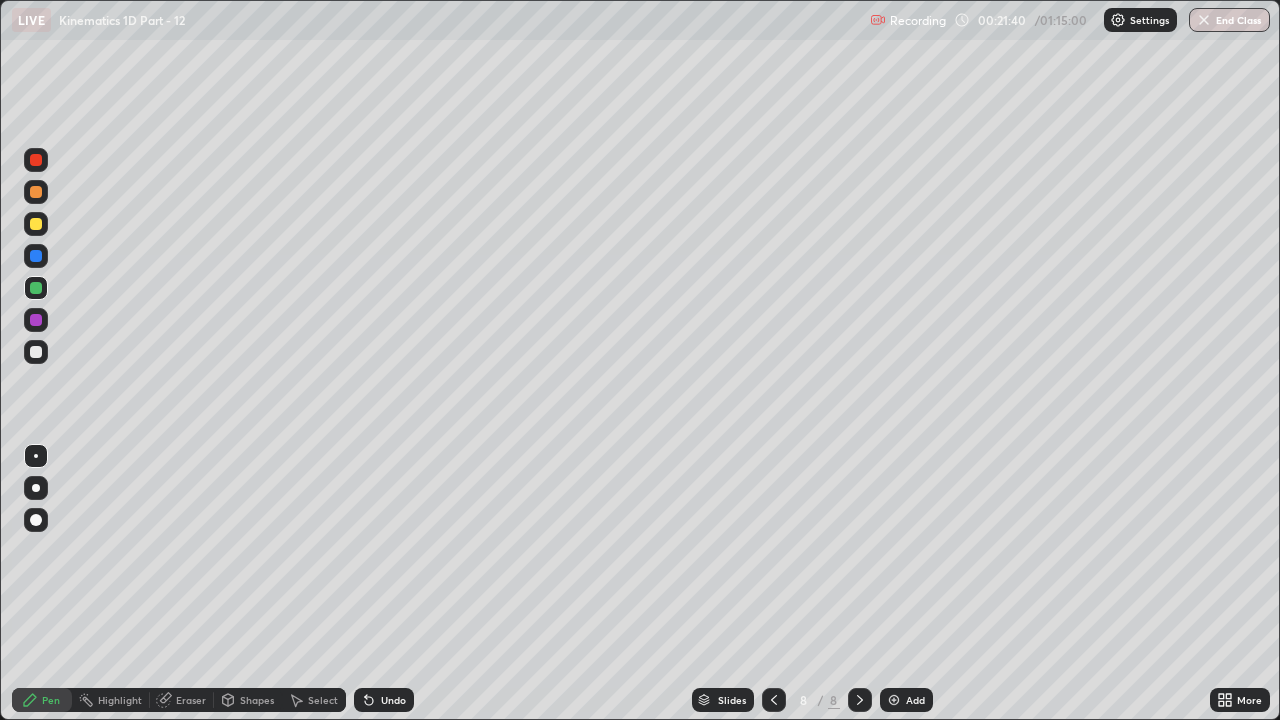 click at bounding box center [36, 320] 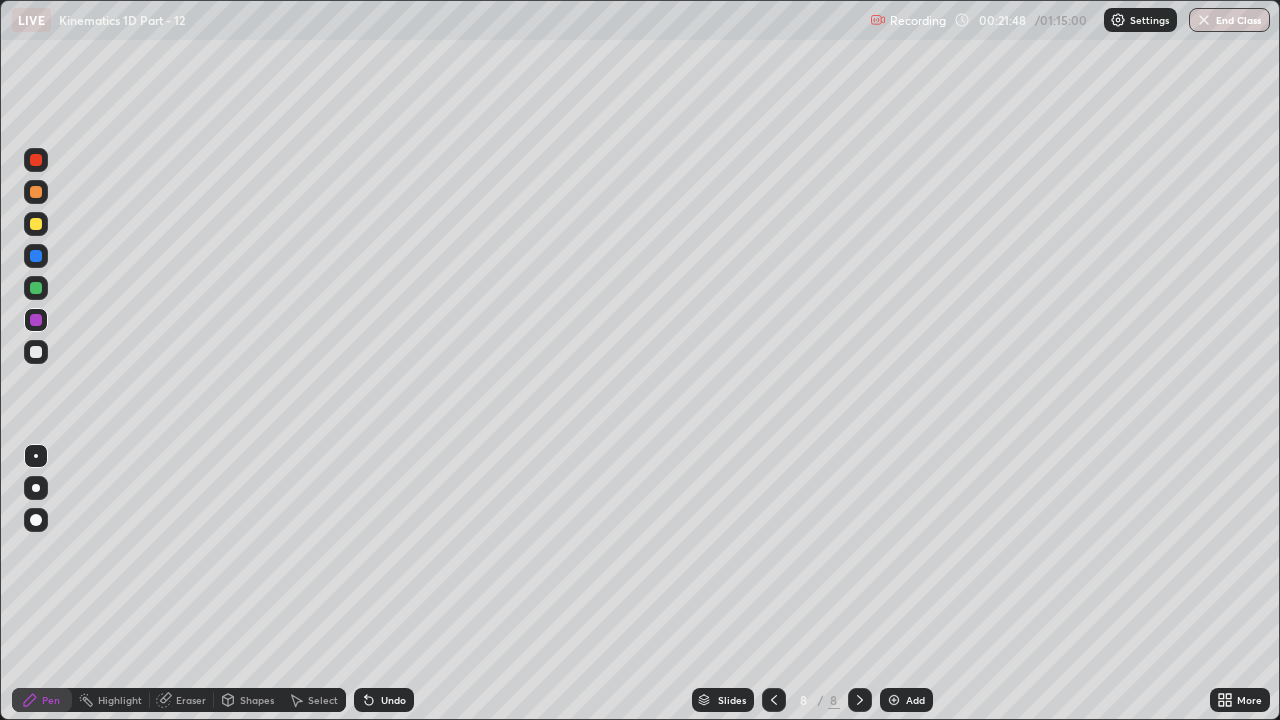 click at bounding box center [36, 288] 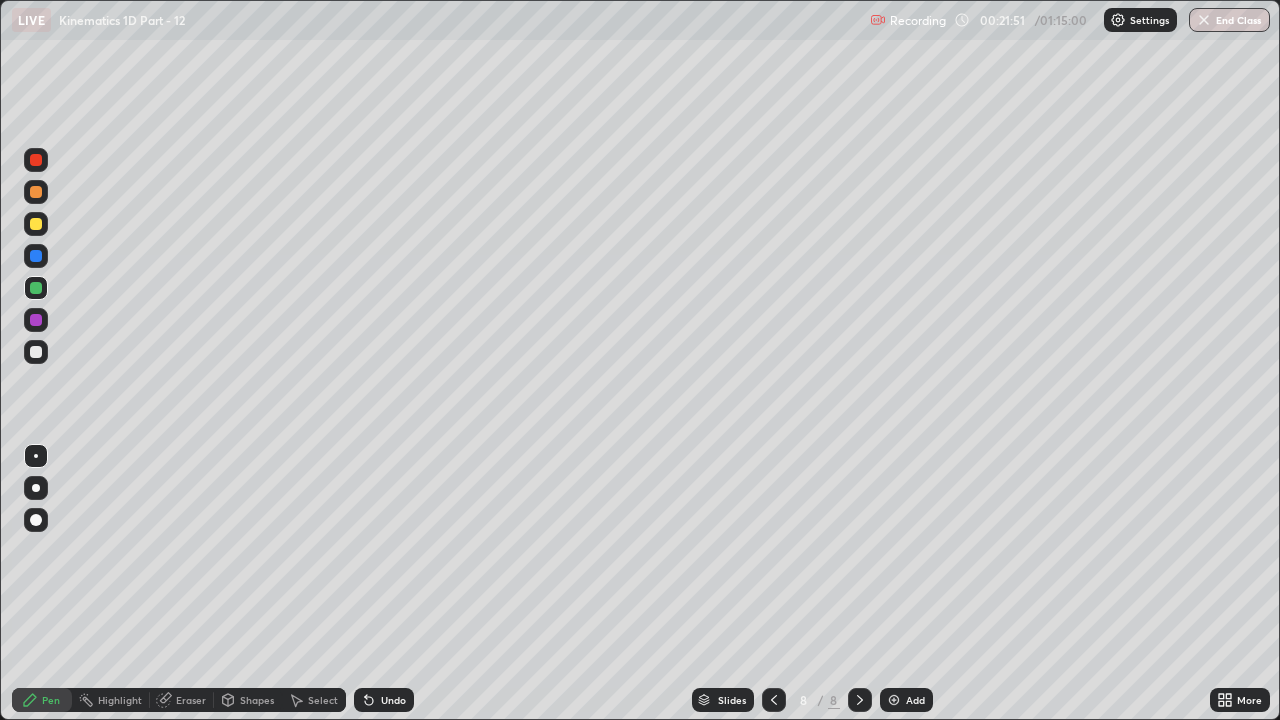 click on "Undo" at bounding box center (384, 700) 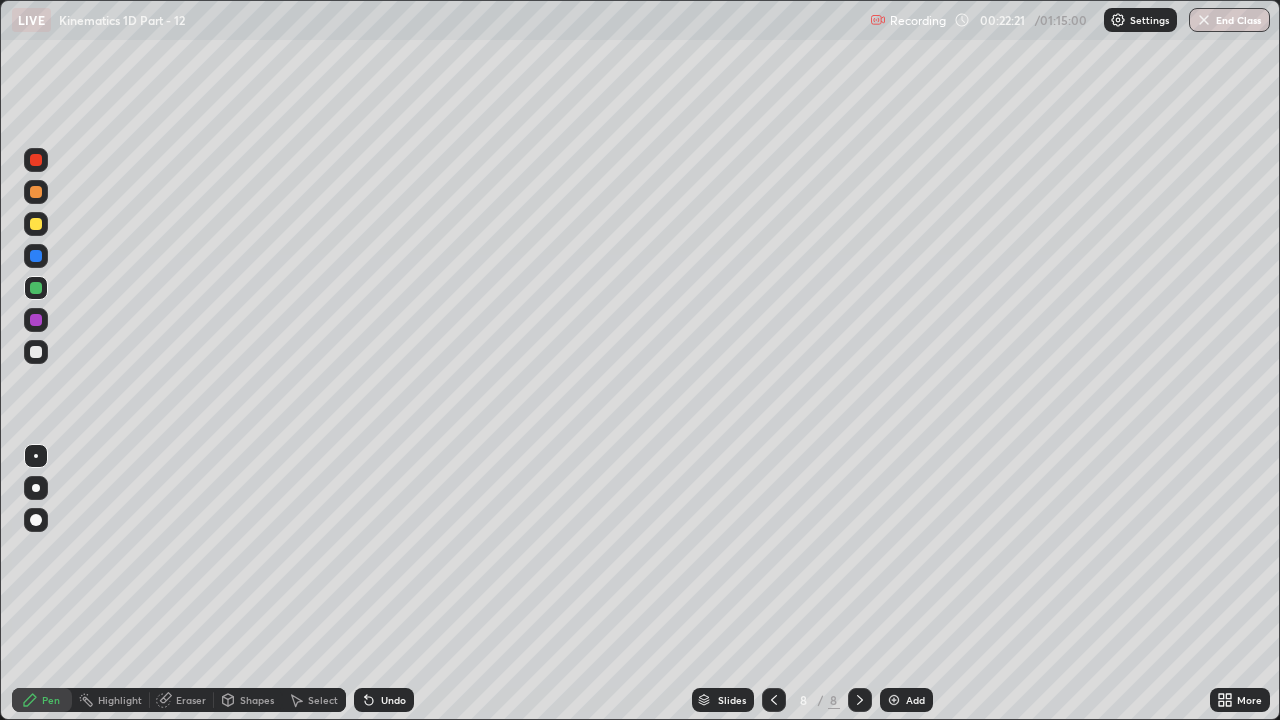 click at bounding box center [36, 320] 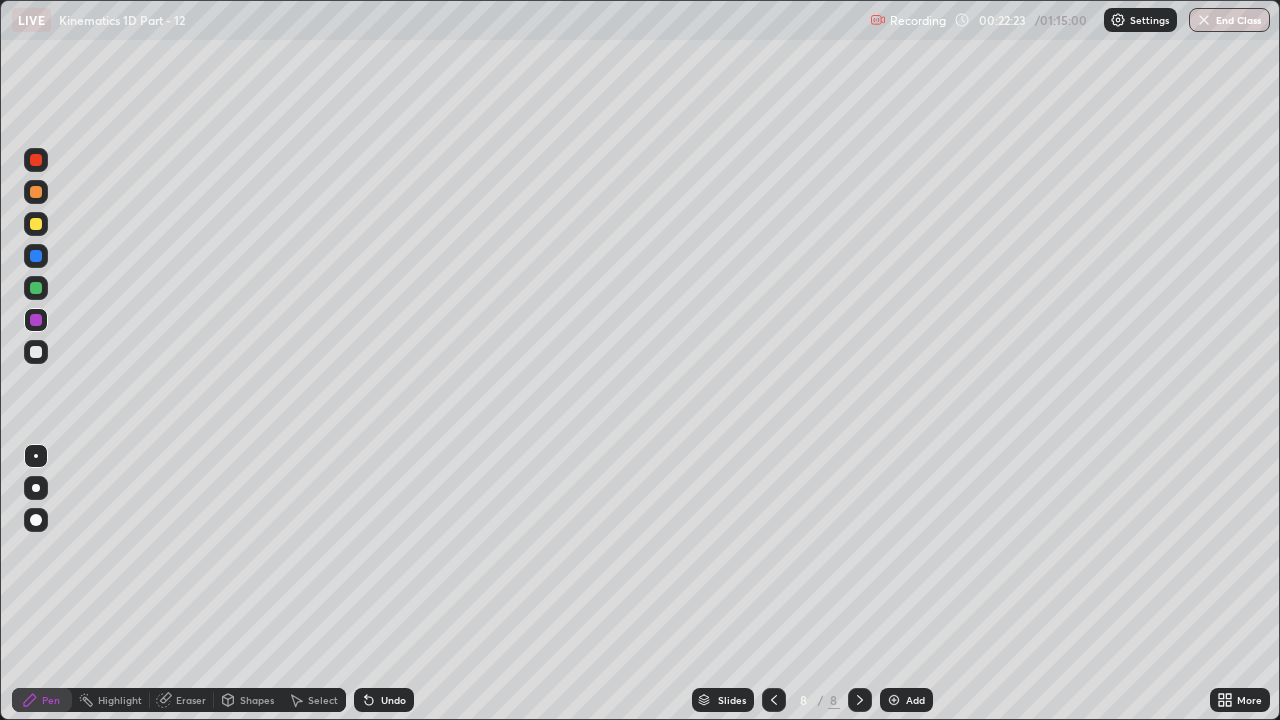 click at bounding box center (36, 256) 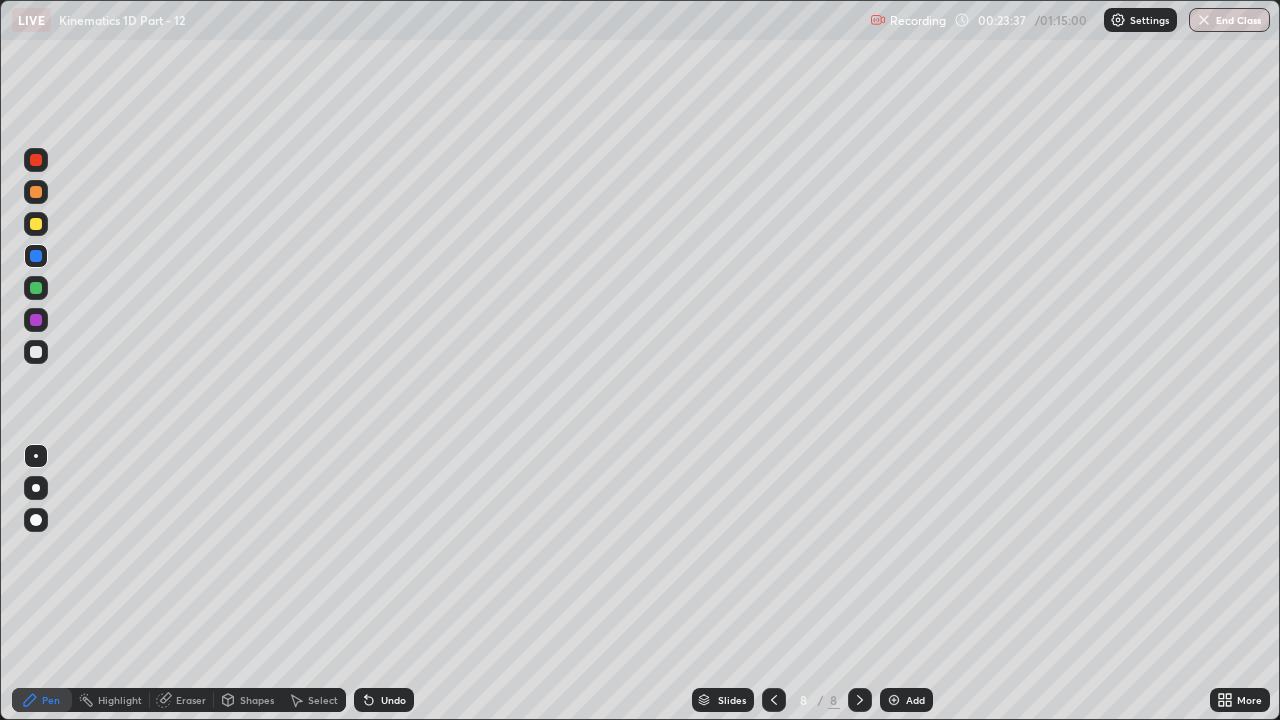 click at bounding box center [894, 700] 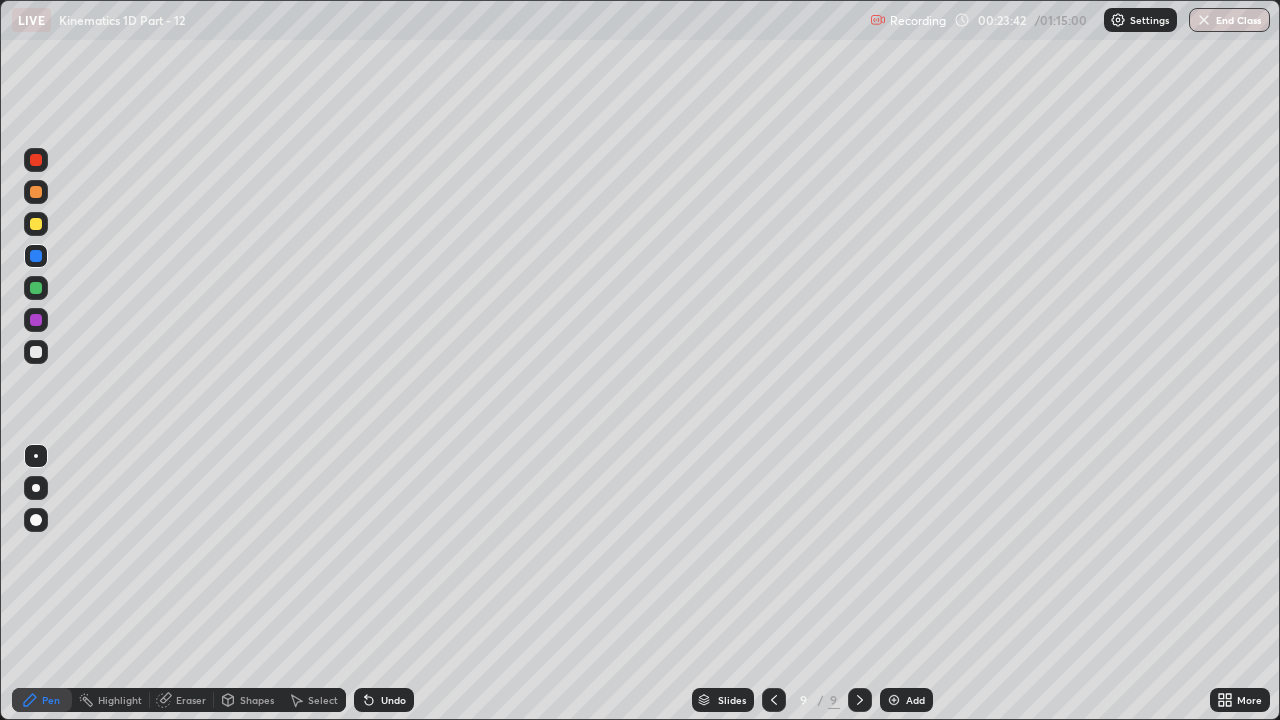 click on "Undo" at bounding box center [384, 700] 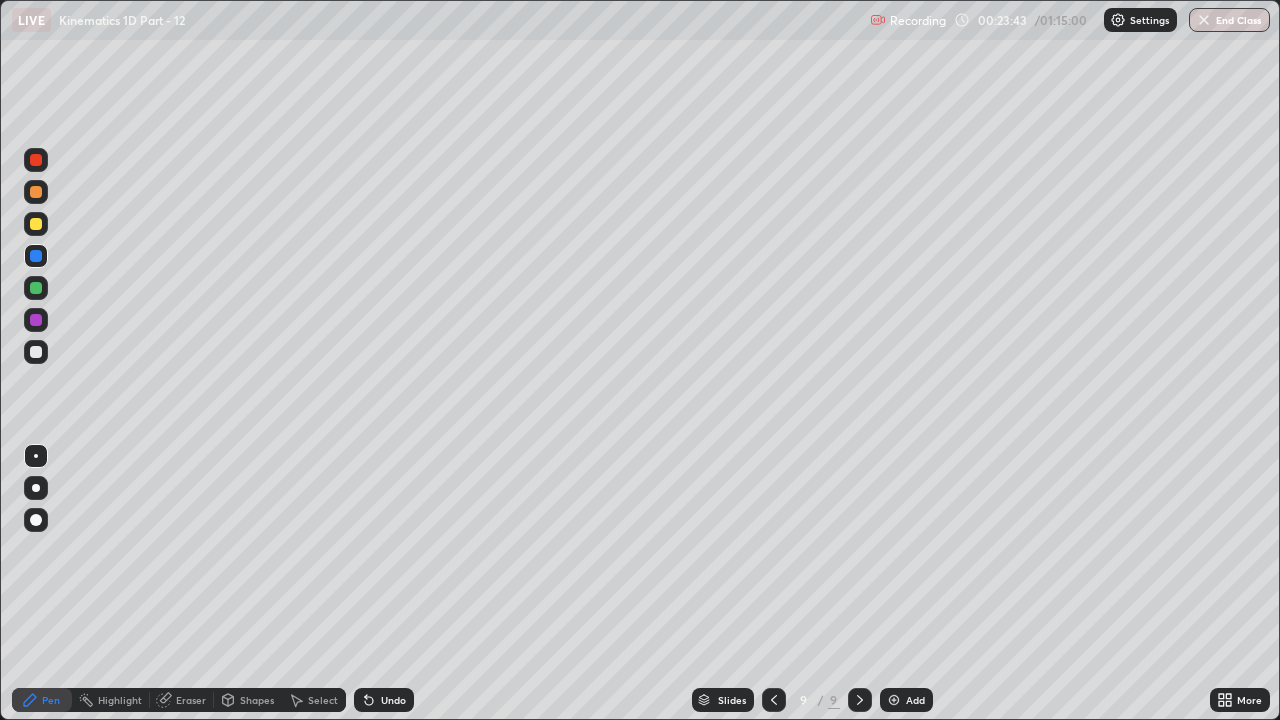 click at bounding box center [36, 224] 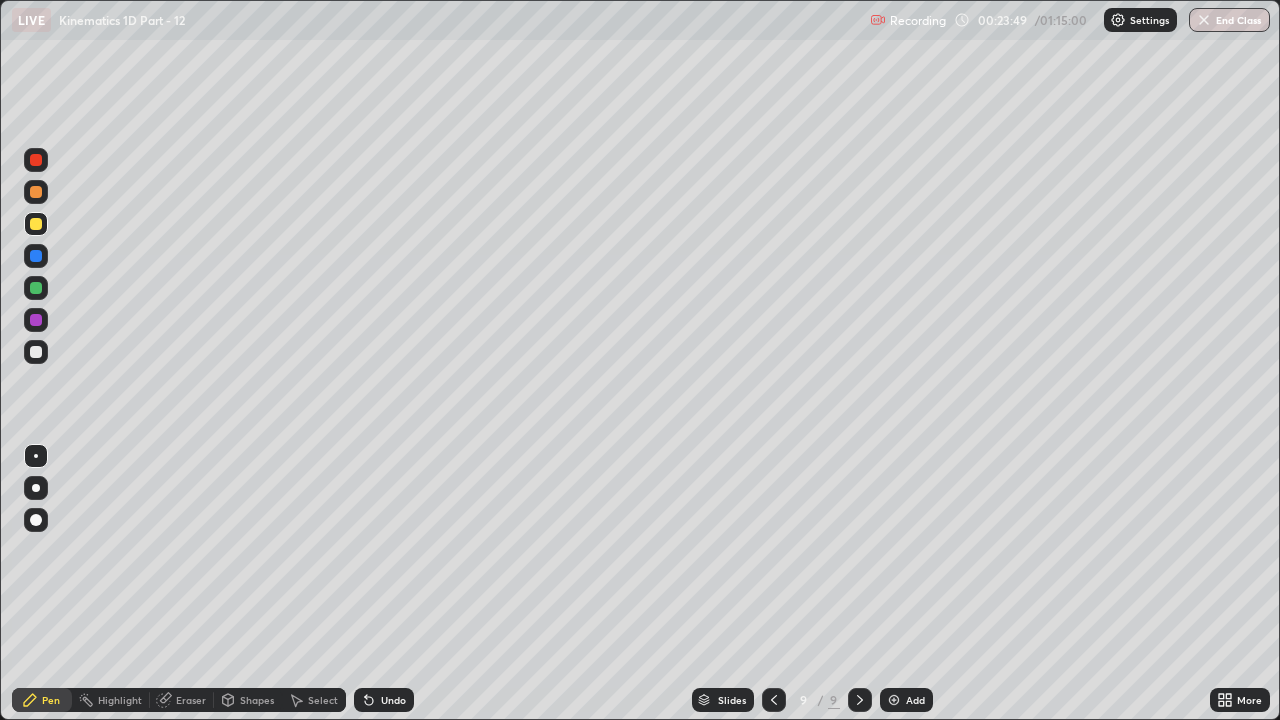 click at bounding box center (36, 256) 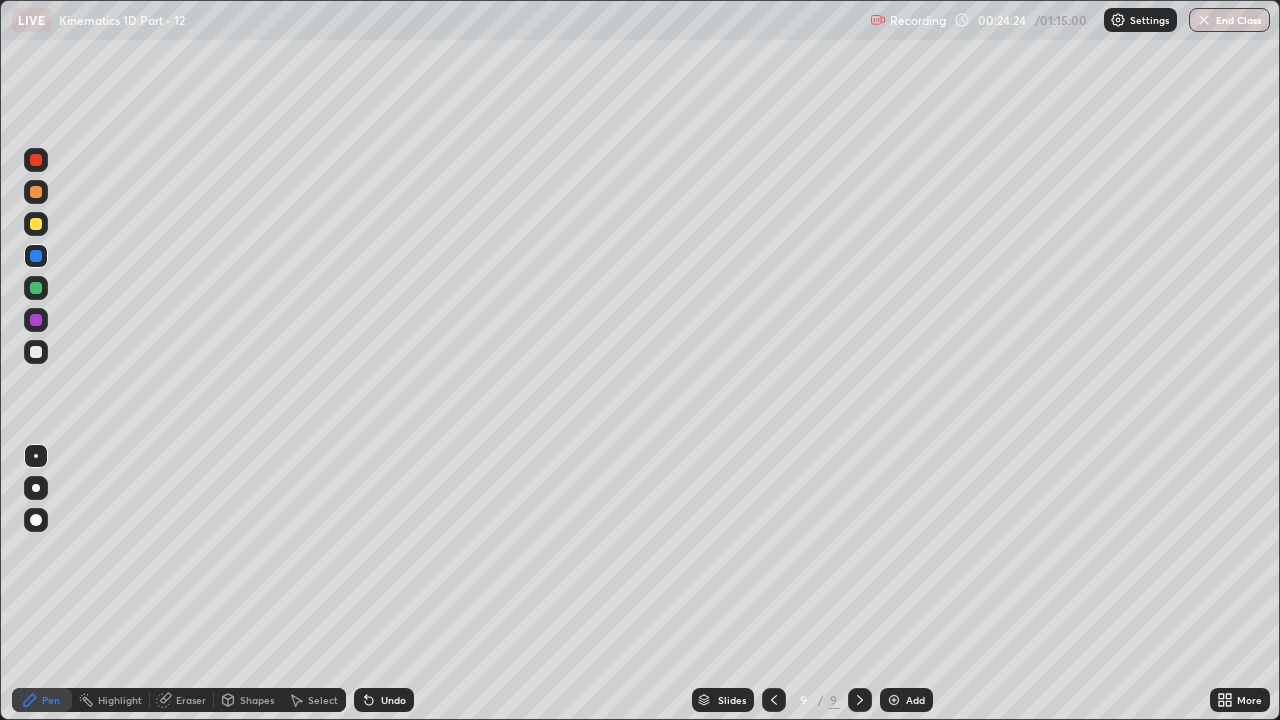 click at bounding box center [774, 700] 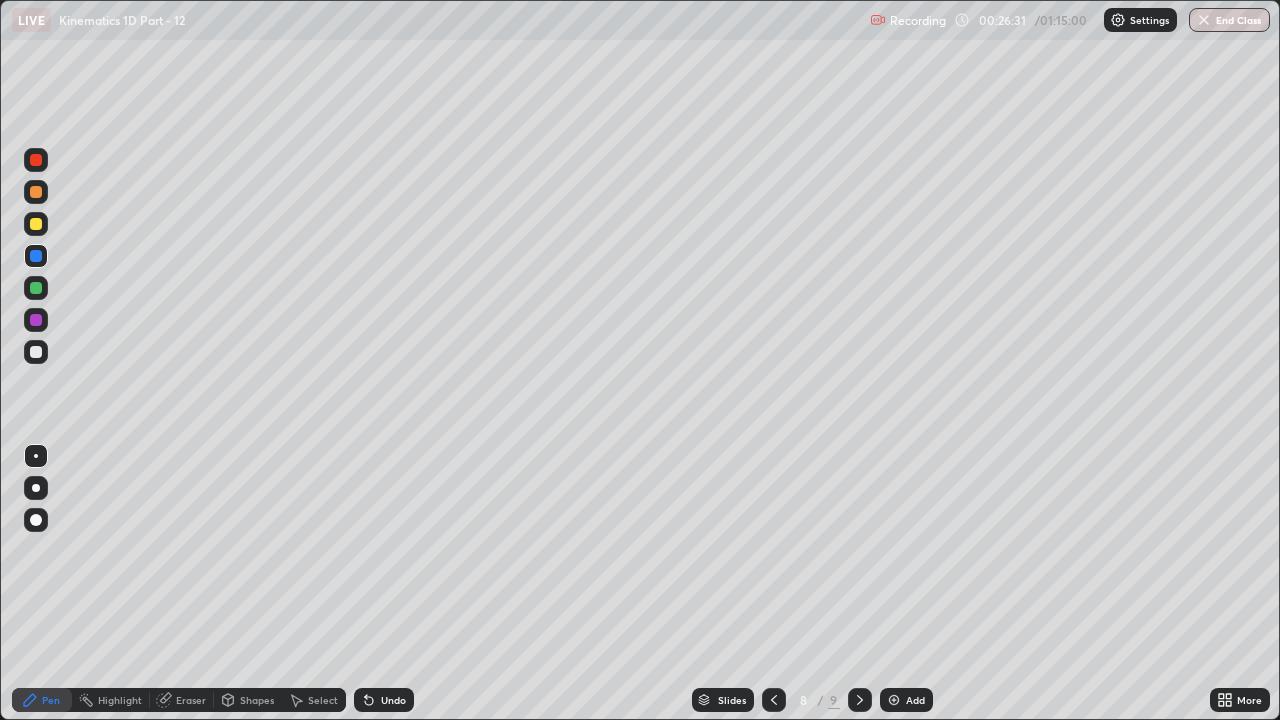 click at bounding box center [36, 320] 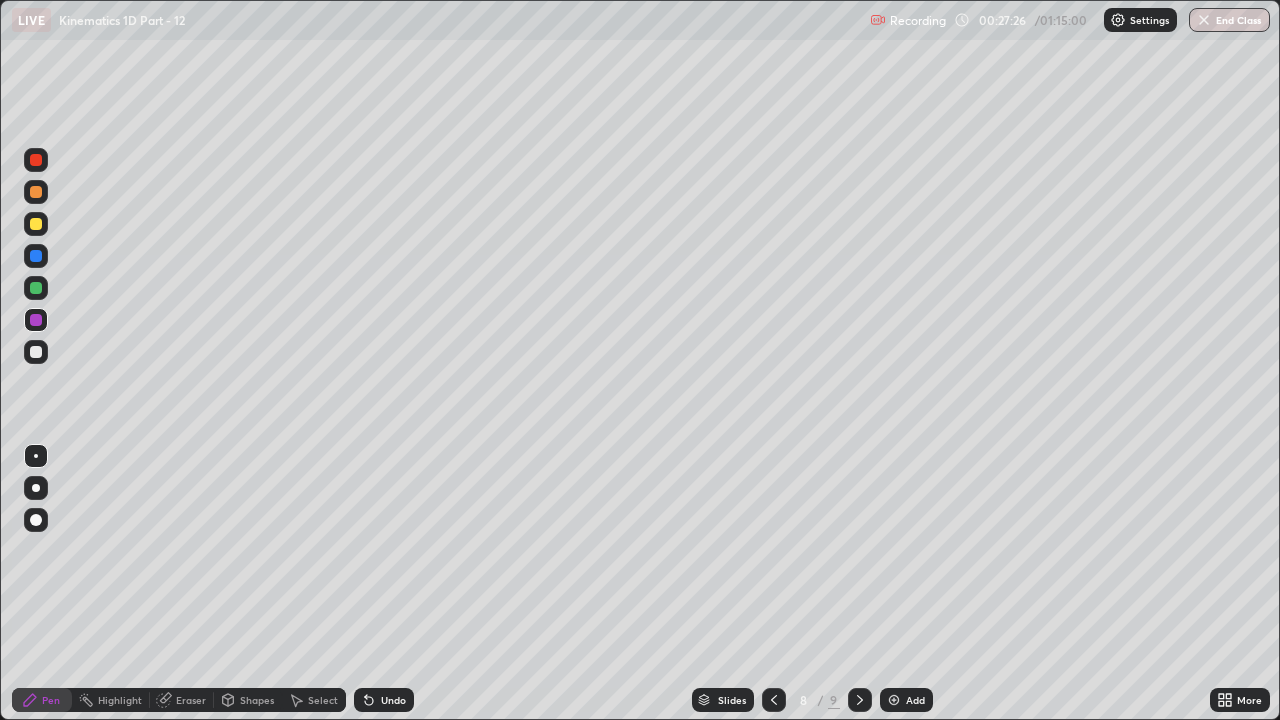 click 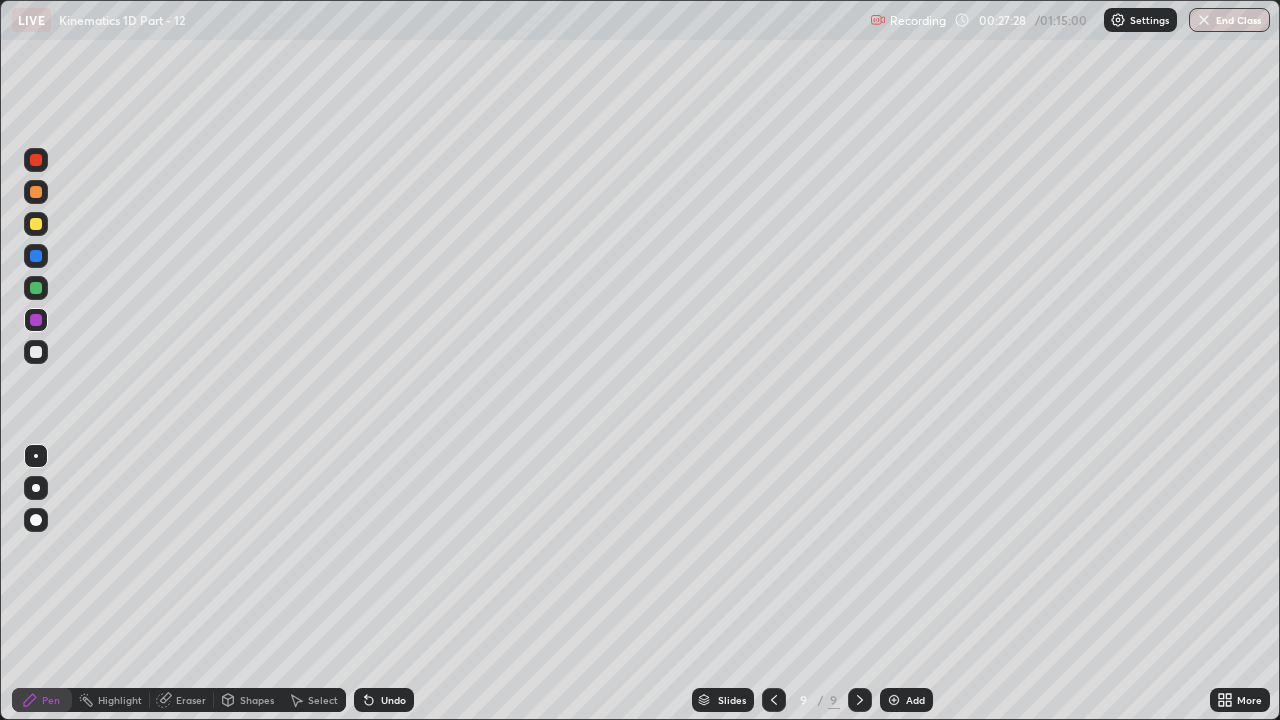 click at bounding box center (36, 320) 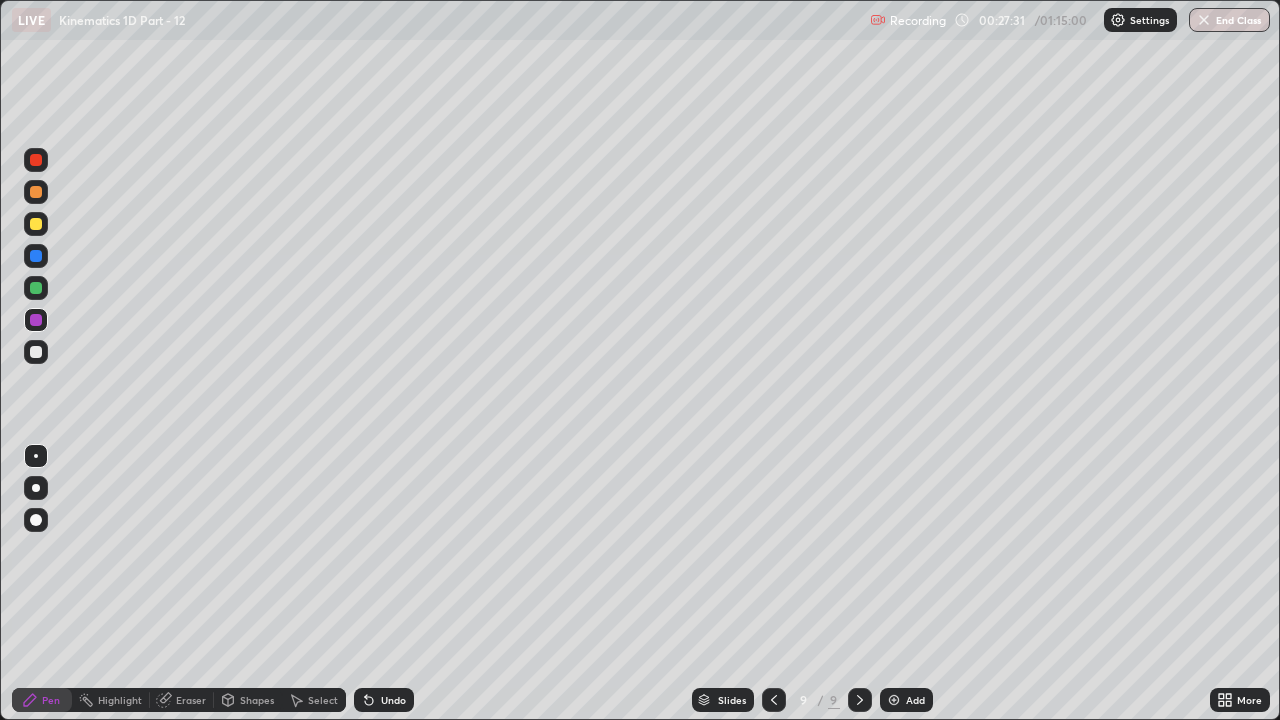 click at bounding box center (36, 352) 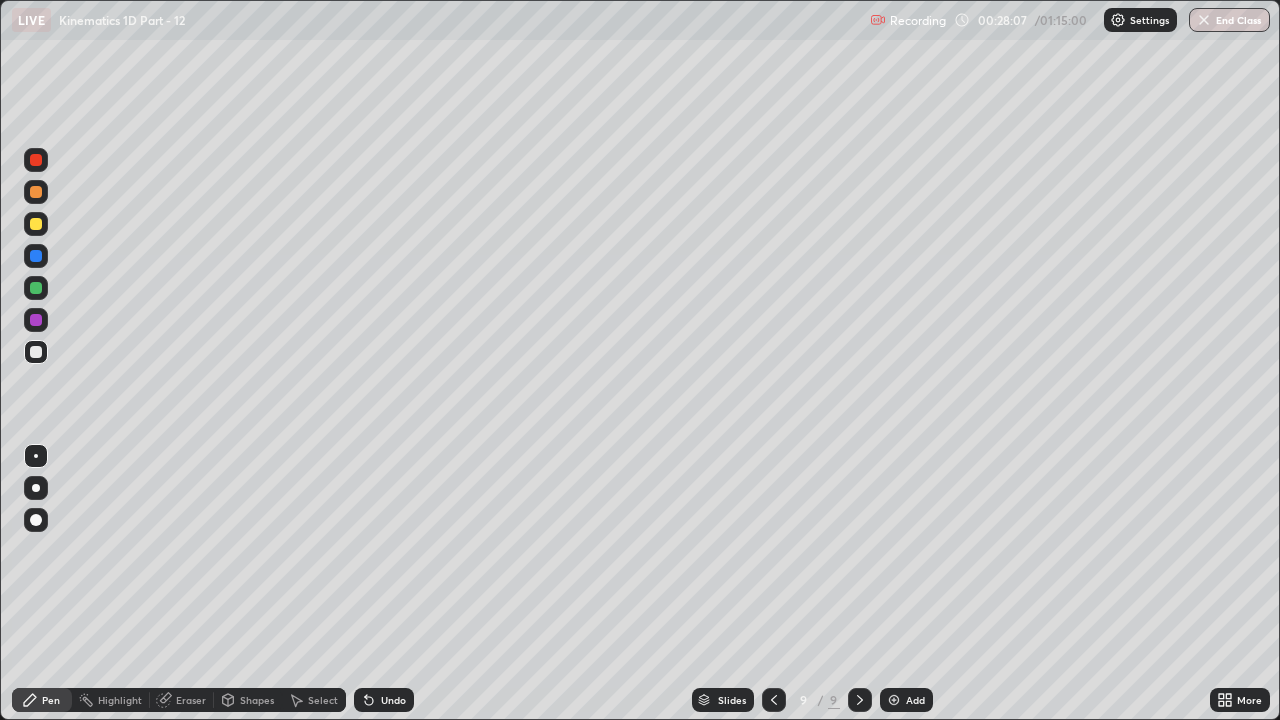 click at bounding box center (36, 288) 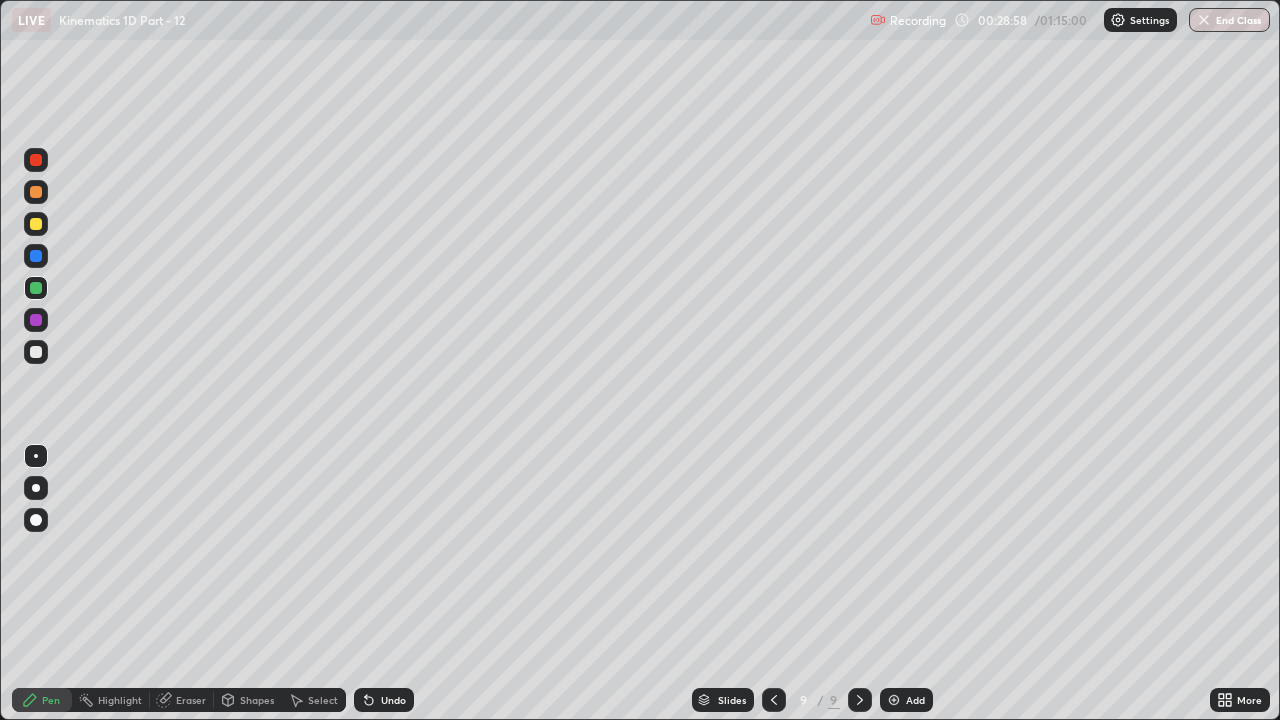 click at bounding box center (36, 320) 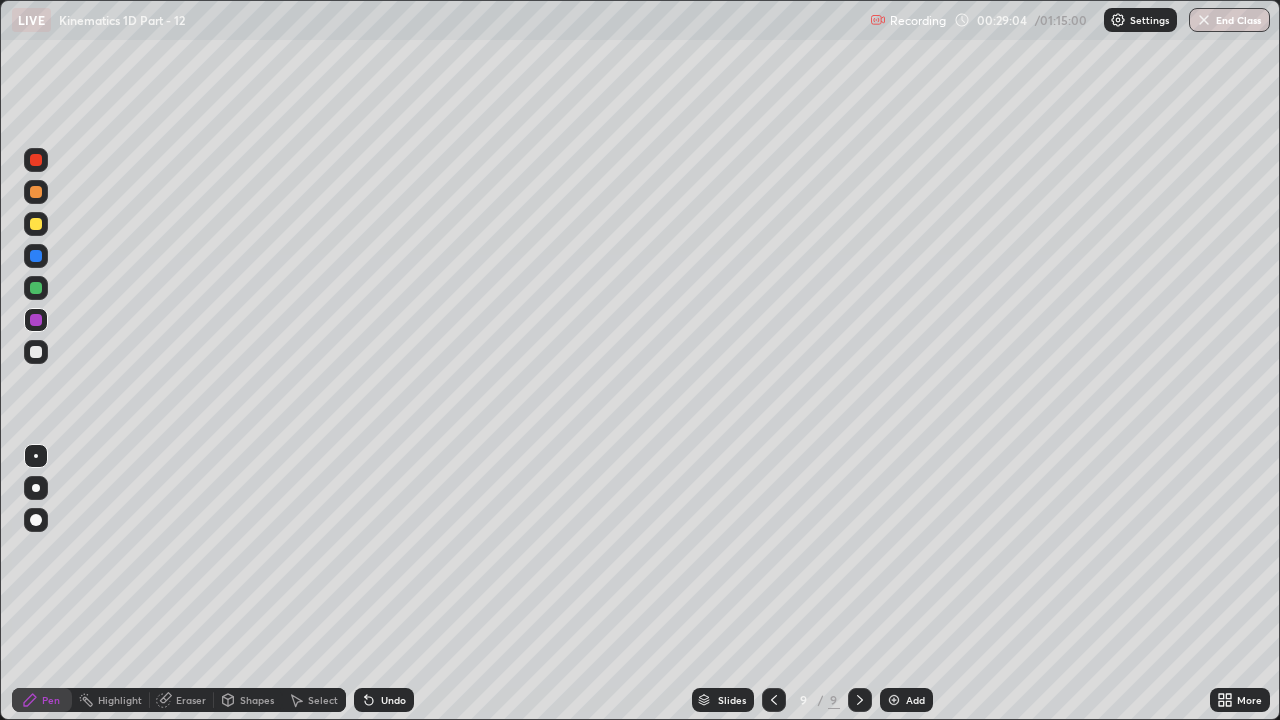 click on "Undo" at bounding box center (393, 700) 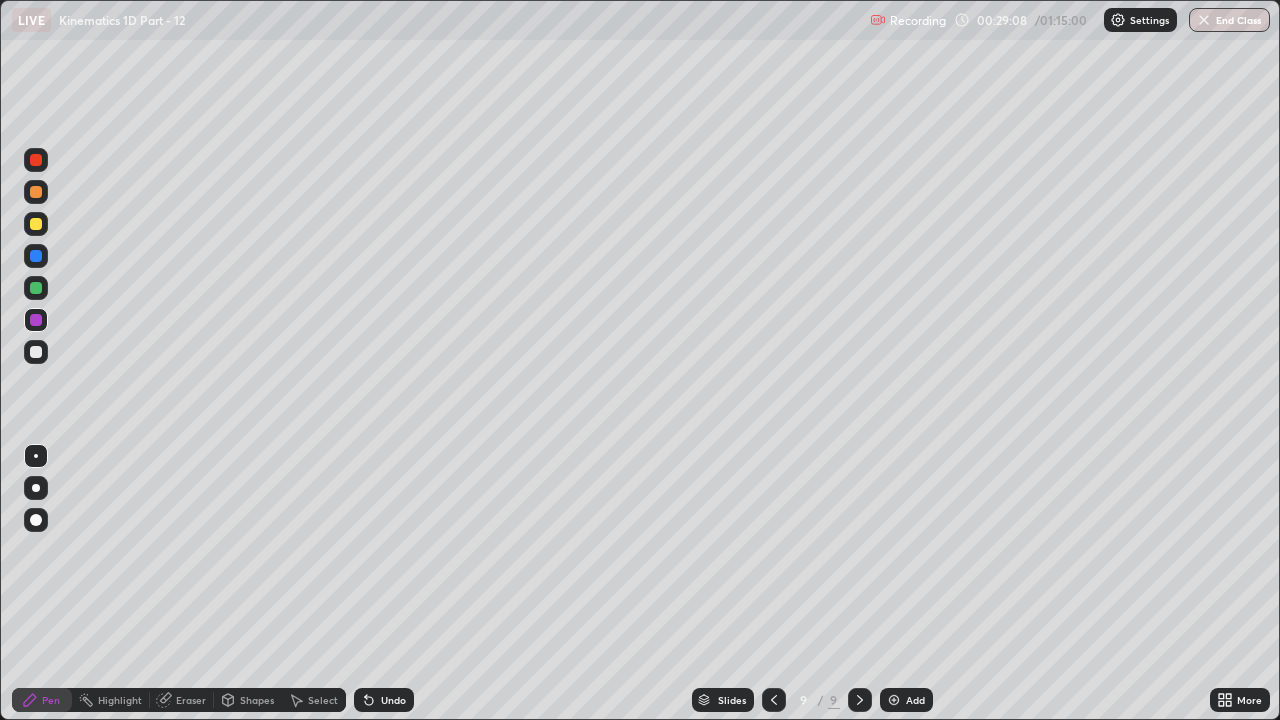 click on "Undo" at bounding box center (393, 700) 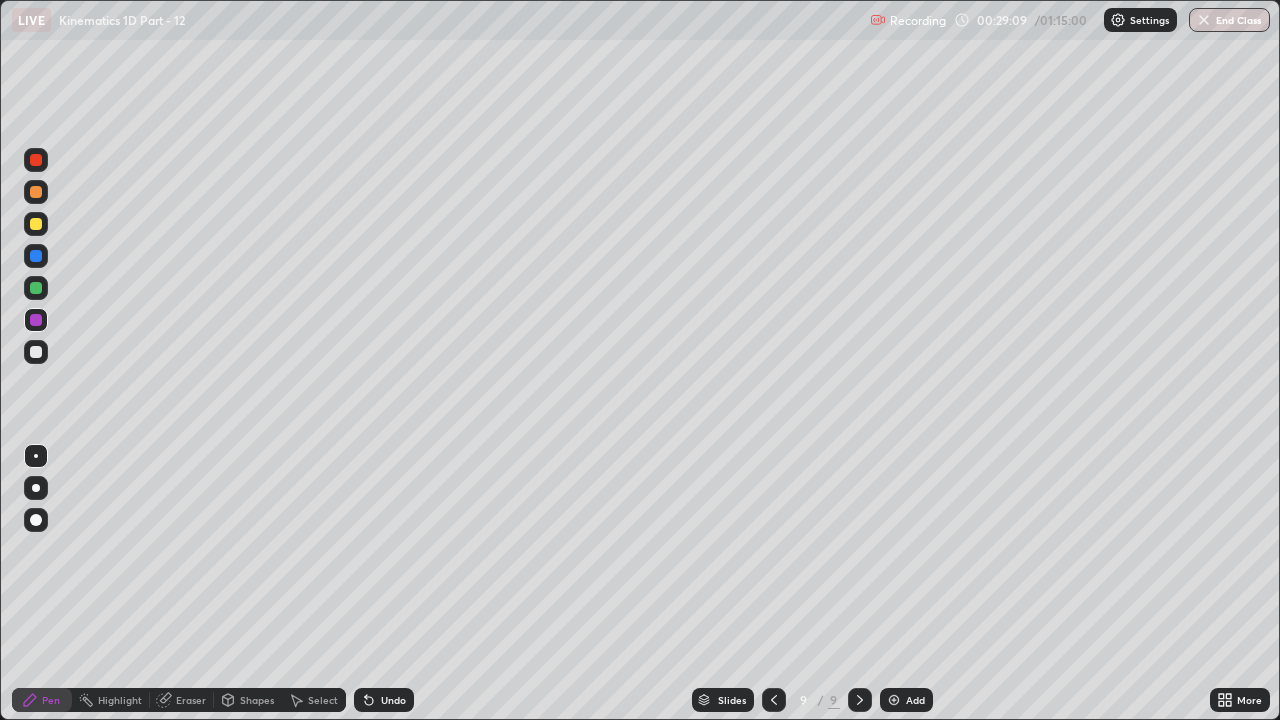 click on "Undo" at bounding box center [384, 700] 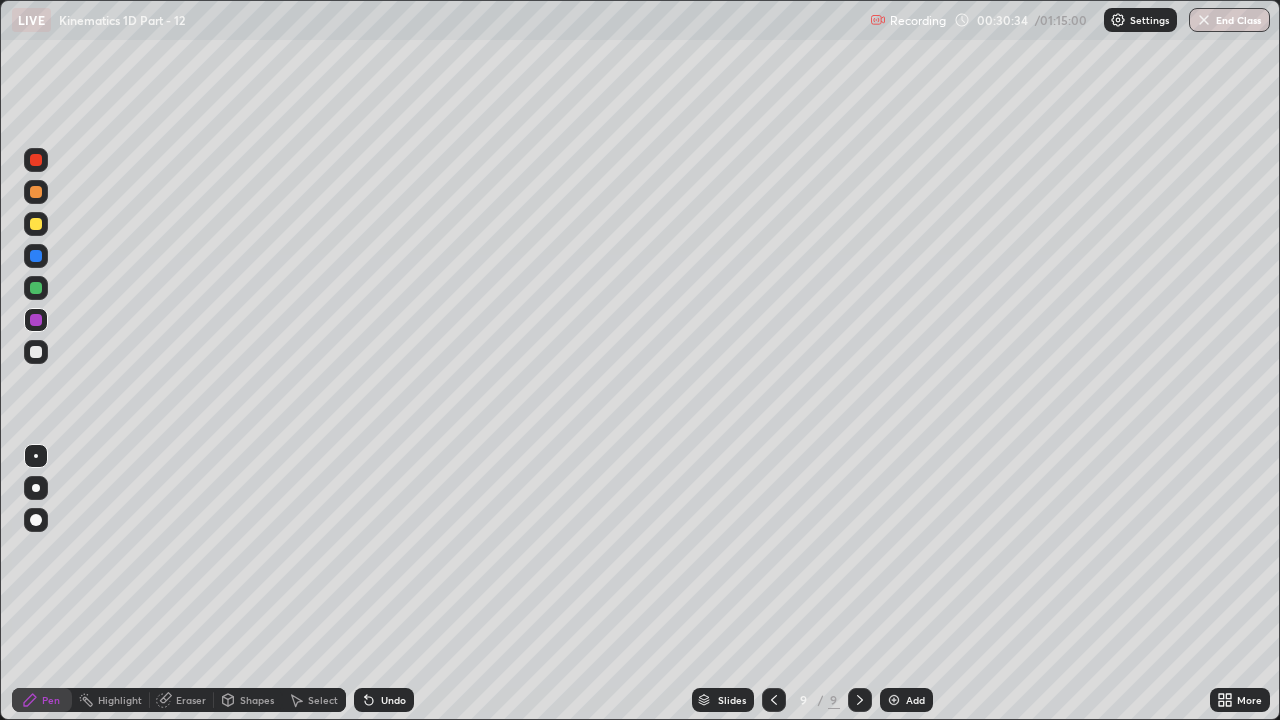 click at bounding box center (894, 700) 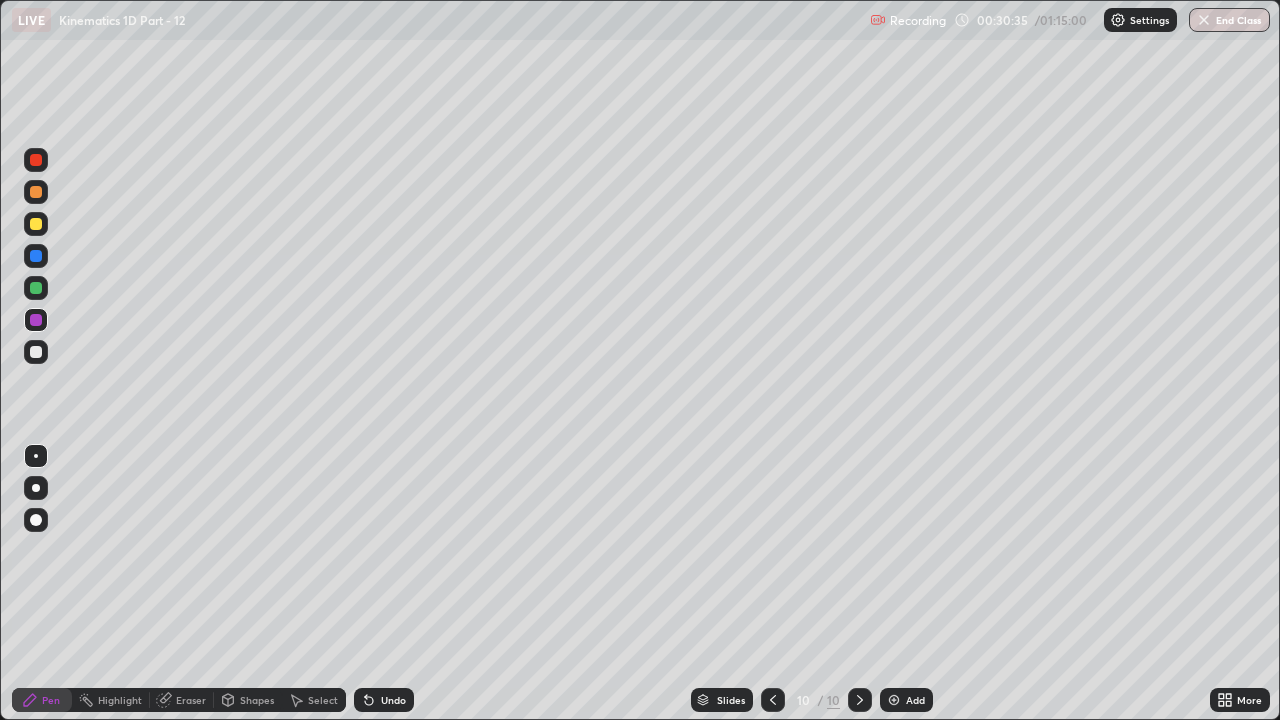 click at bounding box center (36, 352) 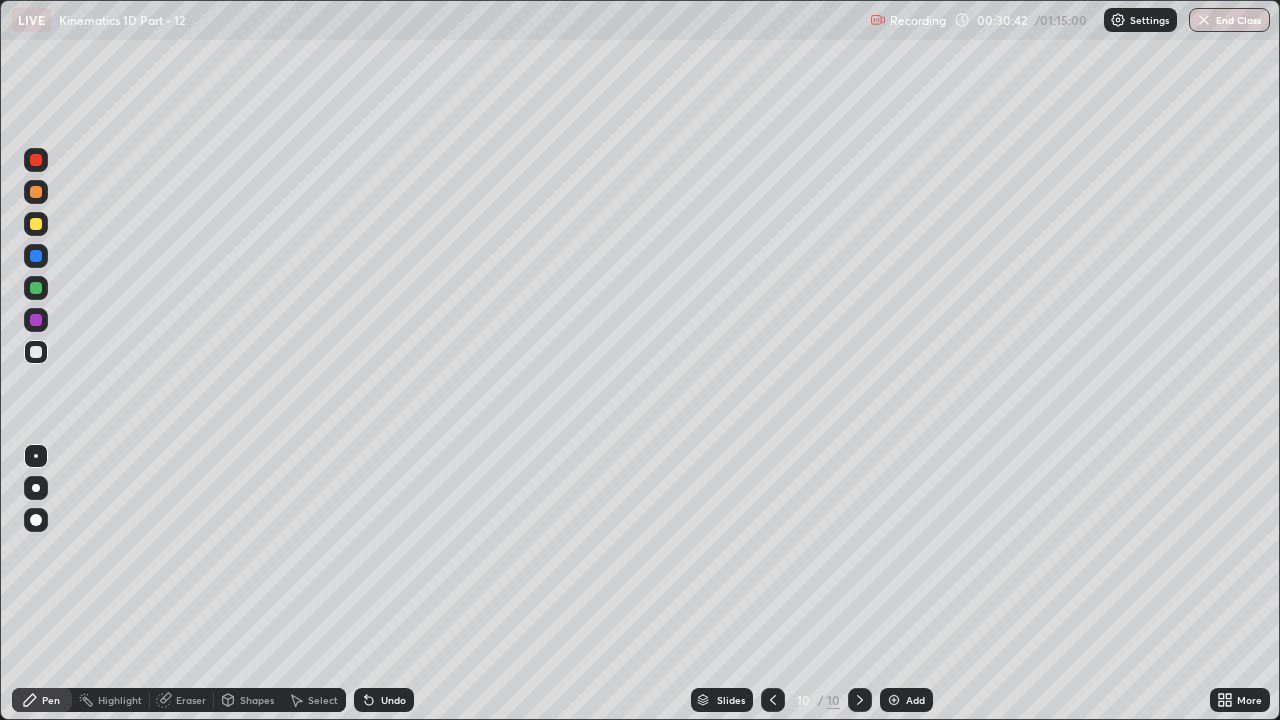 click at bounding box center [36, 288] 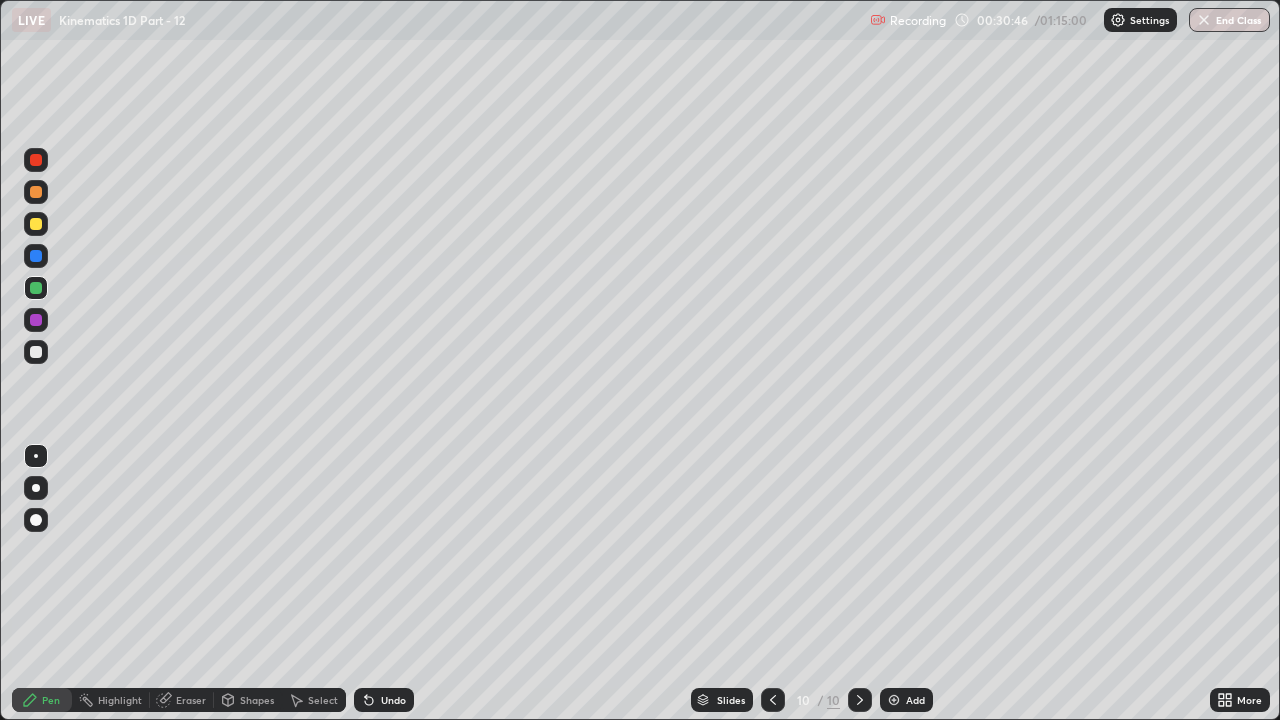 click on "Undo" at bounding box center [384, 700] 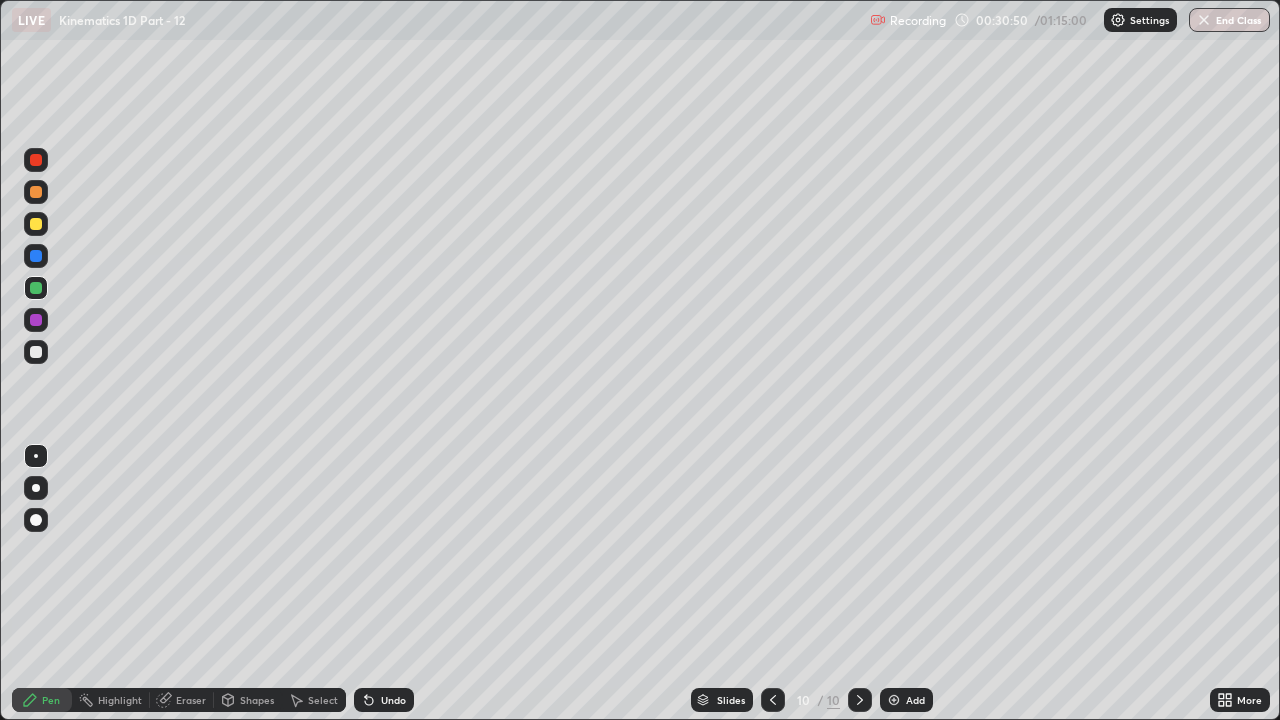click 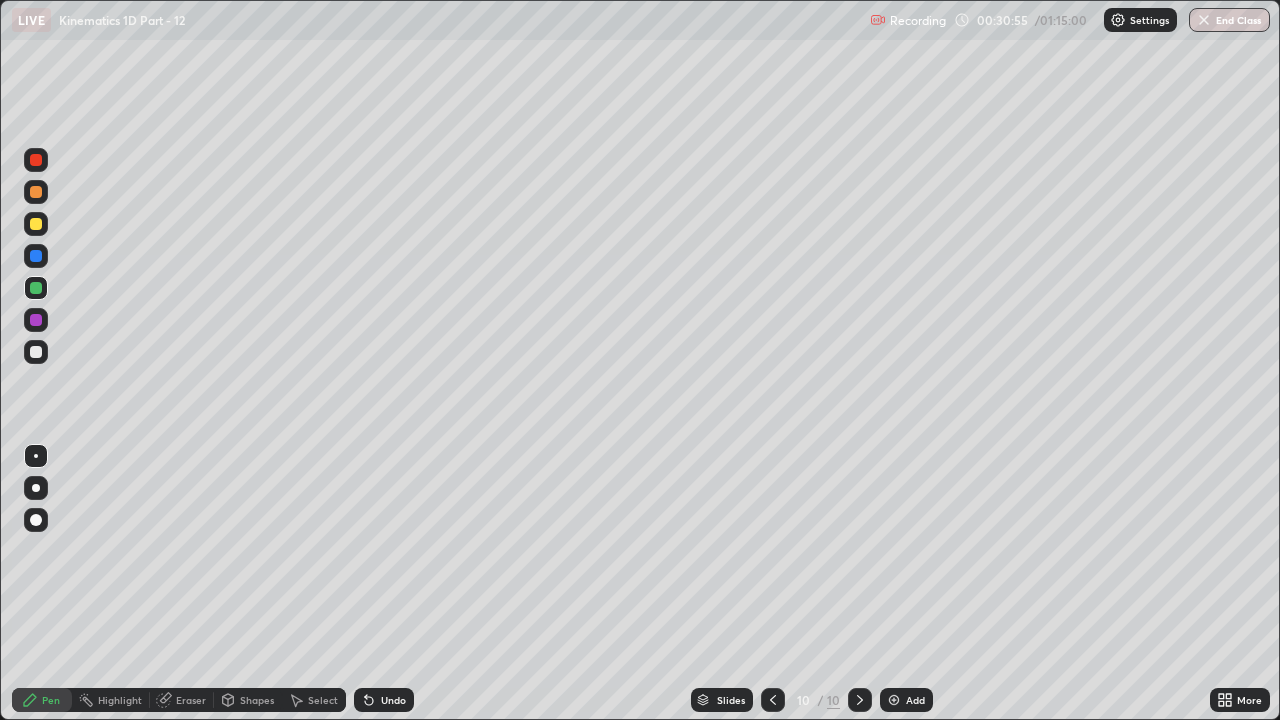 click at bounding box center (36, 320) 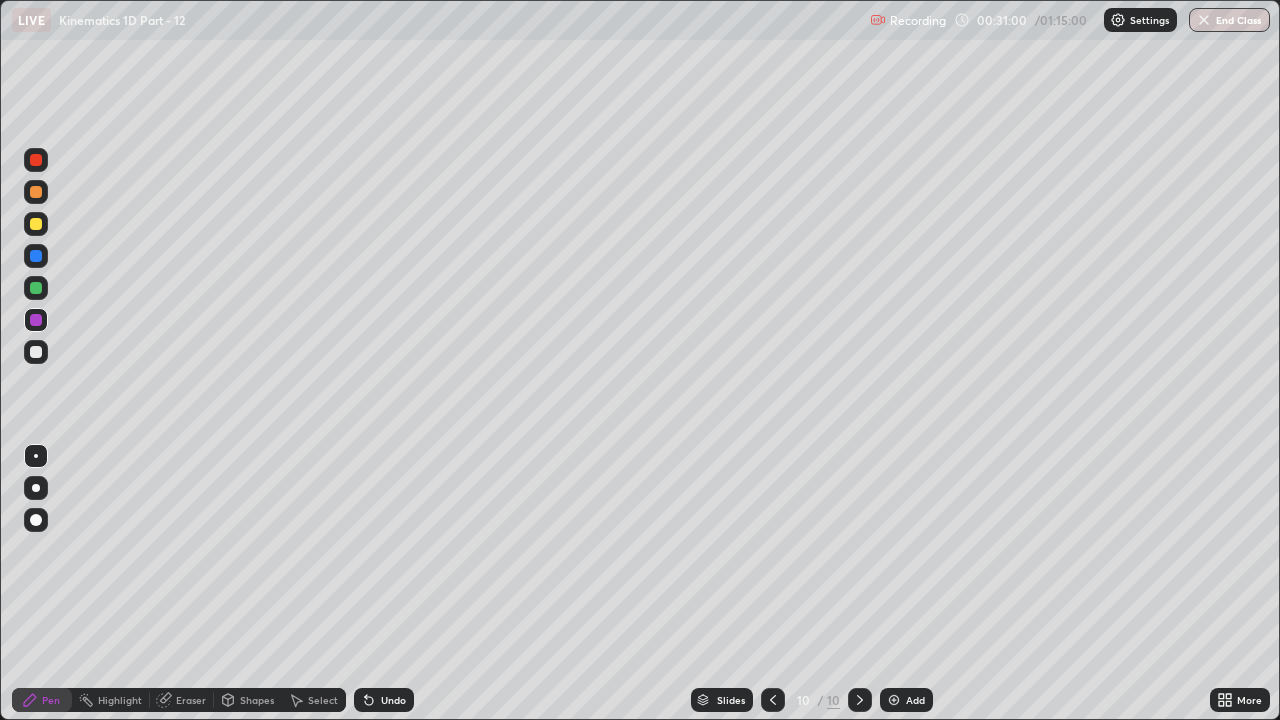 click at bounding box center (36, 288) 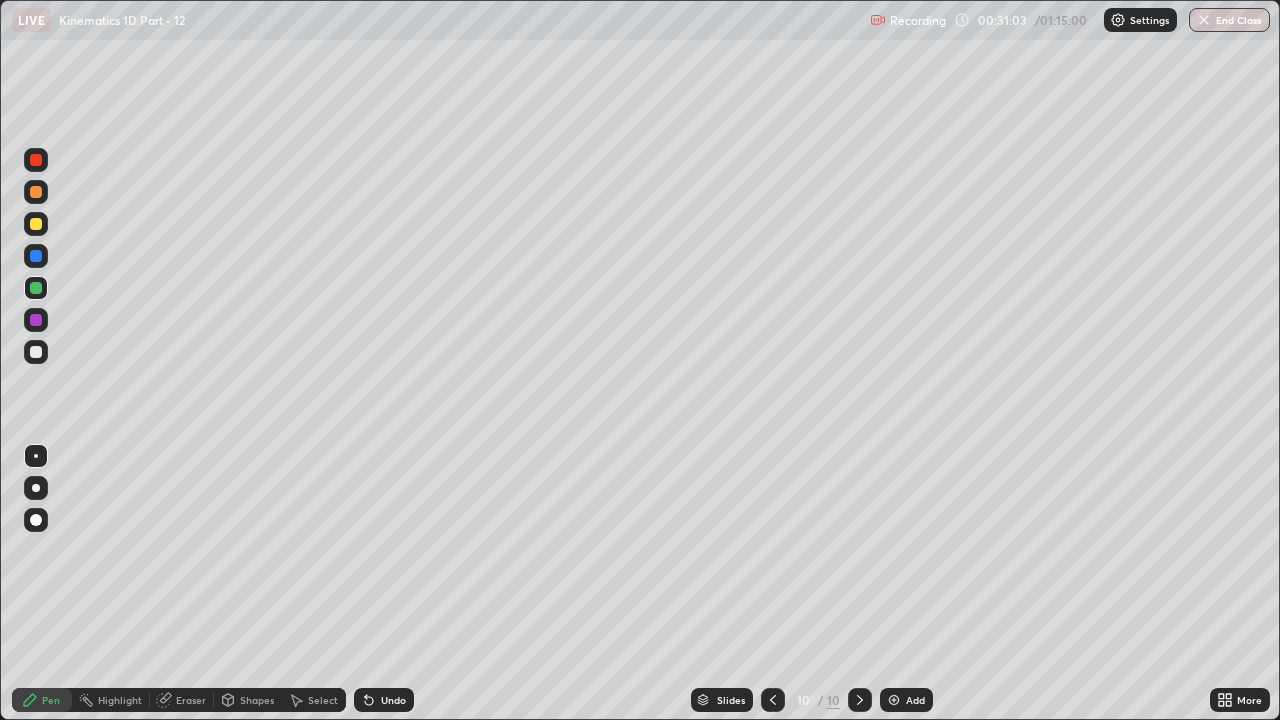 click at bounding box center (36, 256) 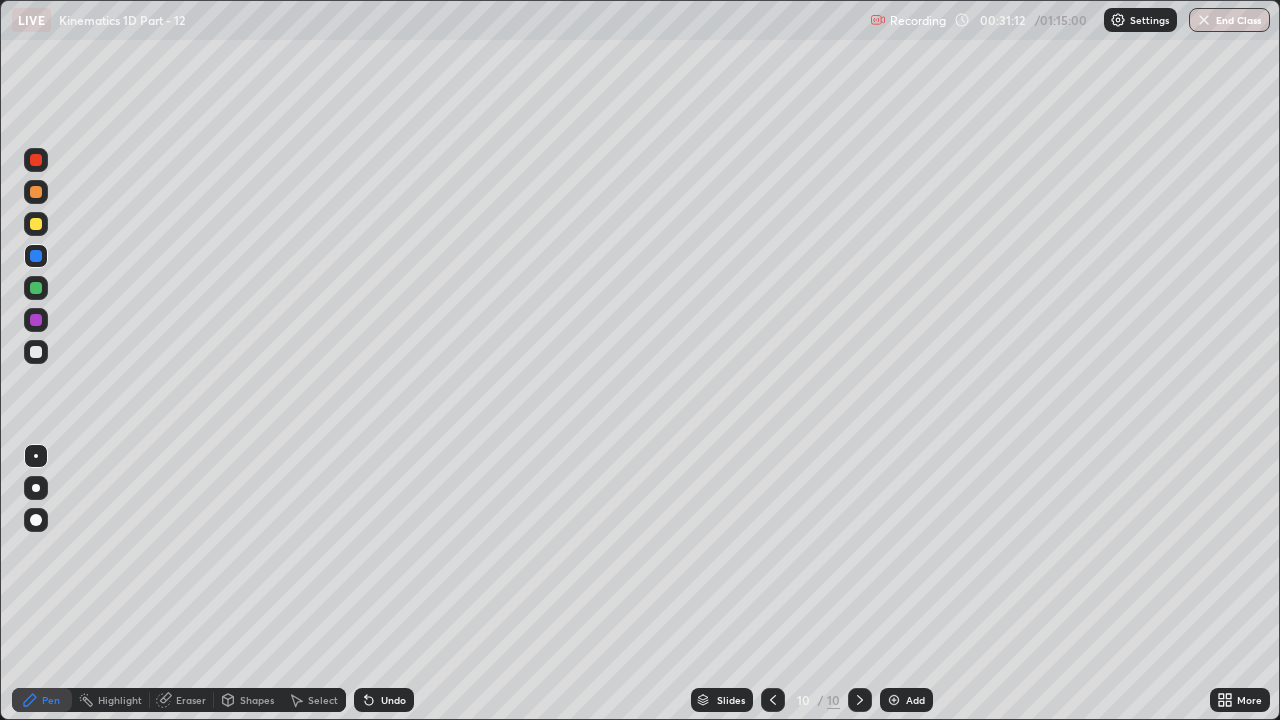 click on "Undo" at bounding box center (384, 700) 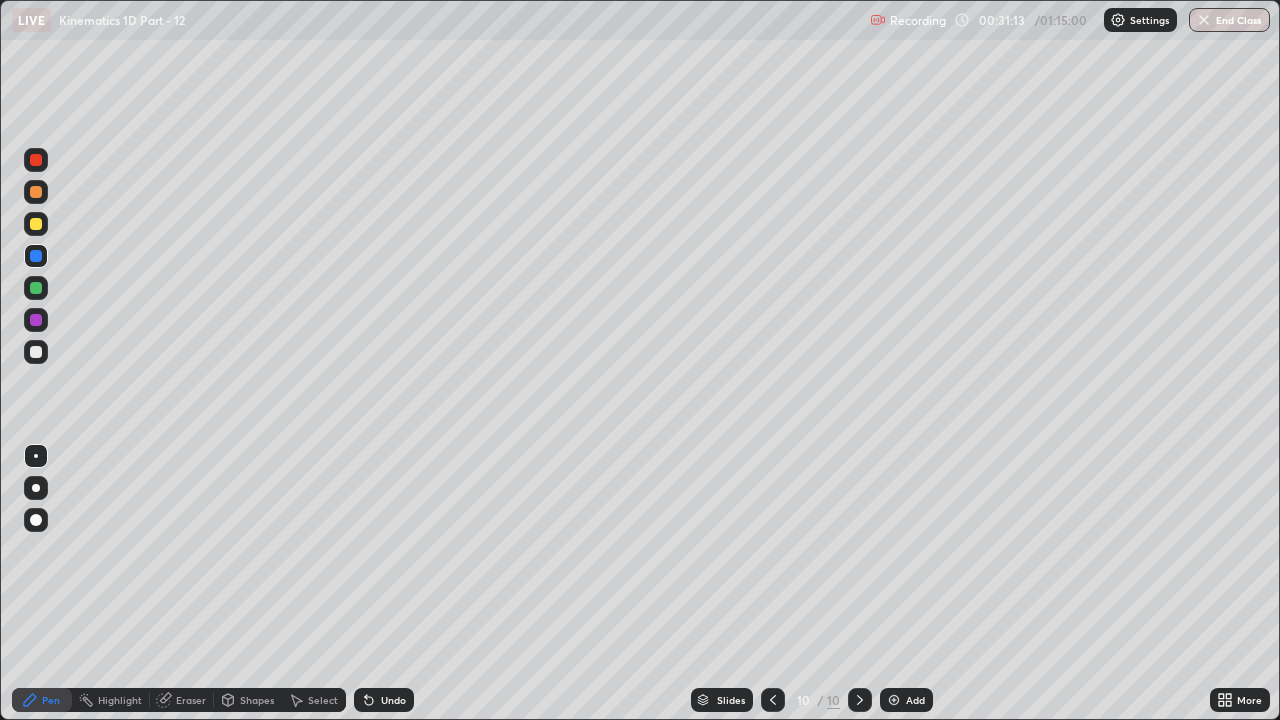 click on "Undo" at bounding box center [384, 700] 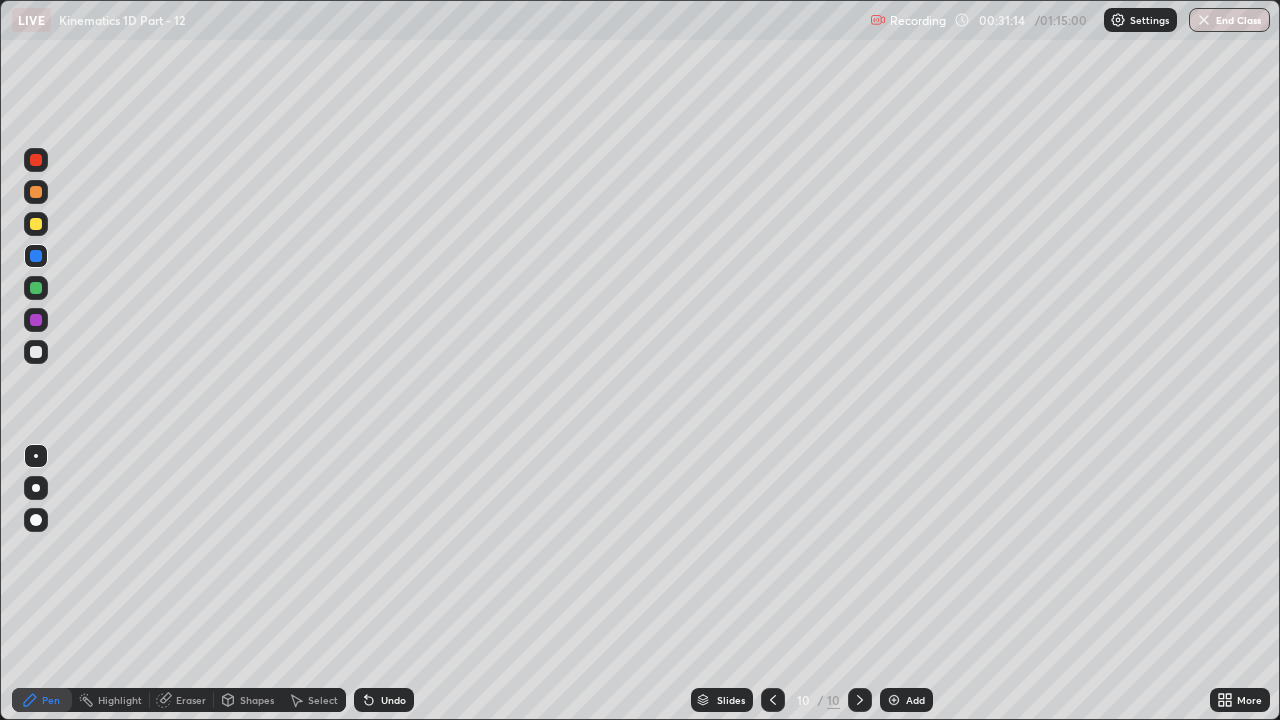 click 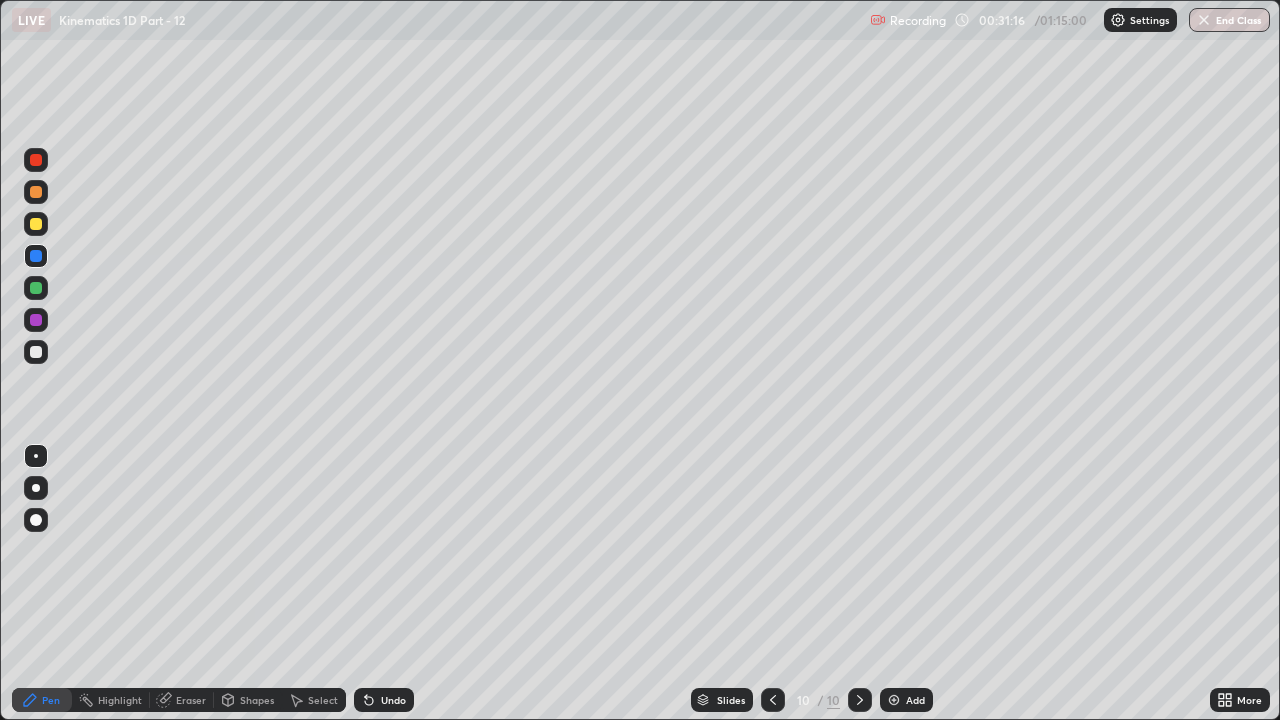 click on "Undo" at bounding box center [393, 700] 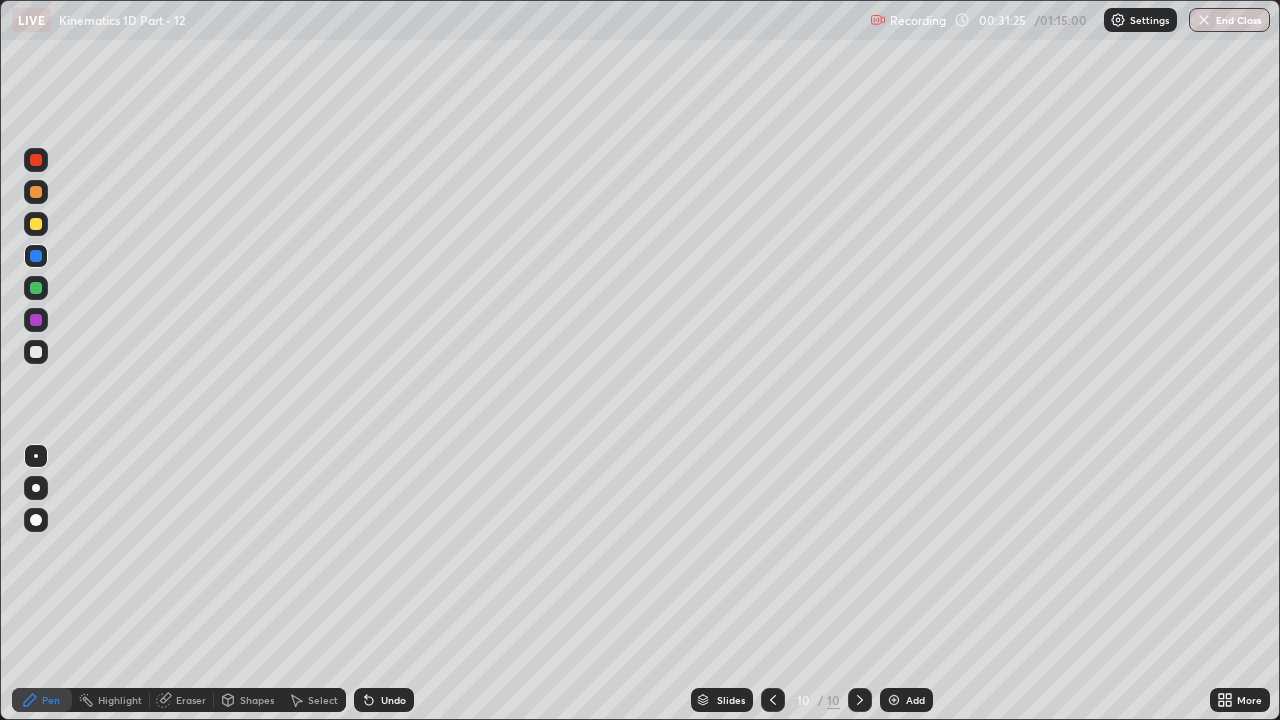 click at bounding box center (36, 288) 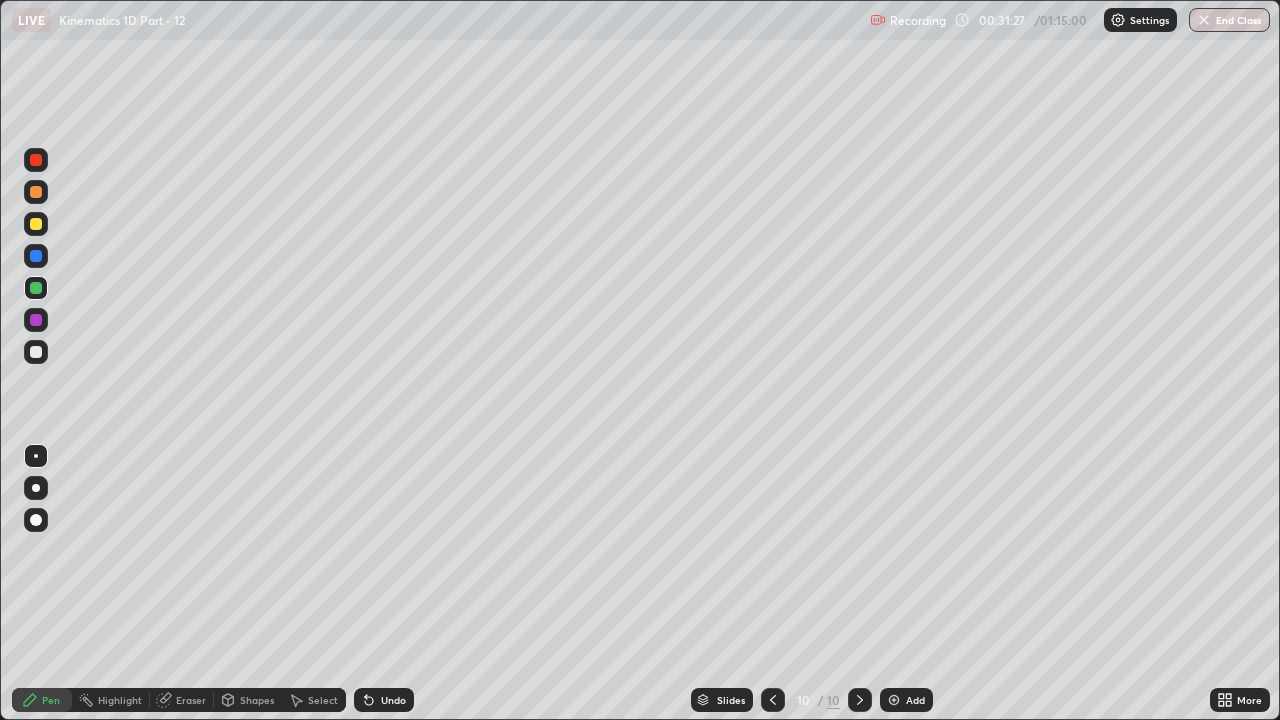 click at bounding box center [36, 352] 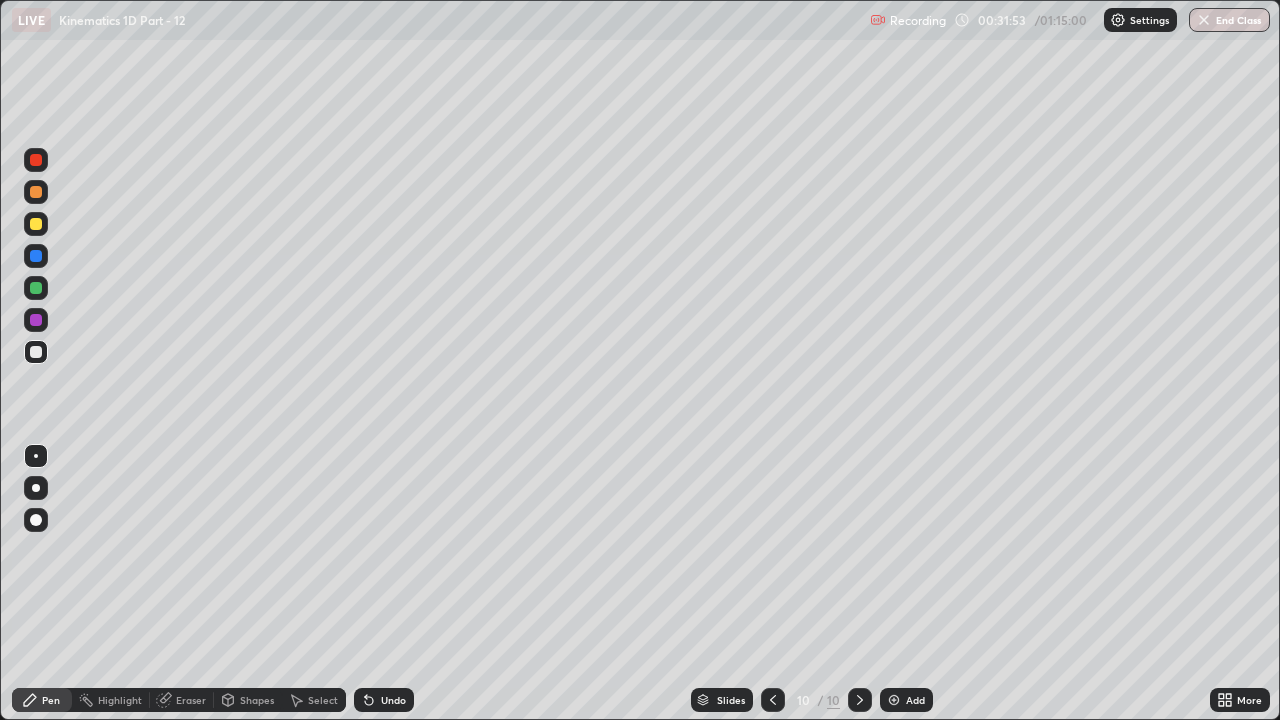 click at bounding box center (36, 320) 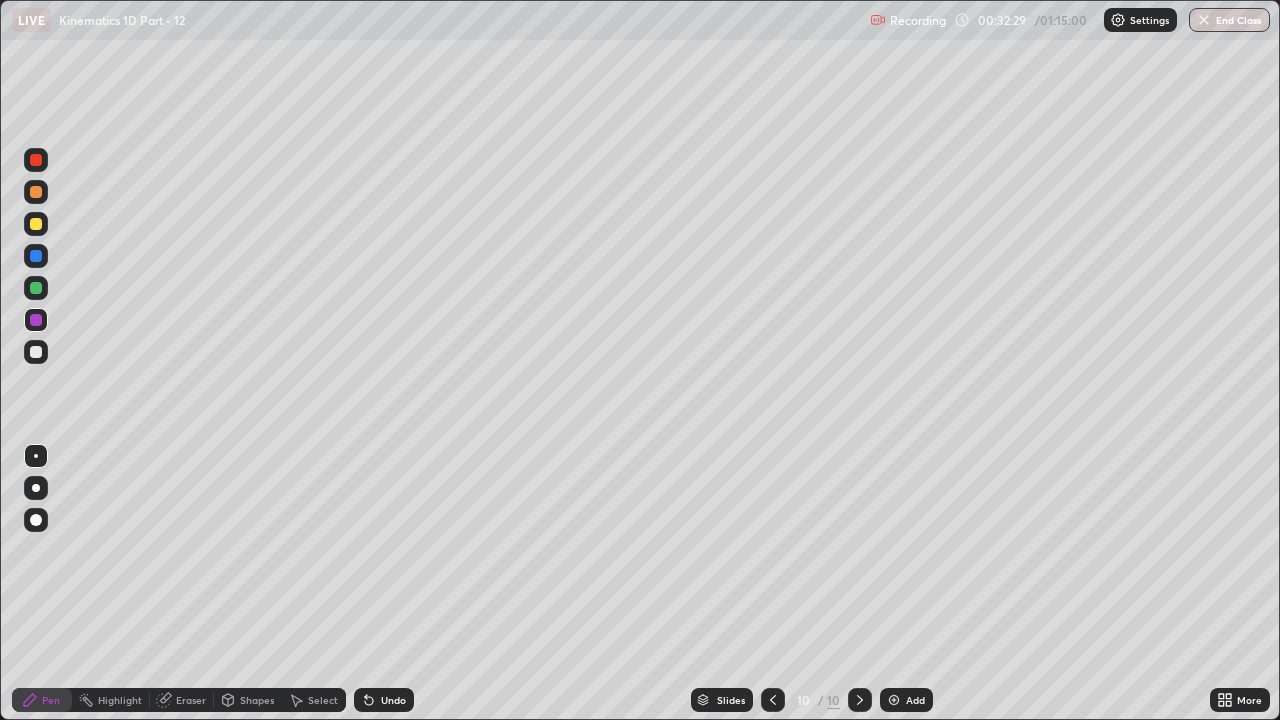 click at bounding box center (36, 288) 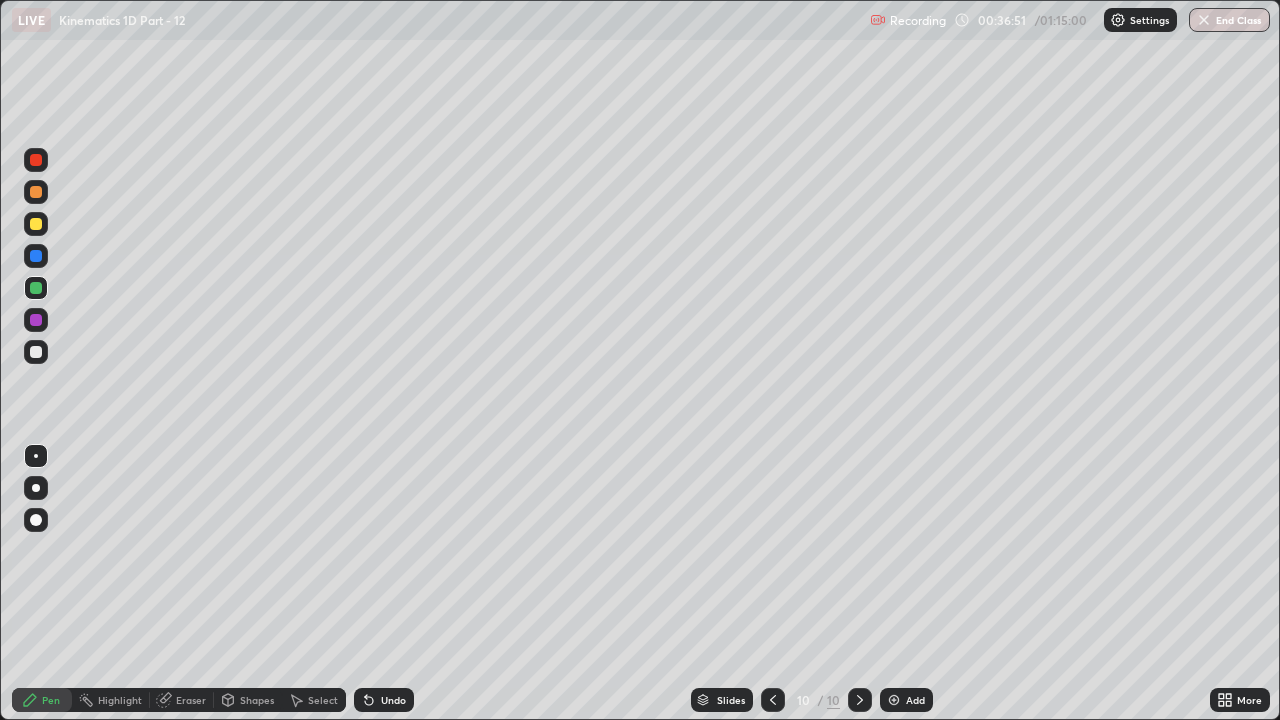 click on "Add" at bounding box center [906, 700] 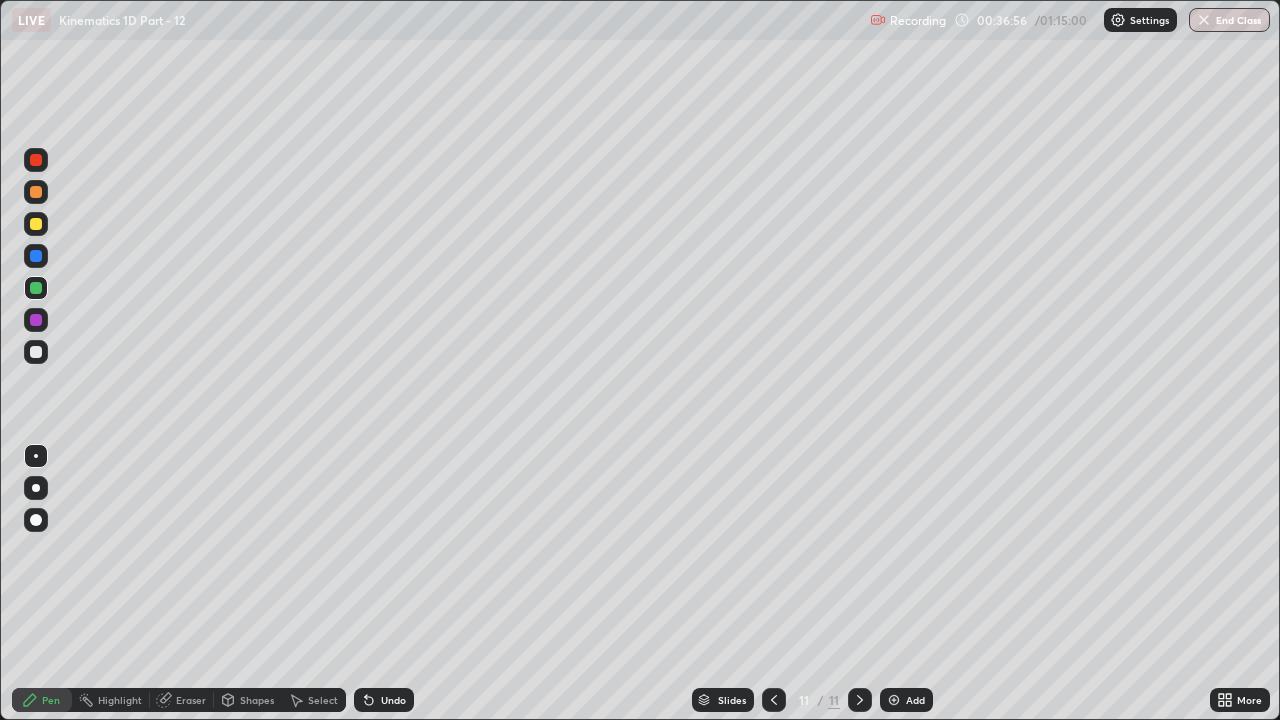 click 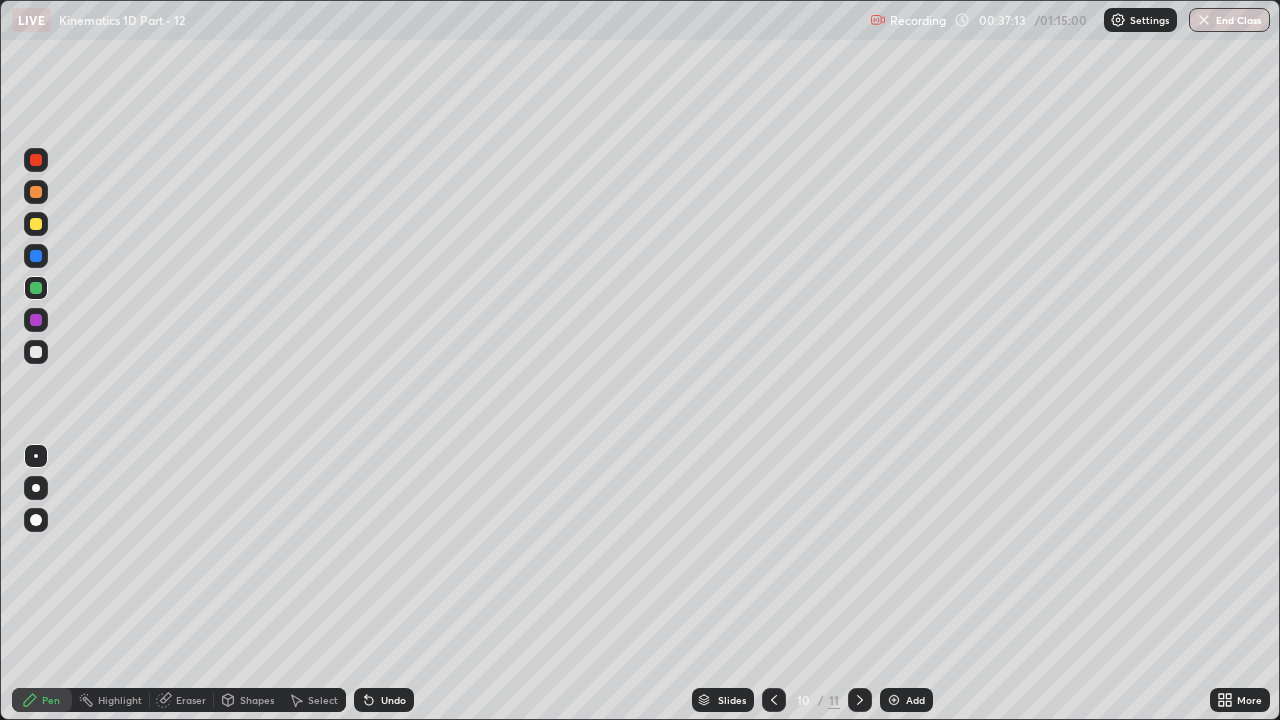 click 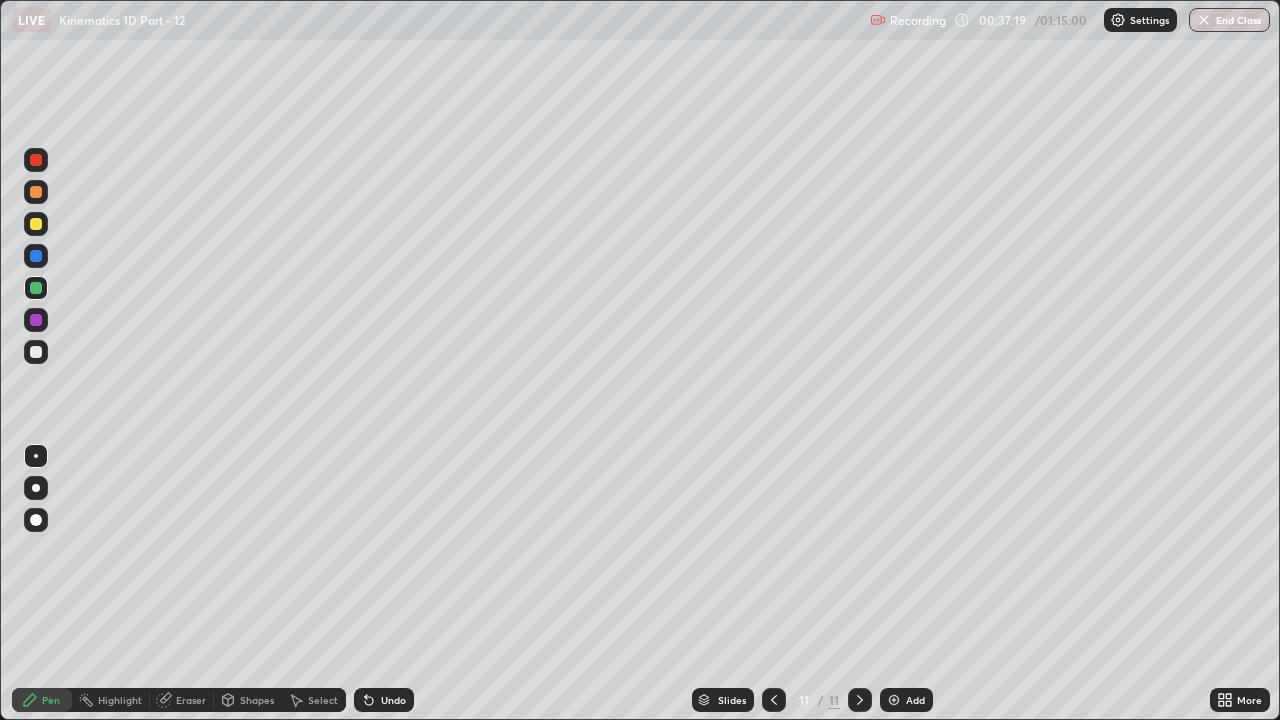 click 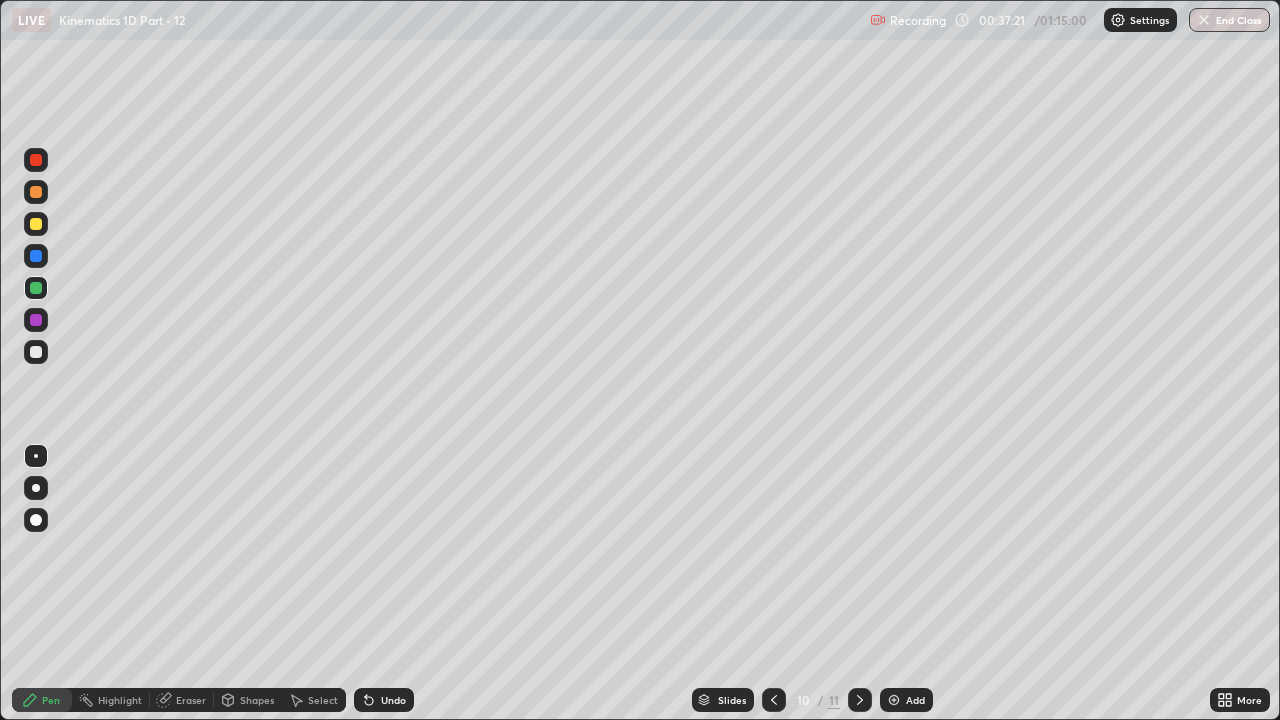 click 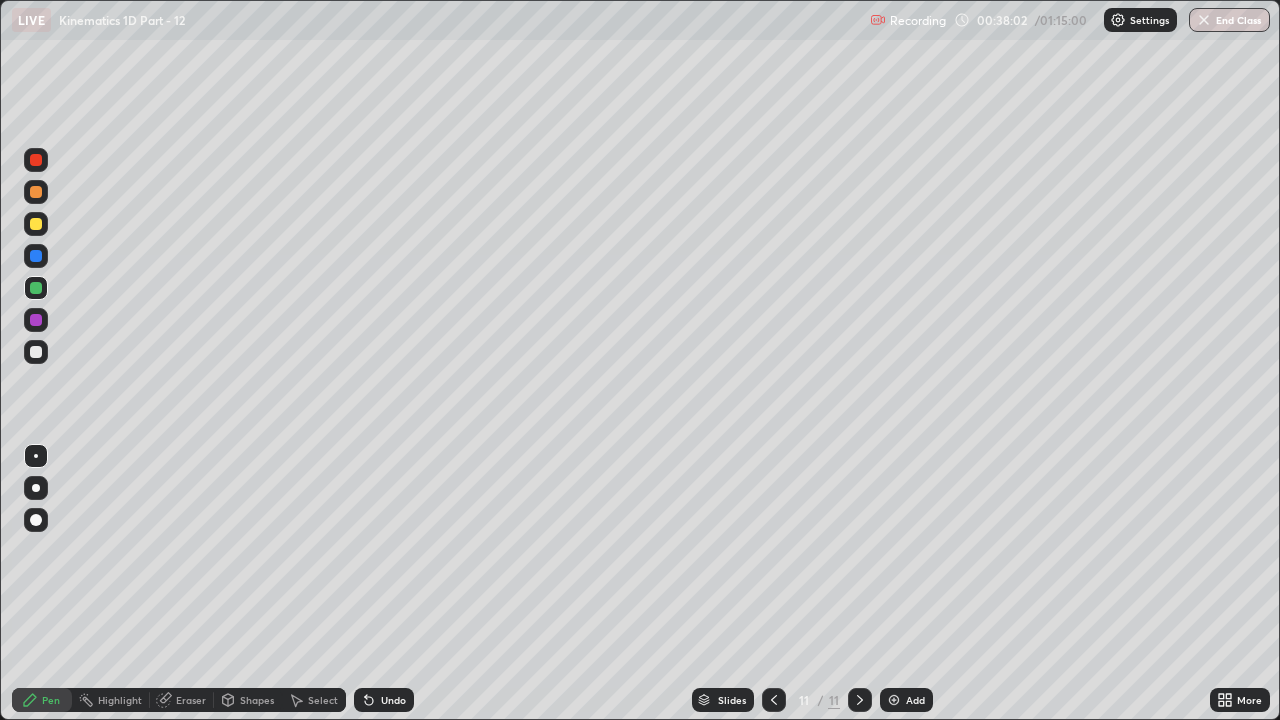click 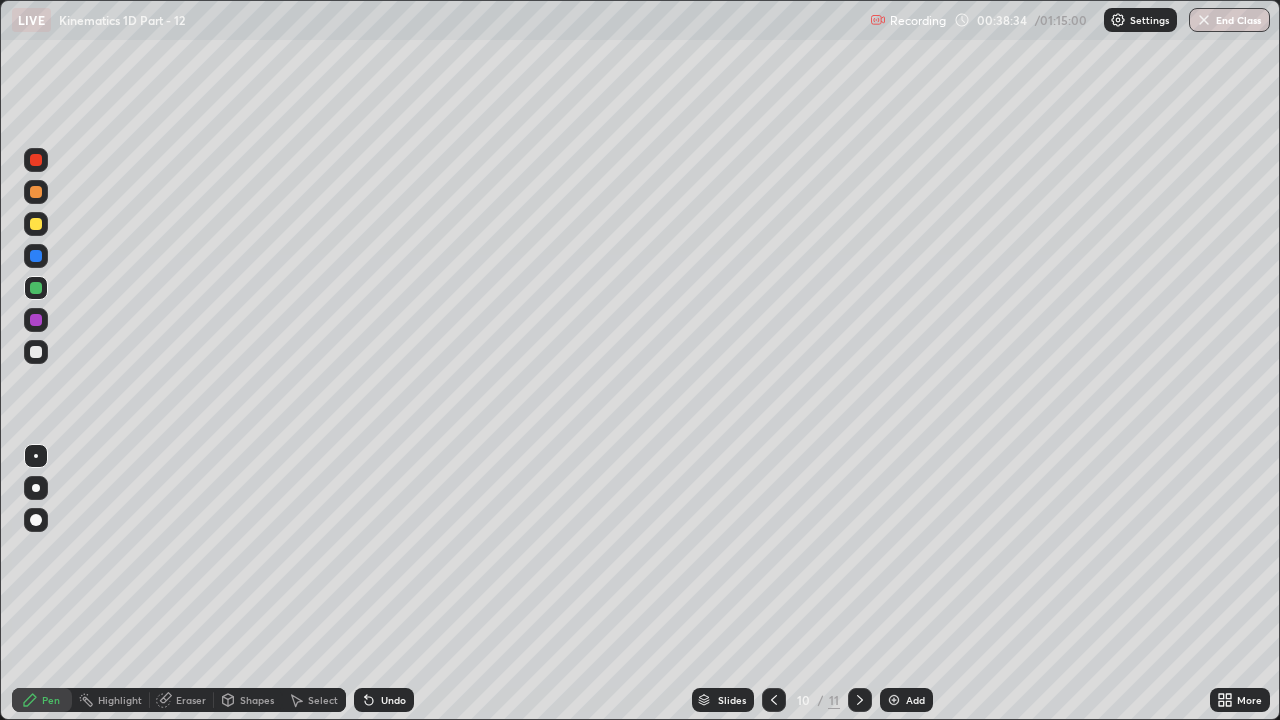 click 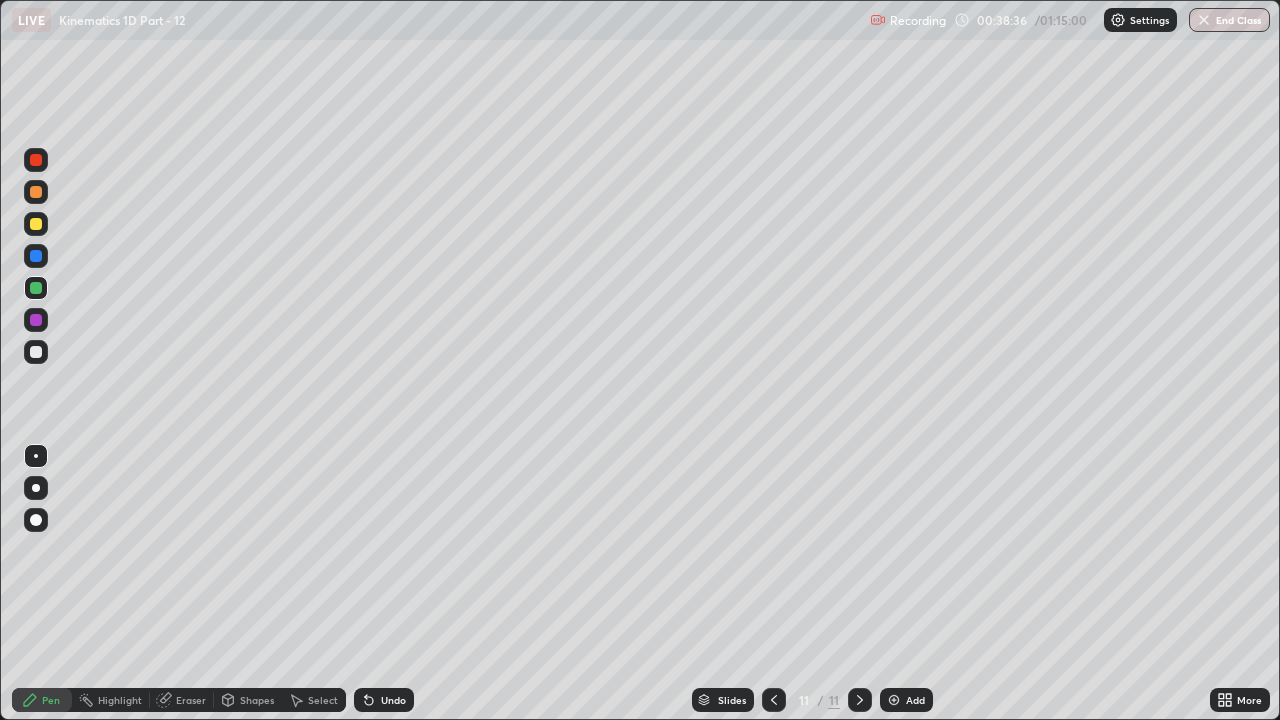 click at bounding box center [36, 352] 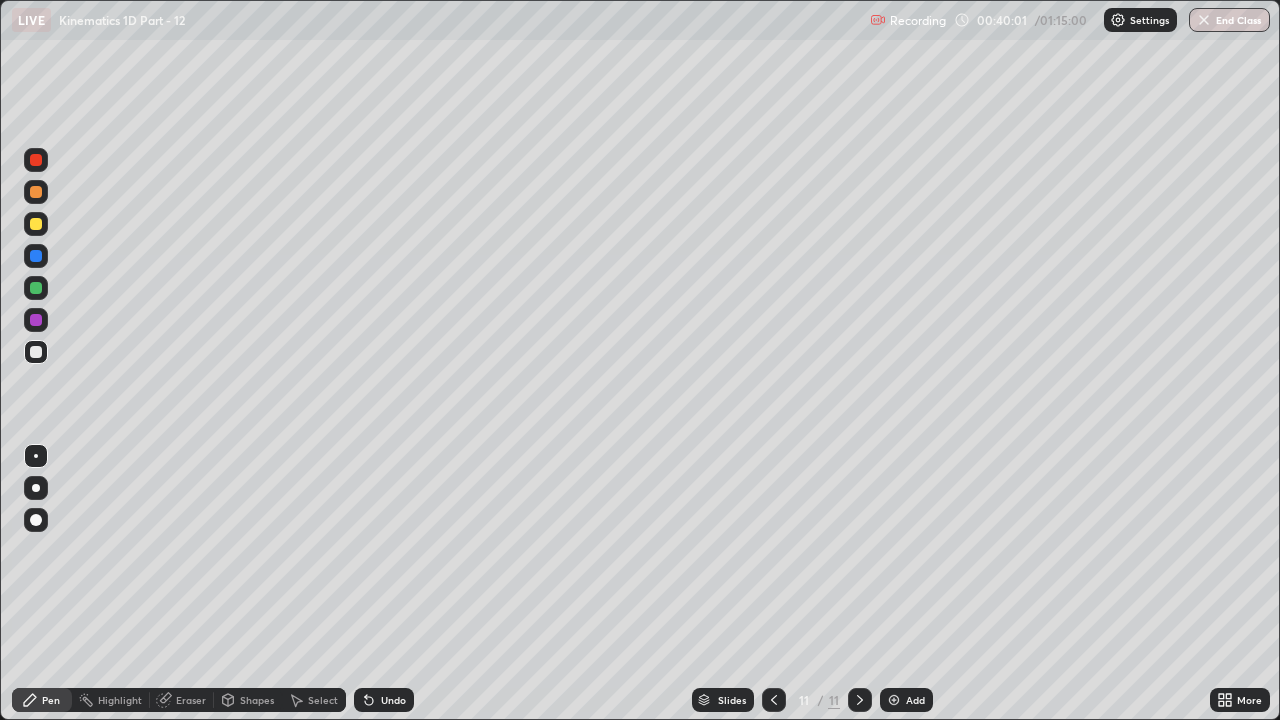click at bounding box center [36, 288] 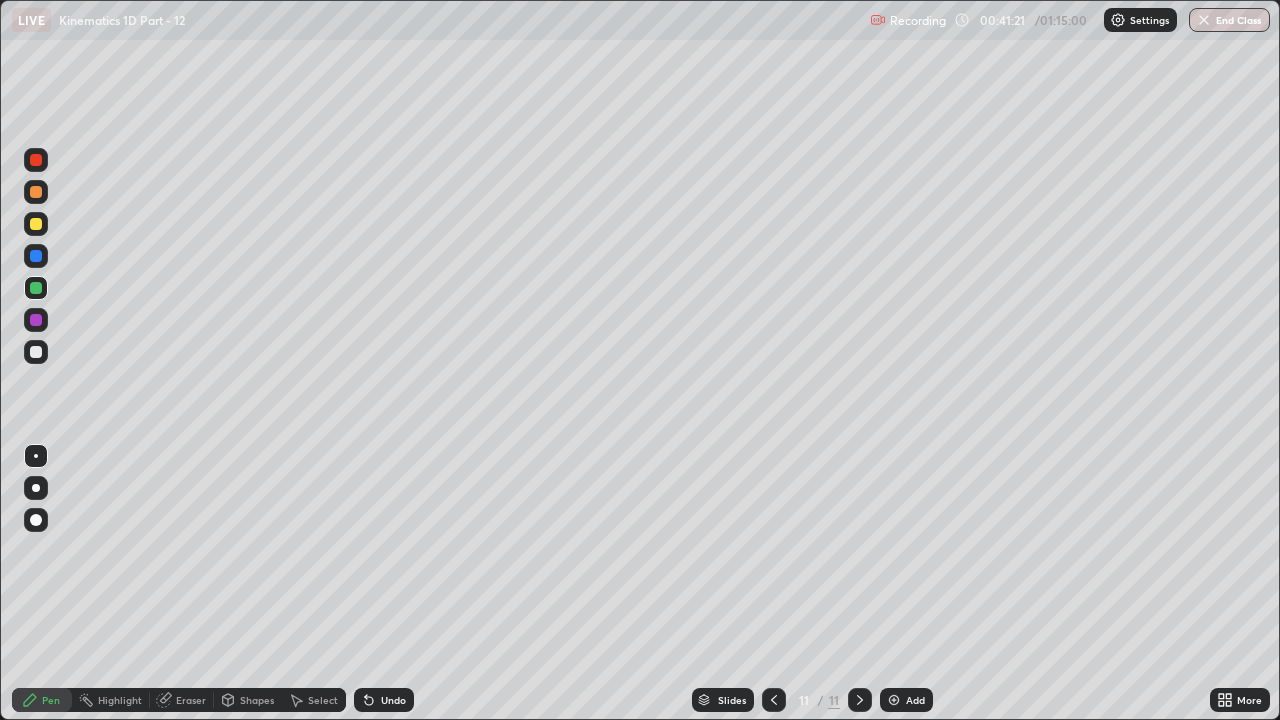 click at bounding box center (894, 700) 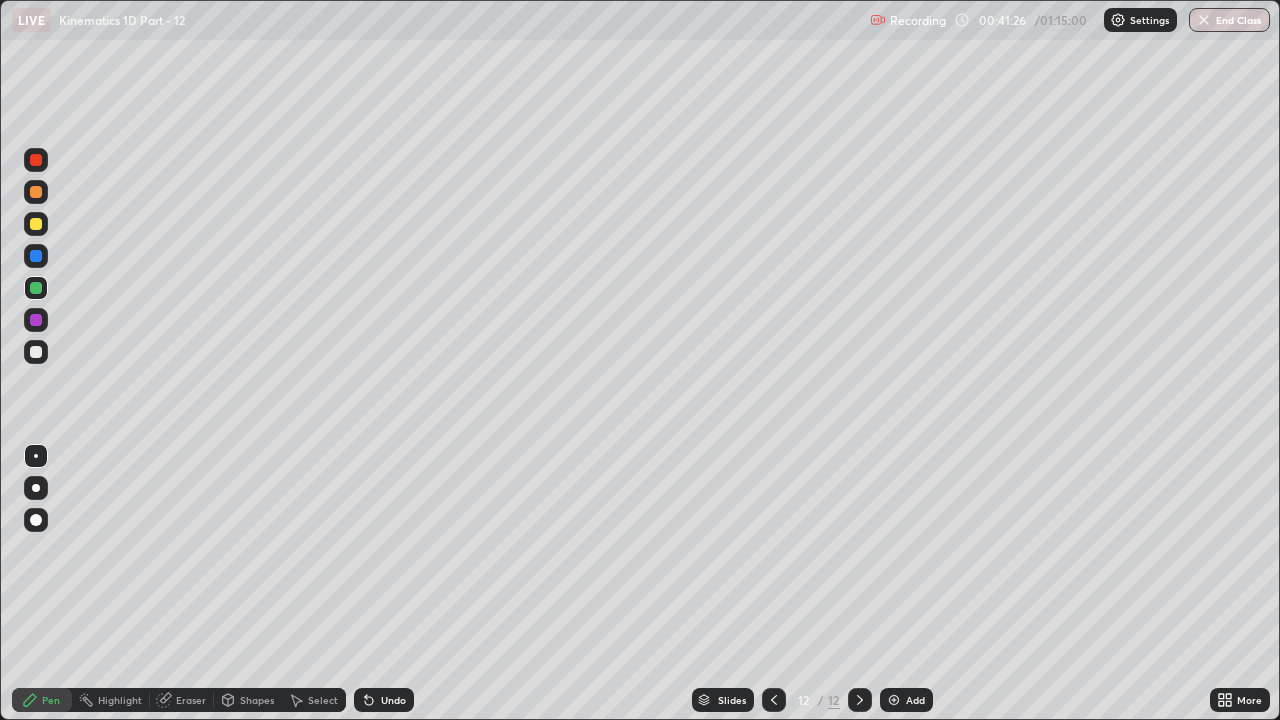 click at bounding box center [36, 224] 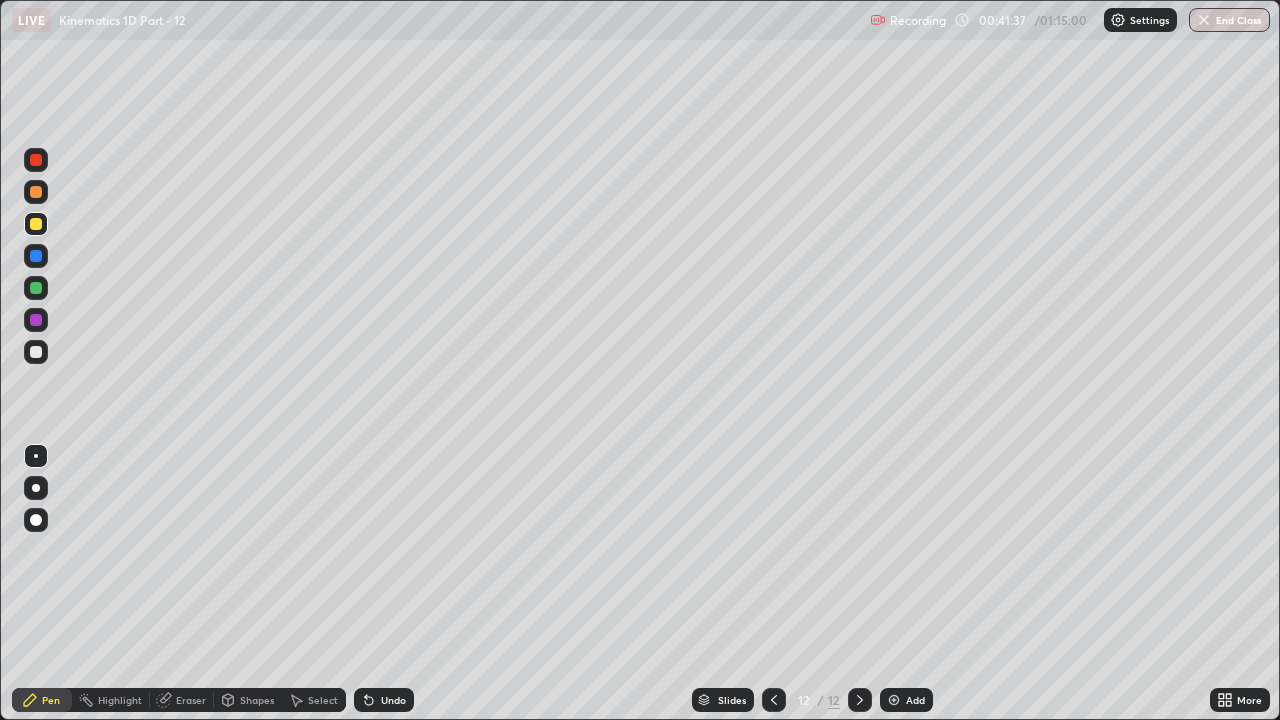 click at bounding box center [36, 256] 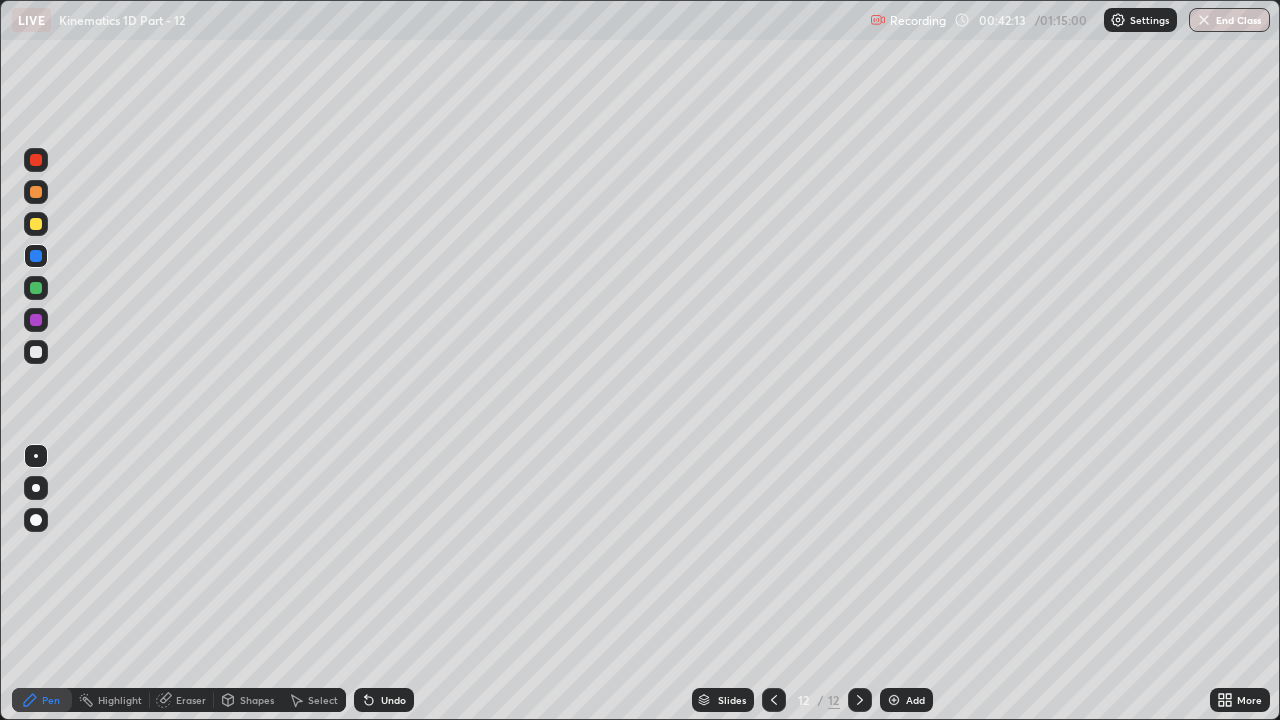 click on "Undo" at bounding box center (384, 700) 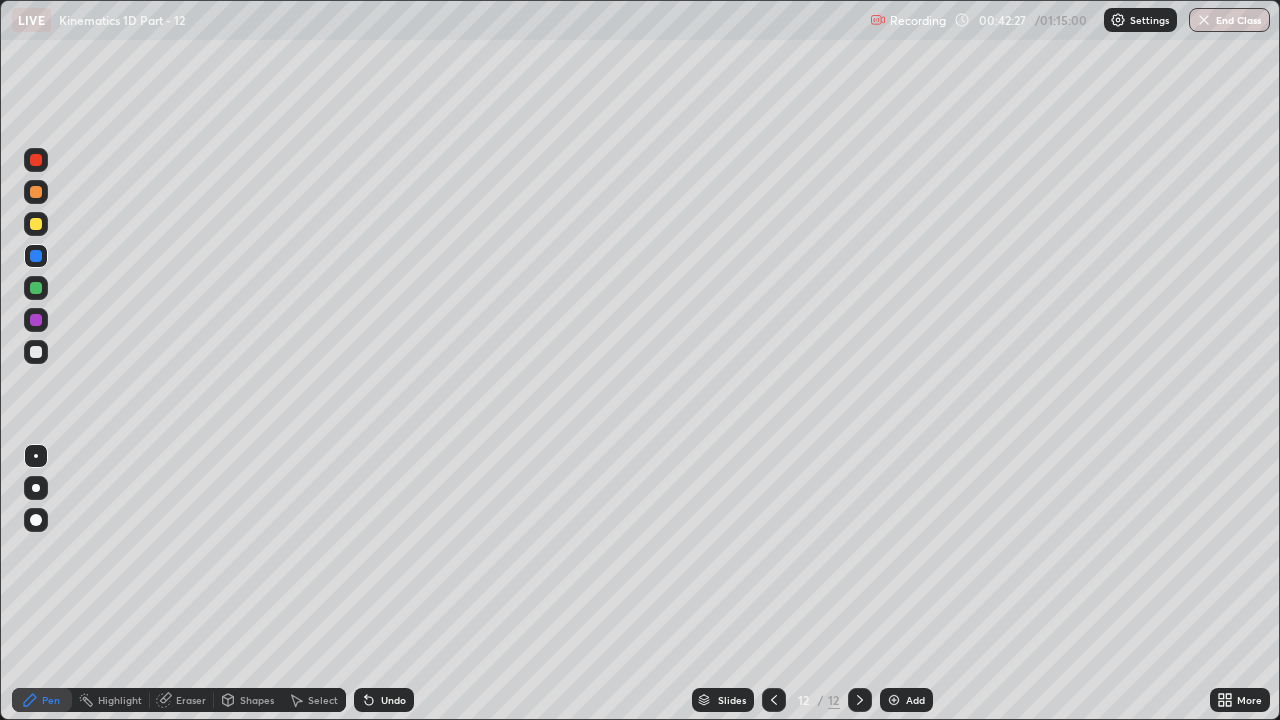 click 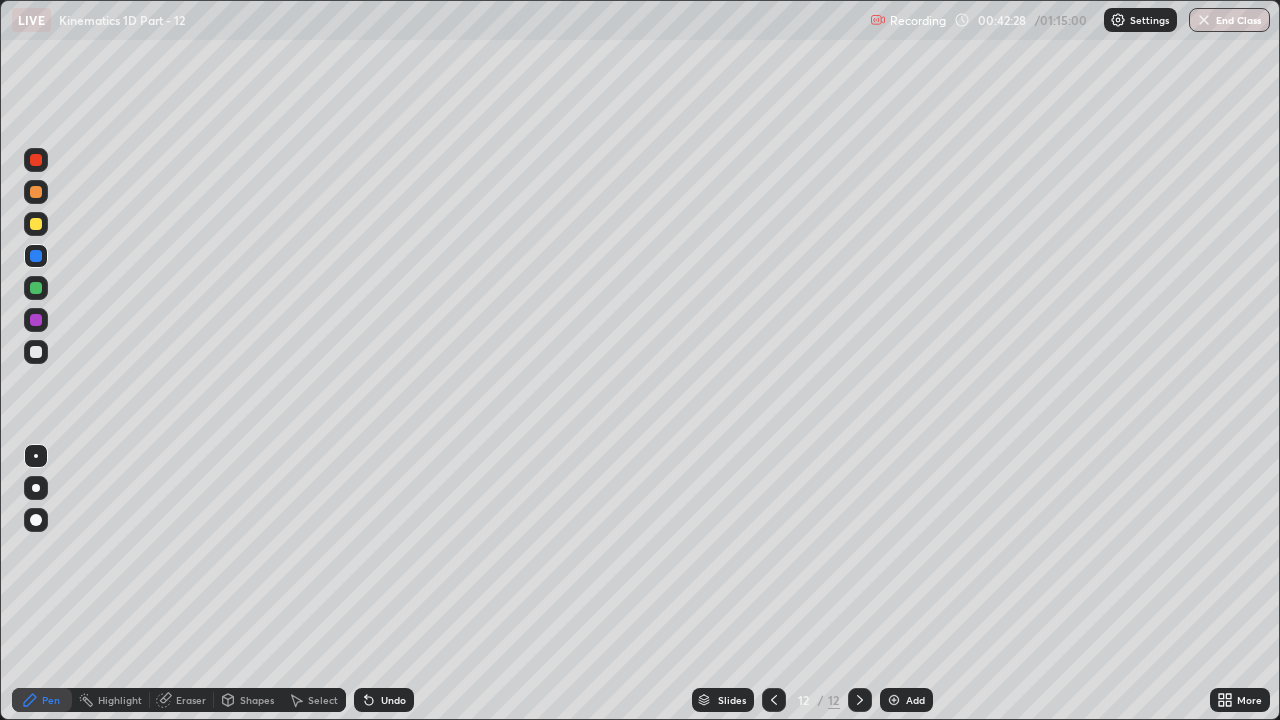 click 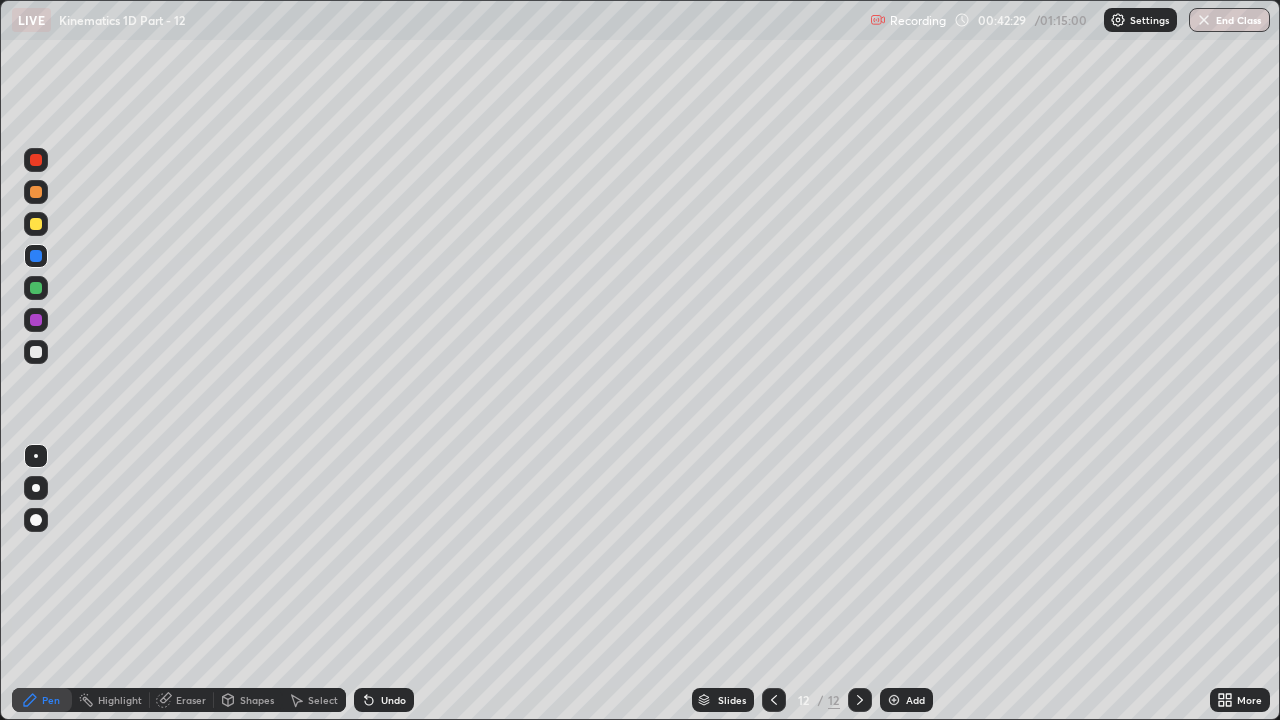 click 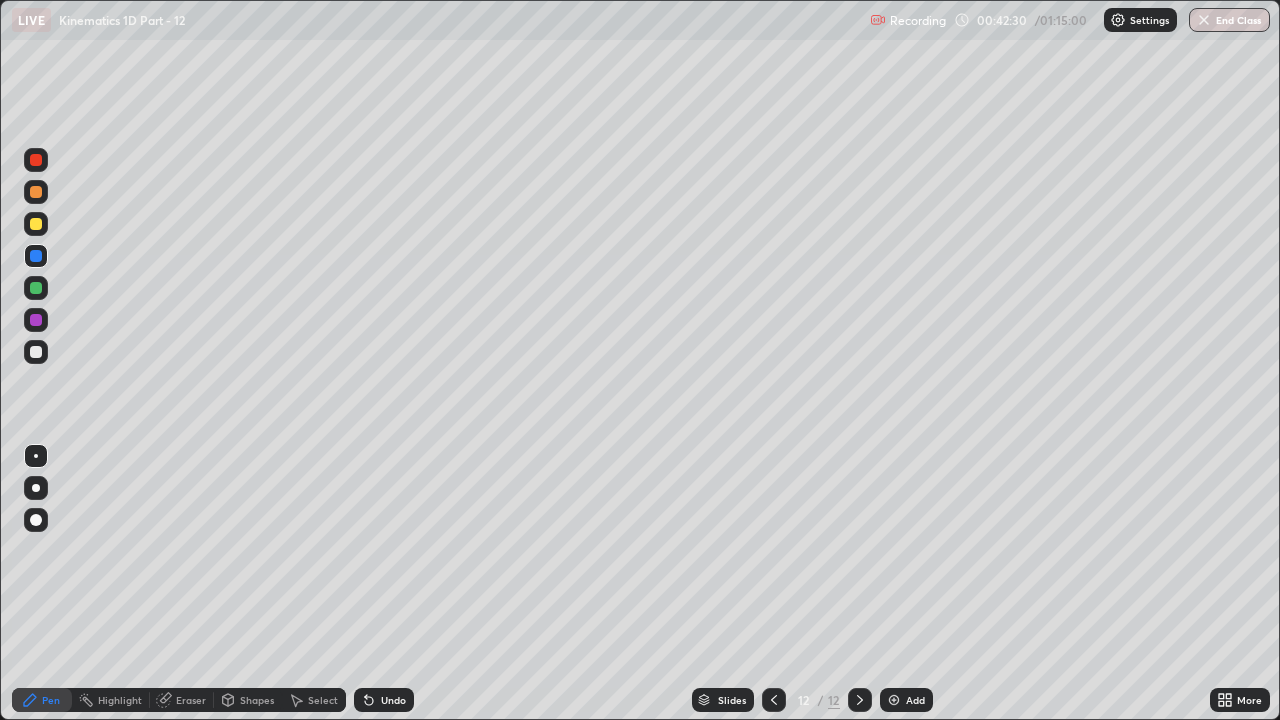 click at bounding box center [36, 288] 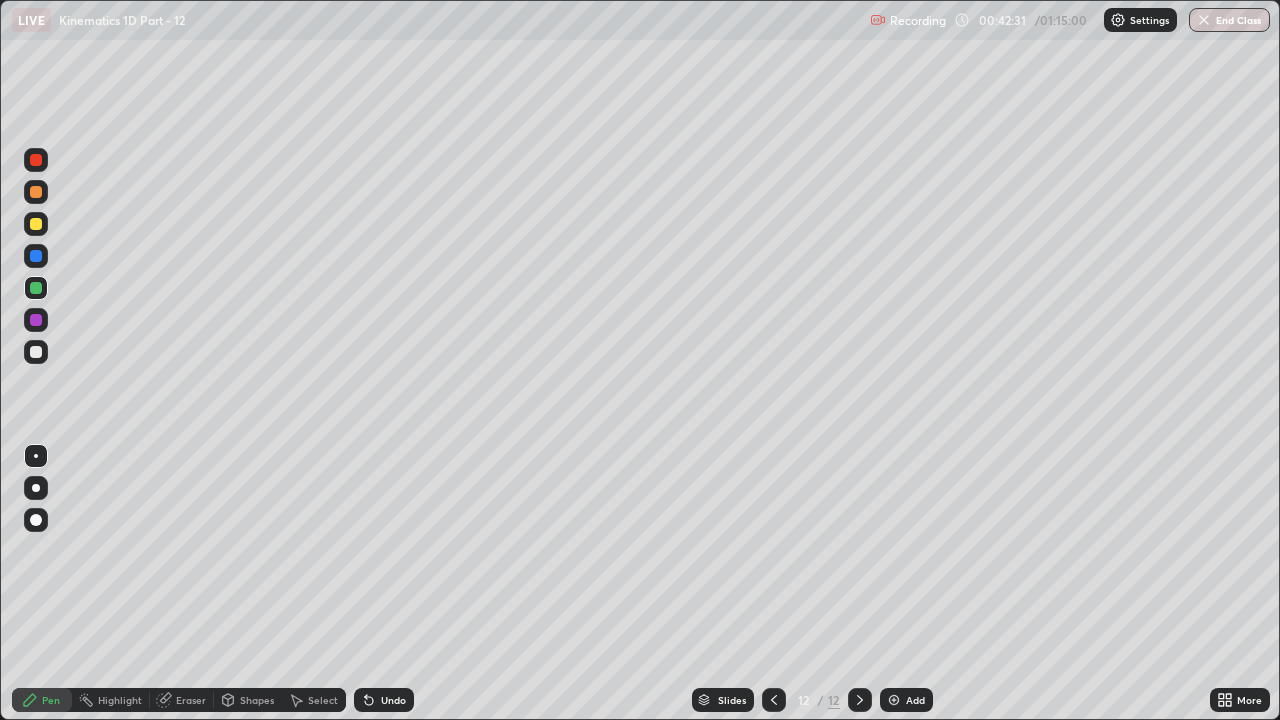 click at bounding box center (36, 320) 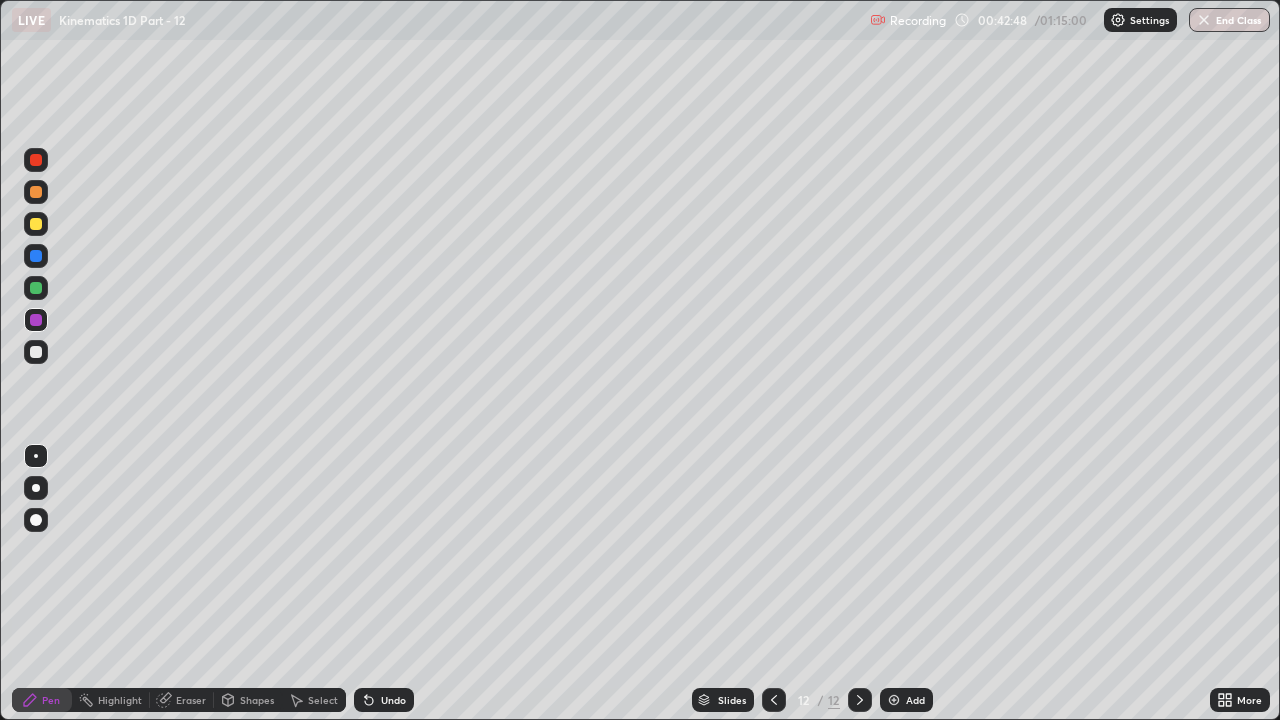click 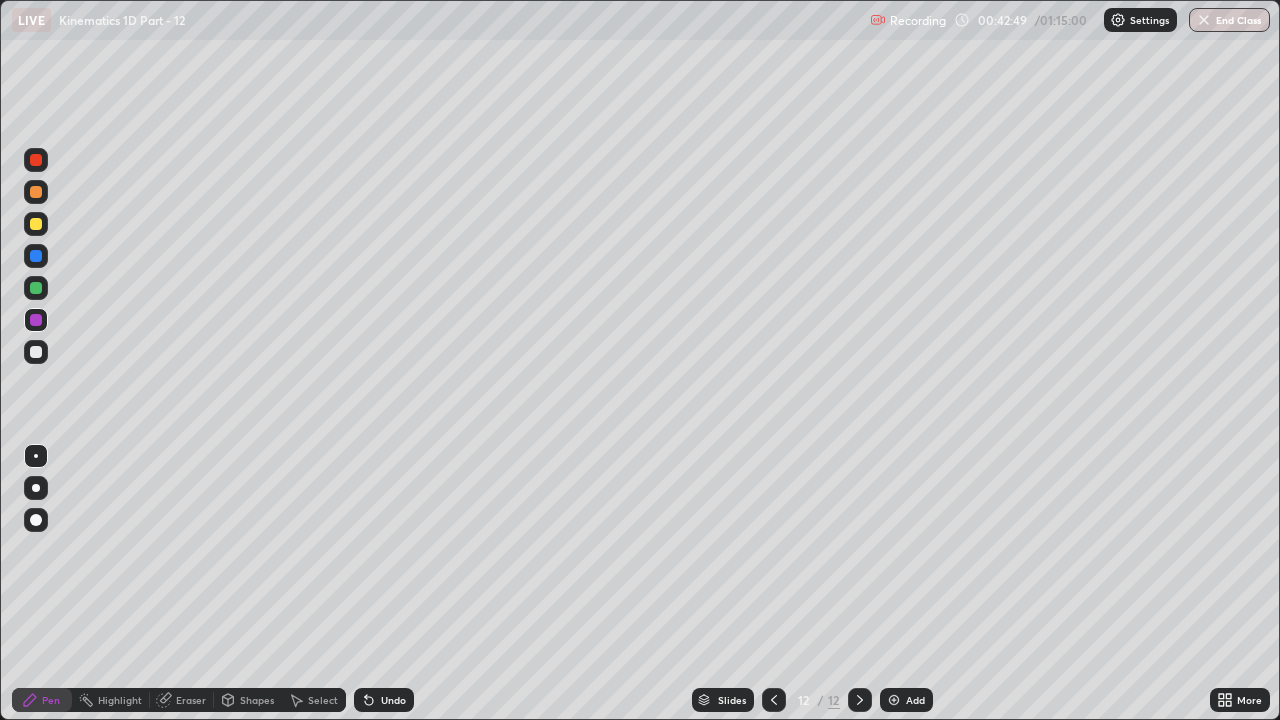click 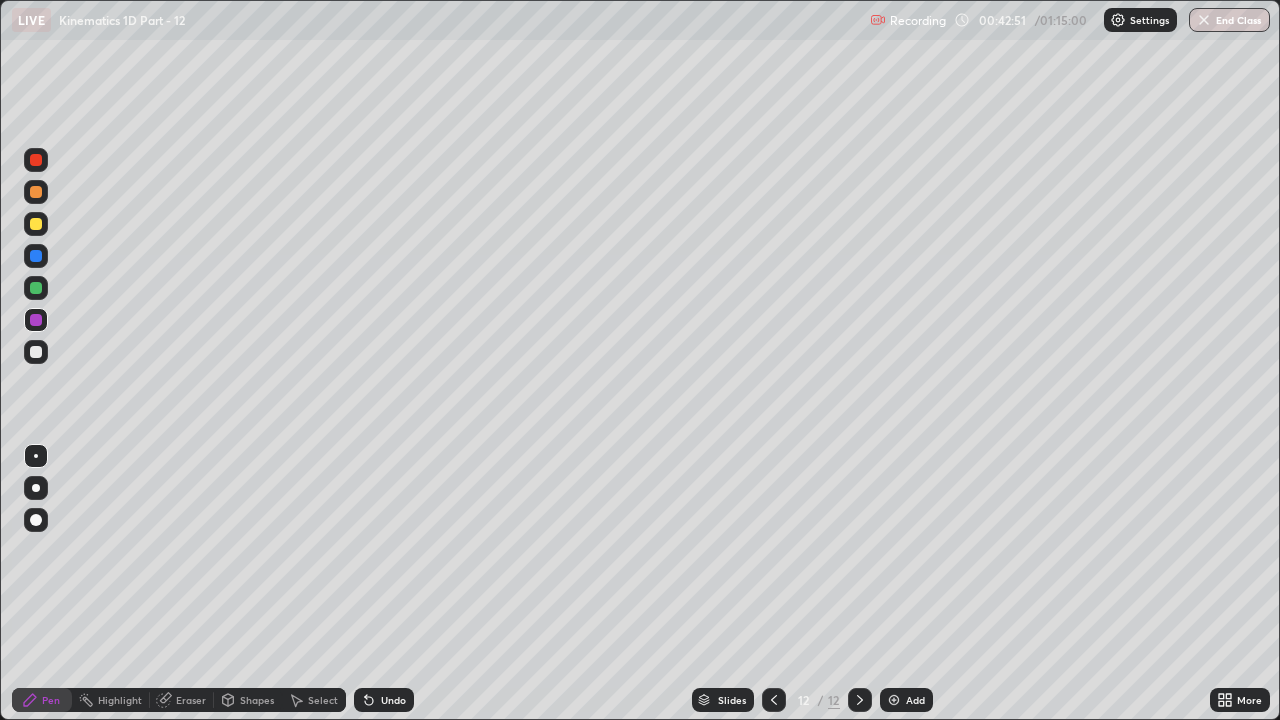 click at bounding box center (36, 256) 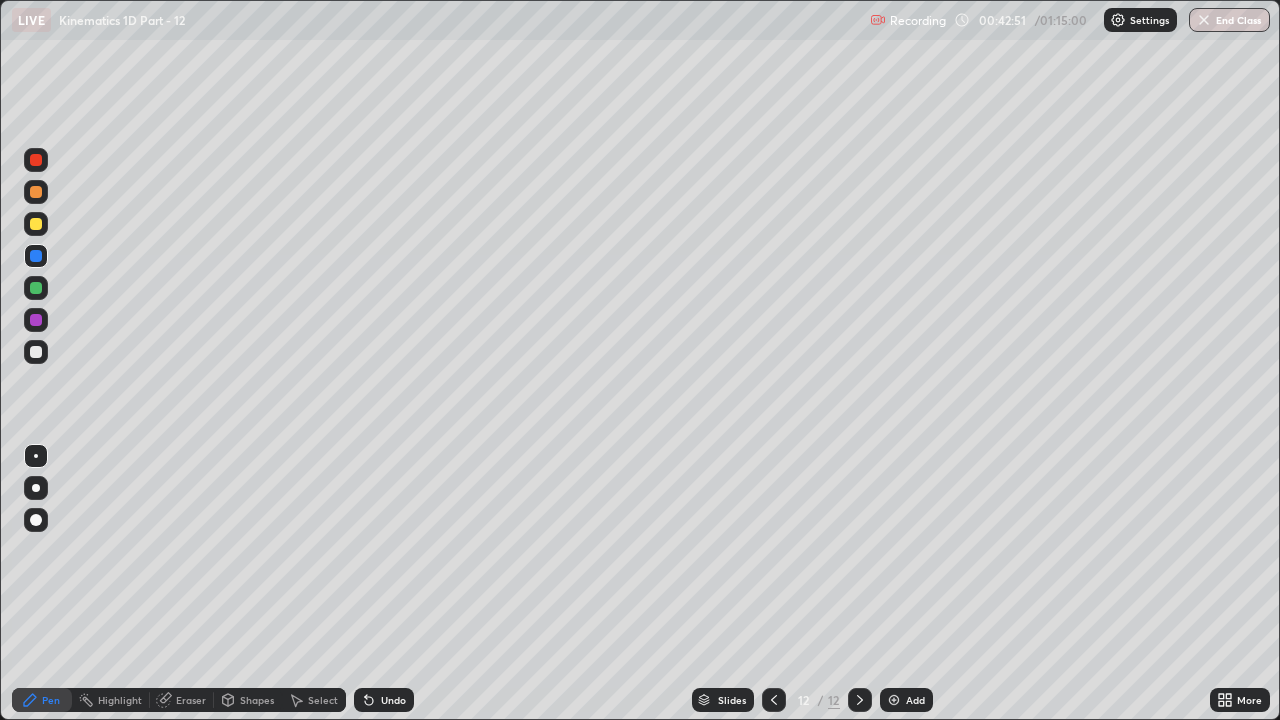 click at bounding box center (36, 288) 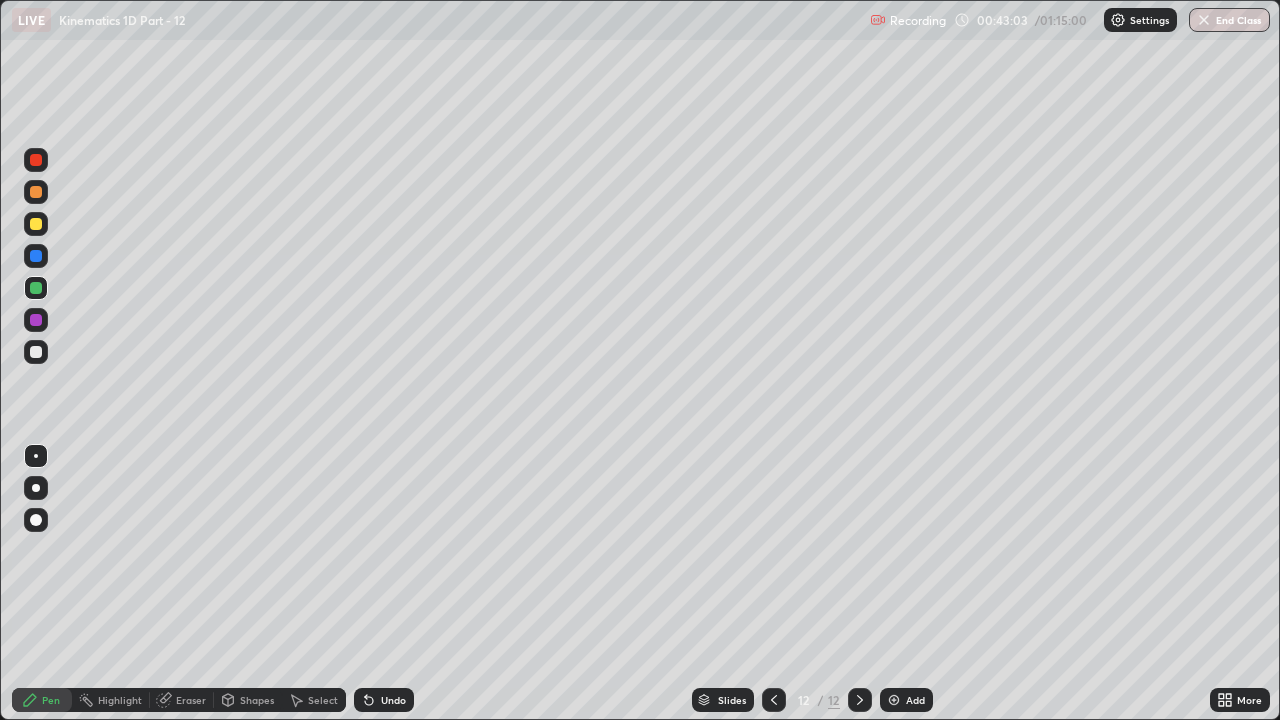 click at bounding box center (36, 320) 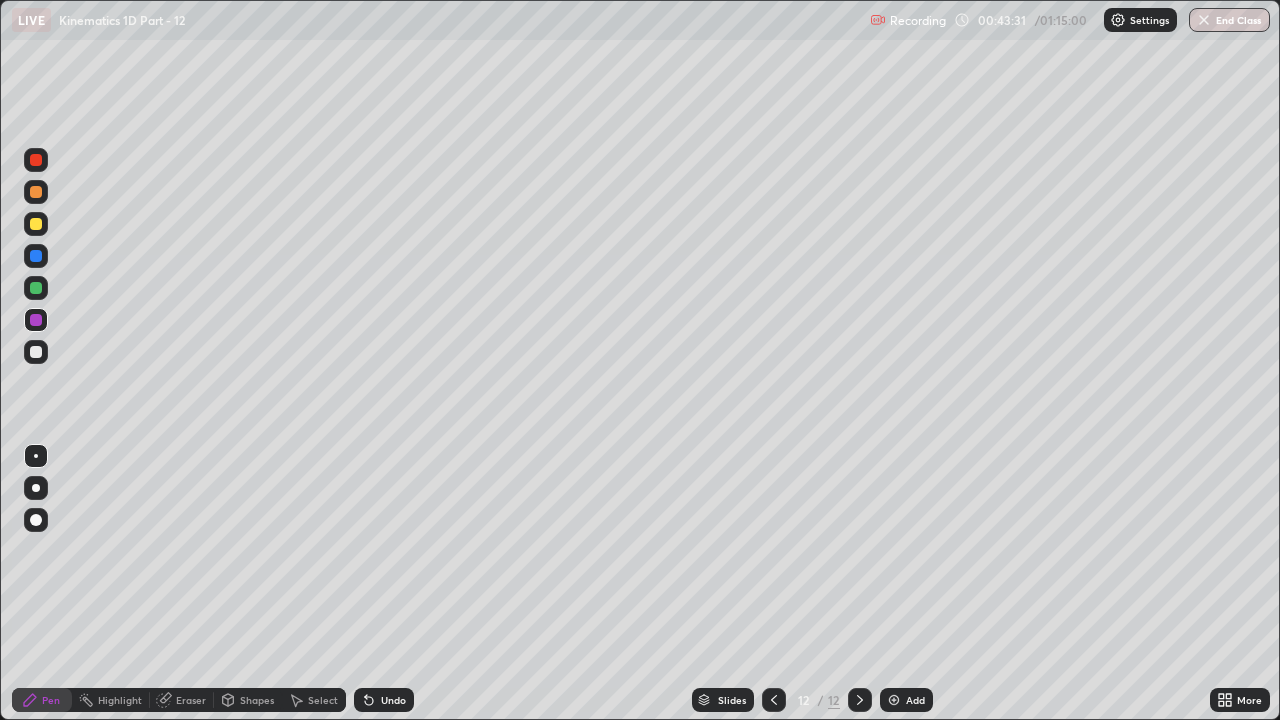 click on "Eraser" at bounding box center (191, 700) 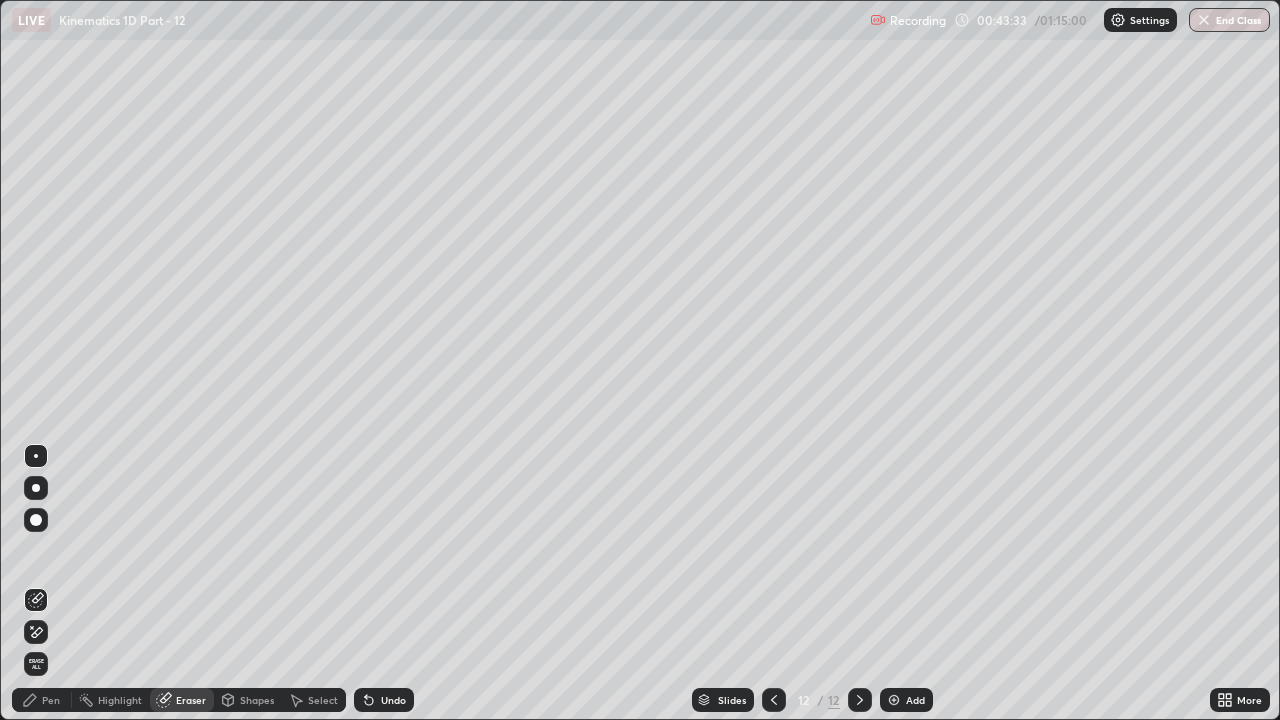 click on "Pen" at bounding box center [51, 700] 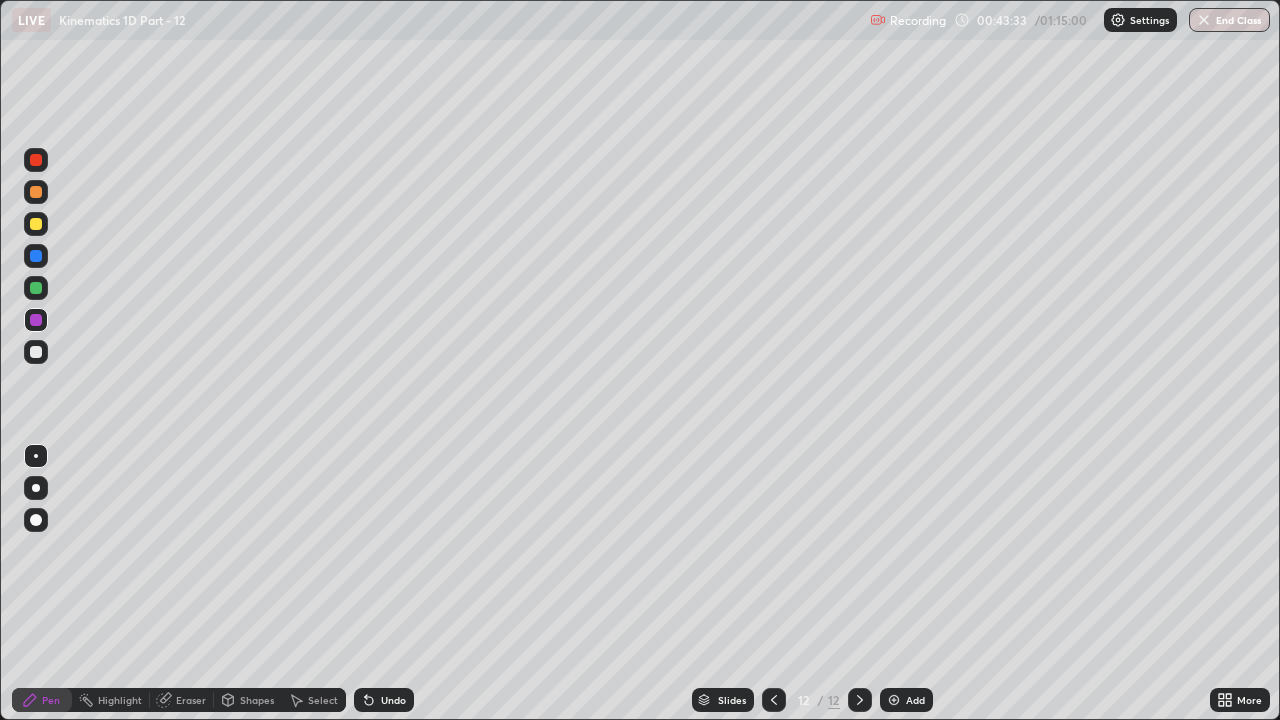 click at bounding box center [36, 288] 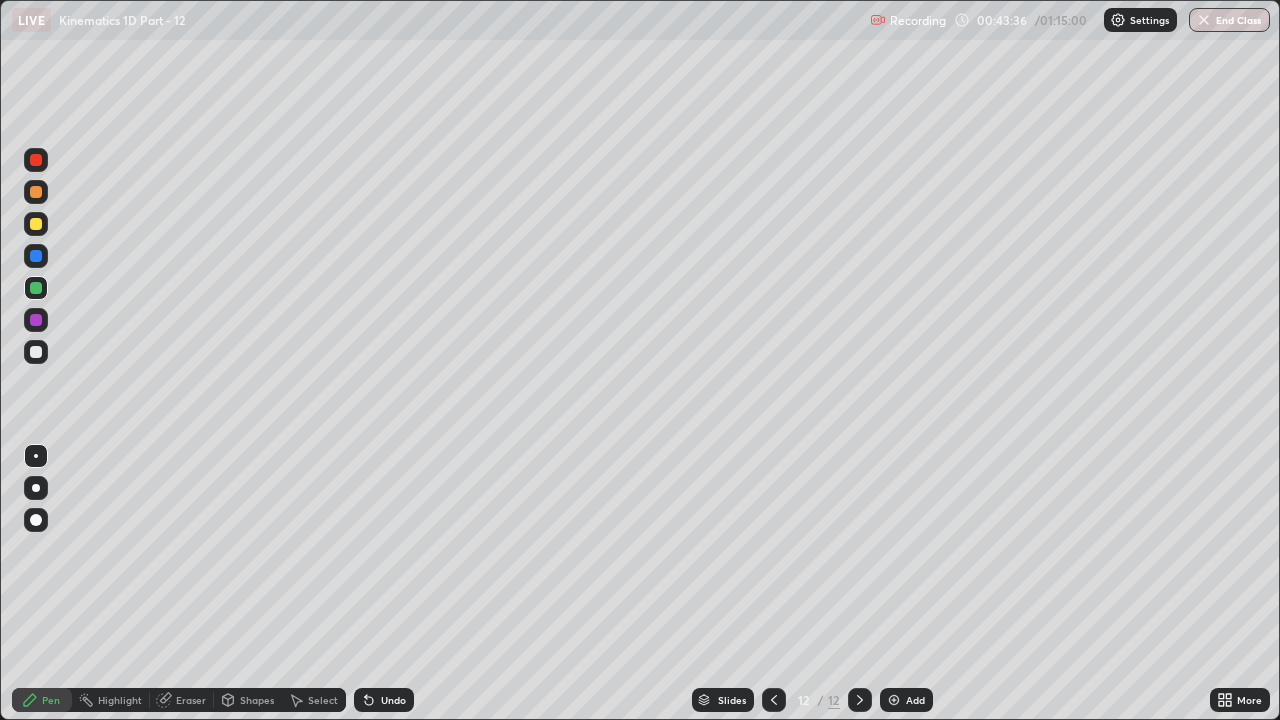 click at bounding box center [36, 320] 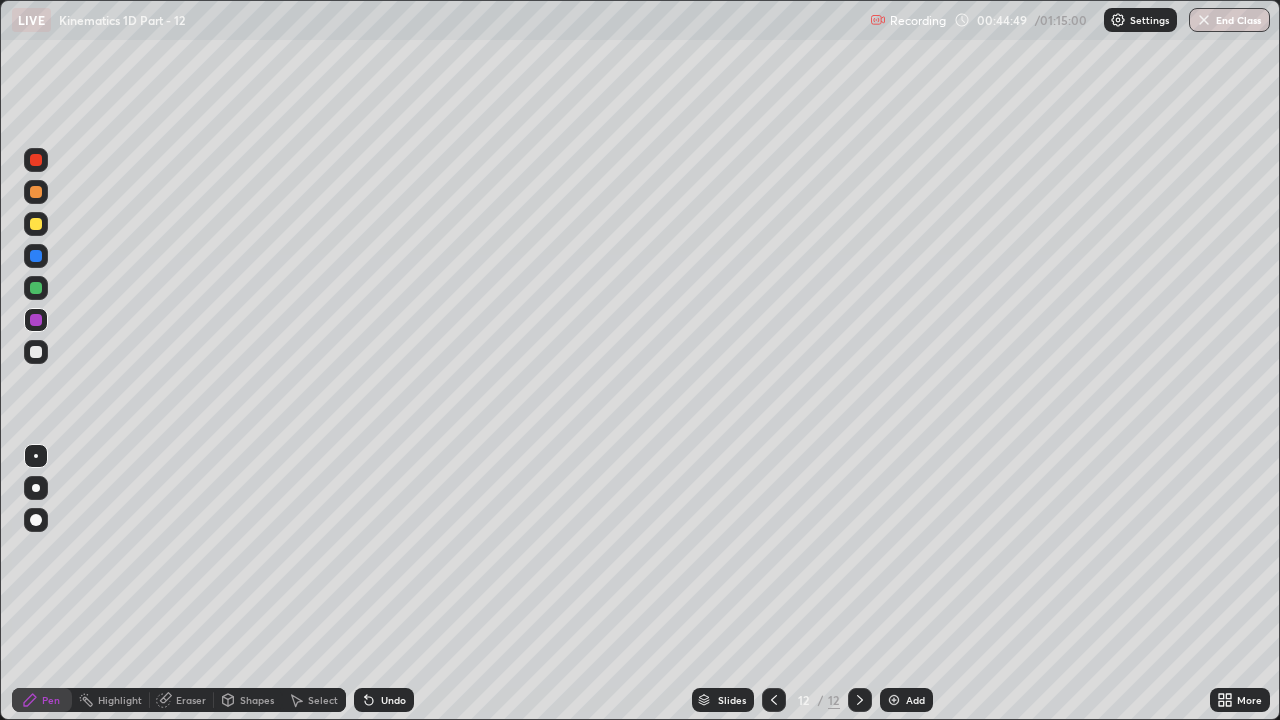 click at bounding box center [36, 288] 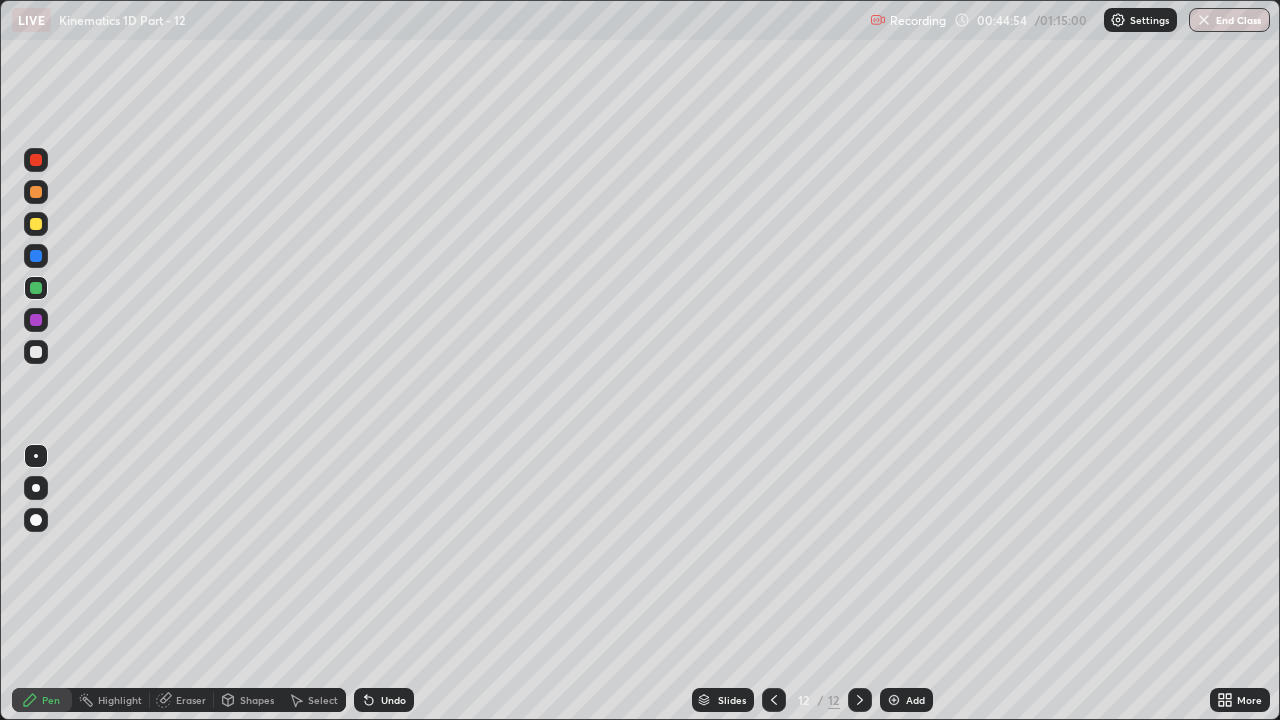 click on "Undo" at bounding box center (393, 700) 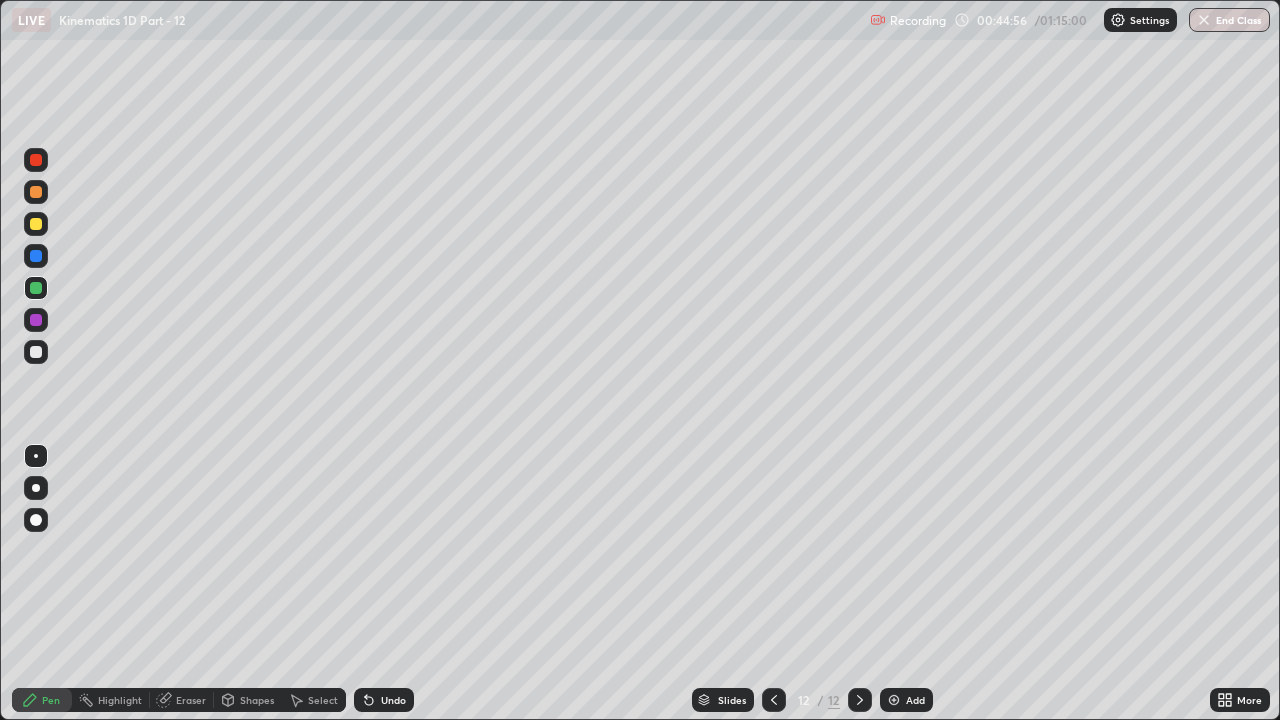click at bounding box center (36, 320) 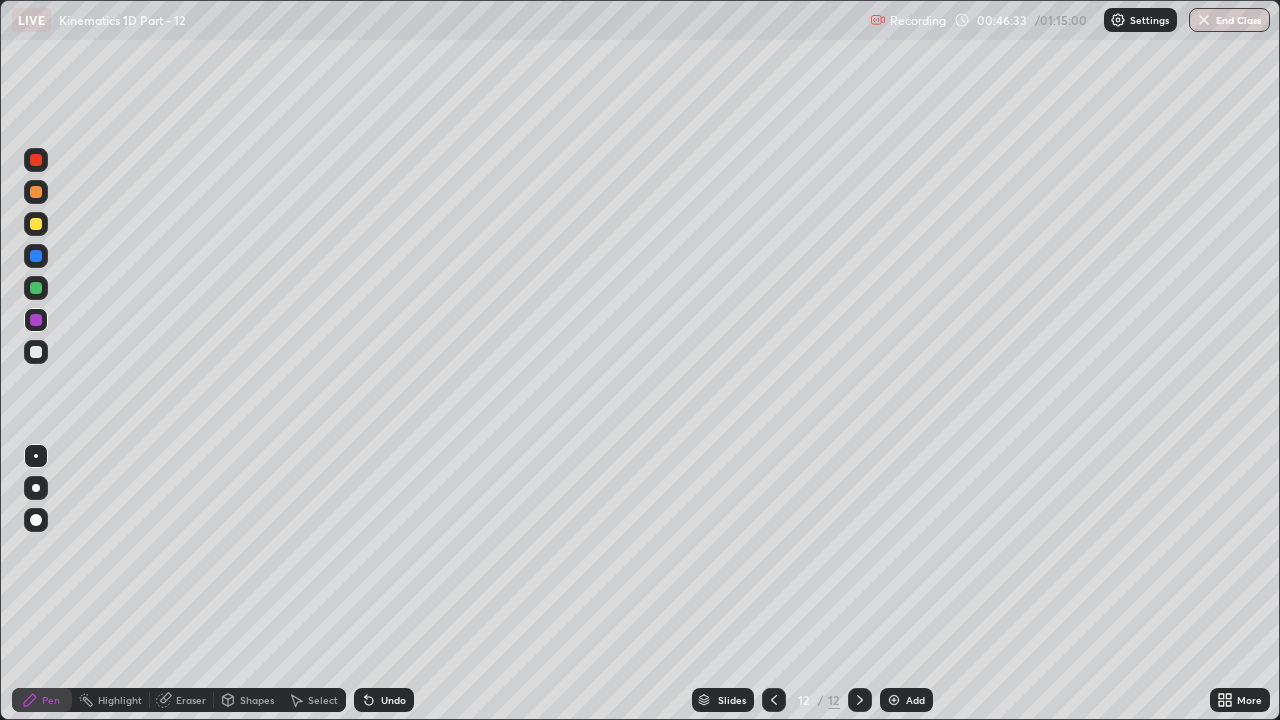 click 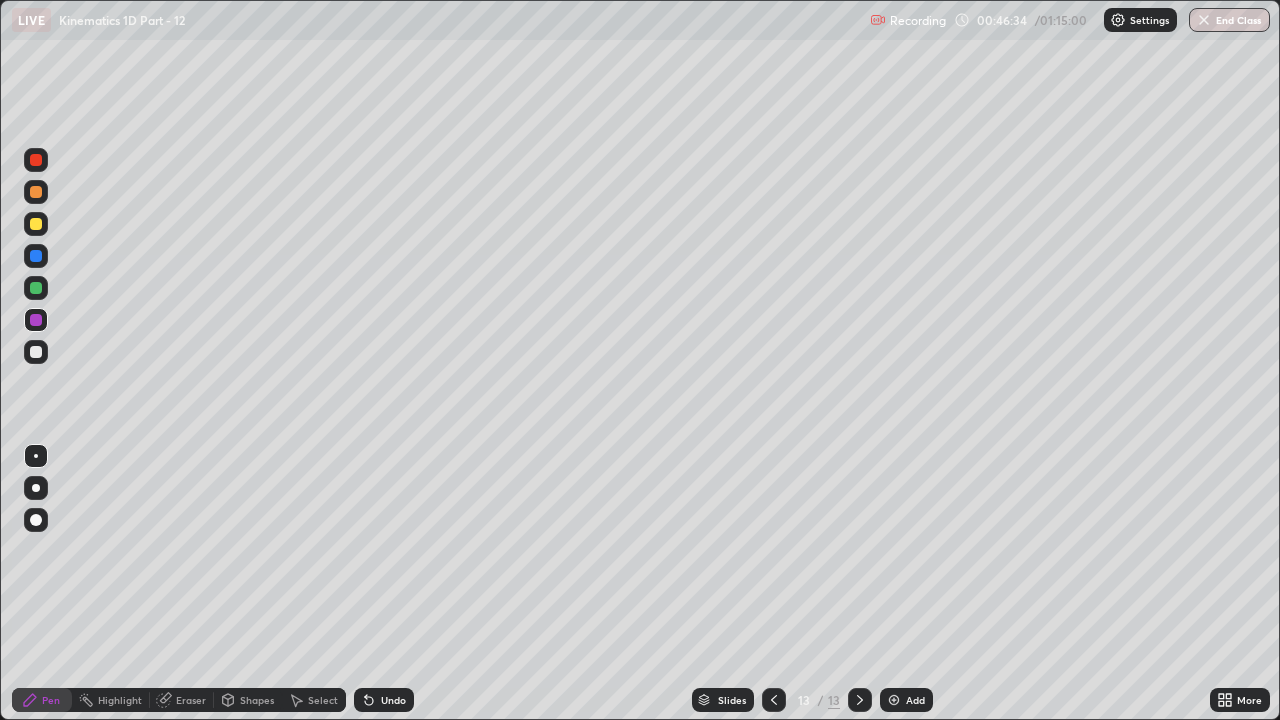click at bounding box center [36, 352] 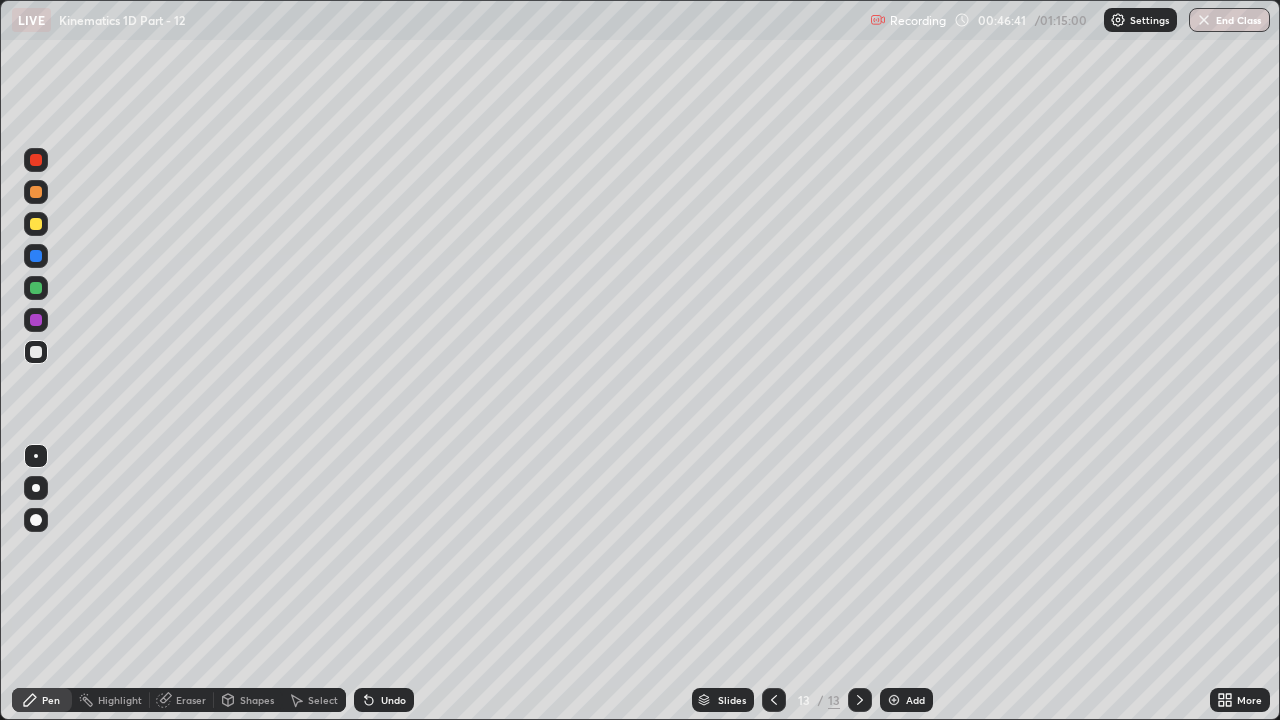 click at bounding box center (36, 256) 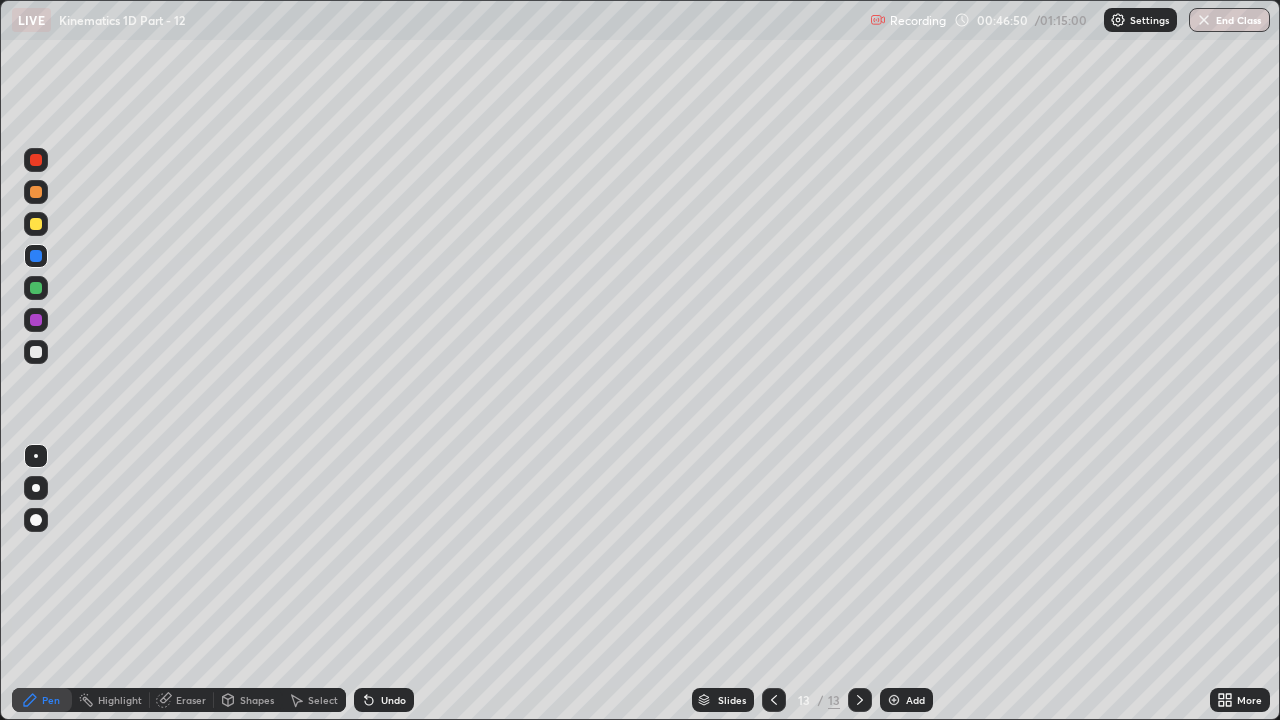 click at bounding box center (36, 288) 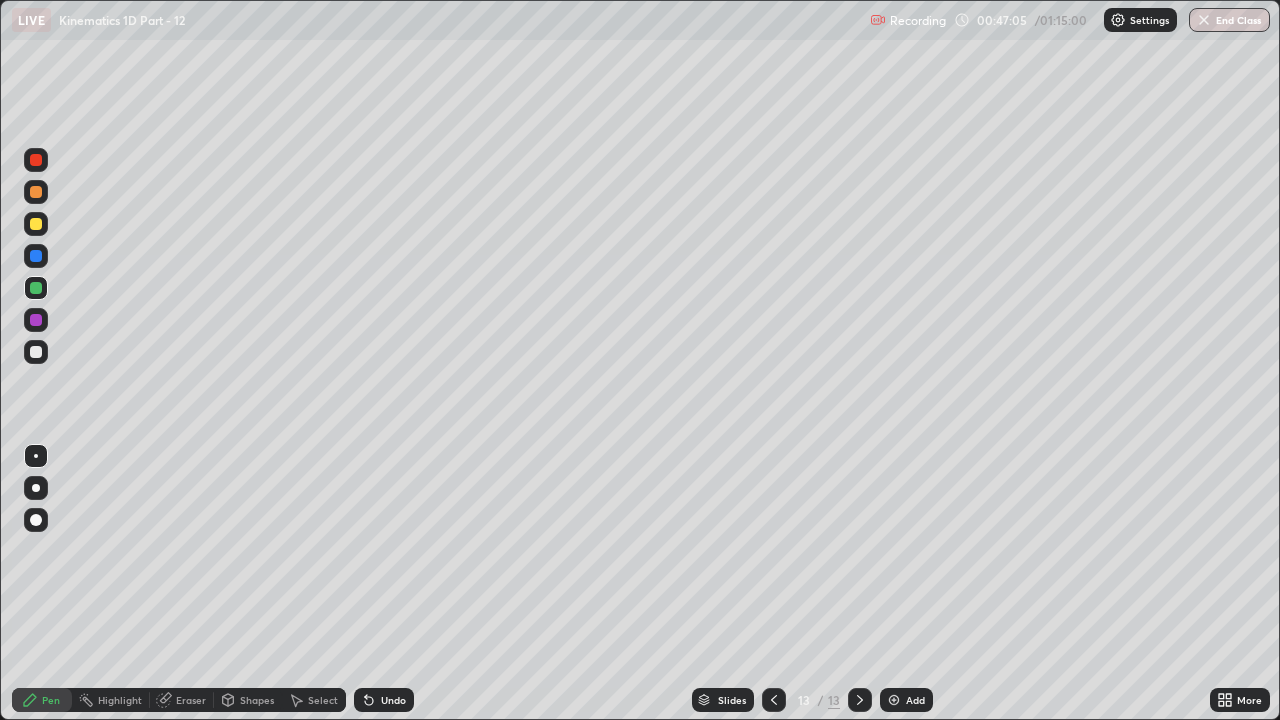 click at bounding box center (36, 256) 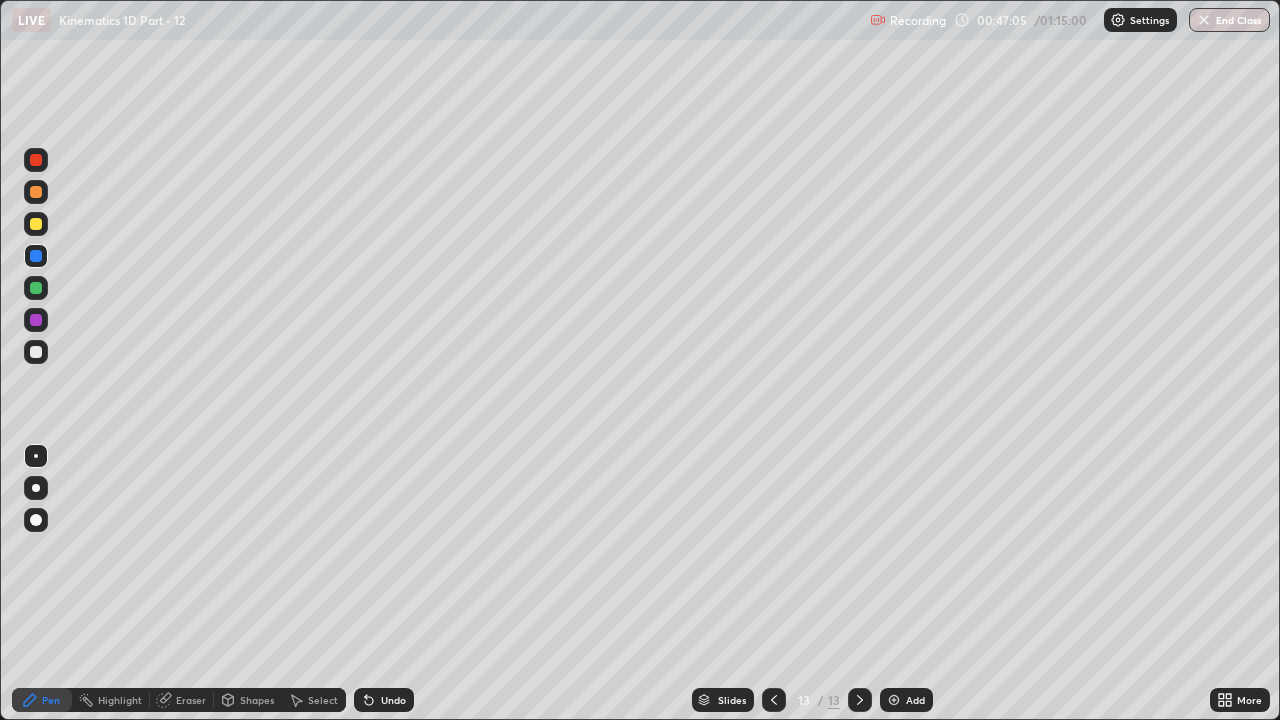 click at bounding box center [36, 224] 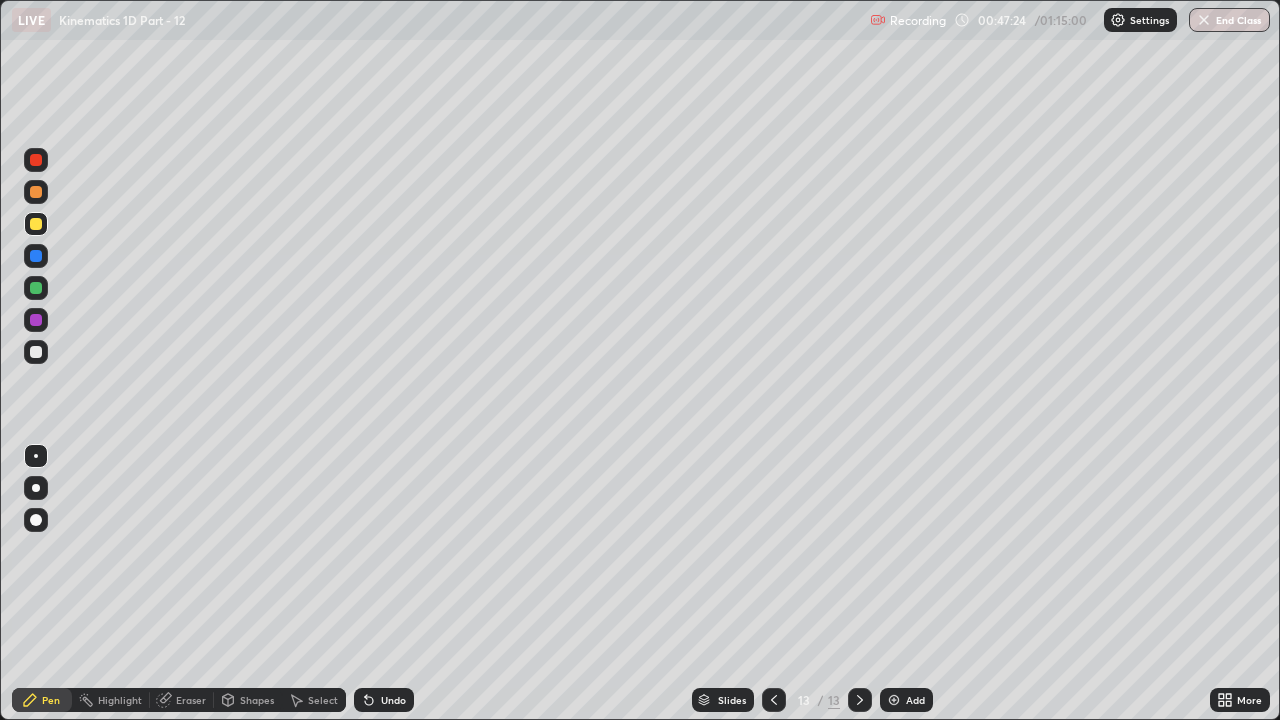 click 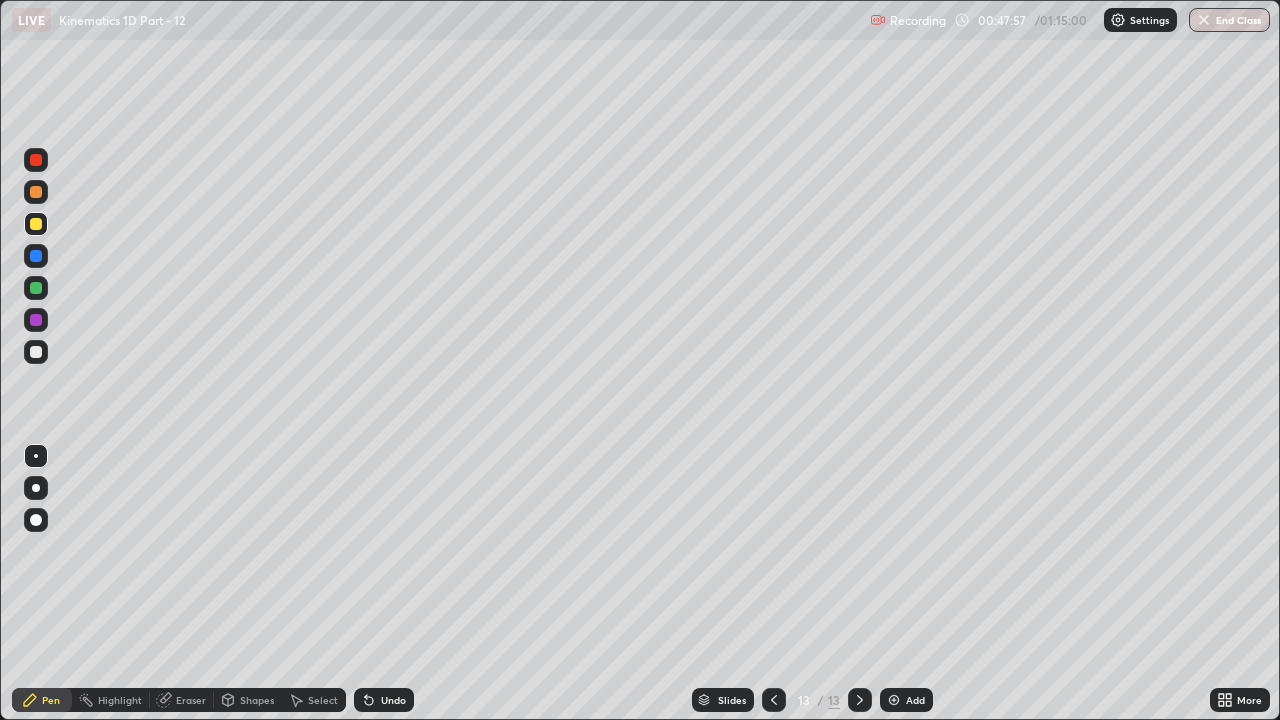 click at bounding box center [36, 288] 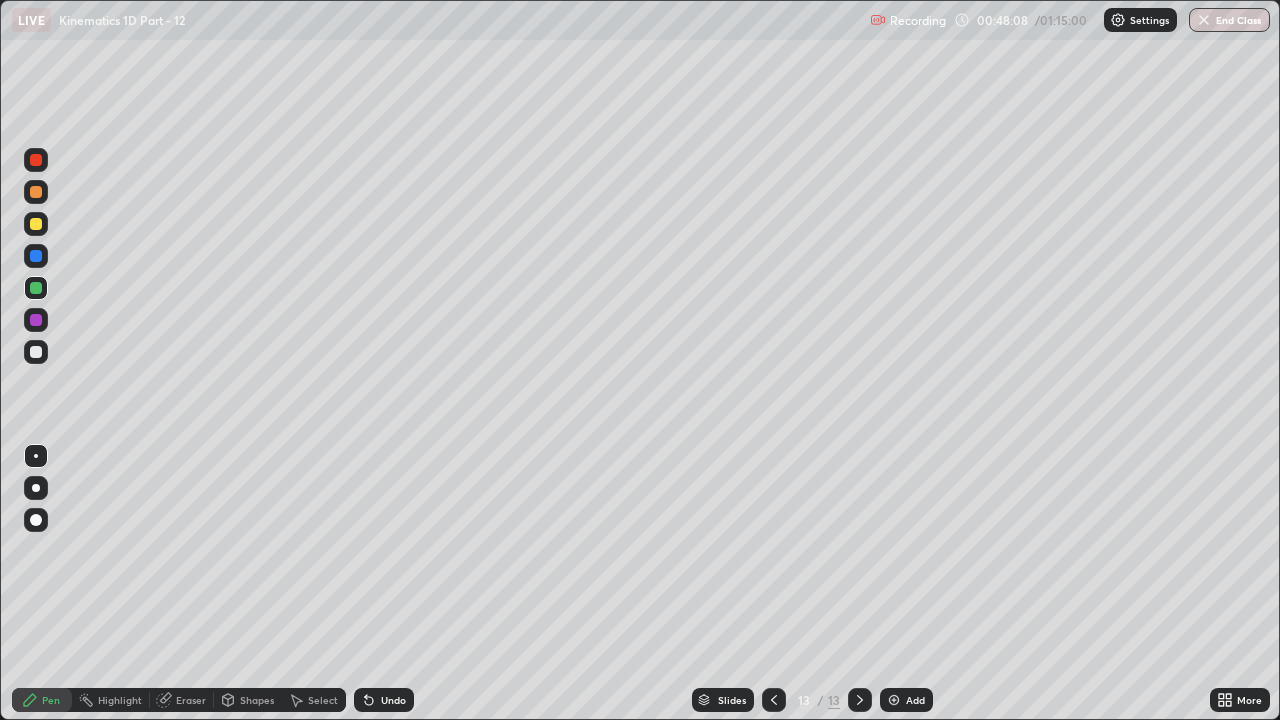 click at bounding box center [36, 288] 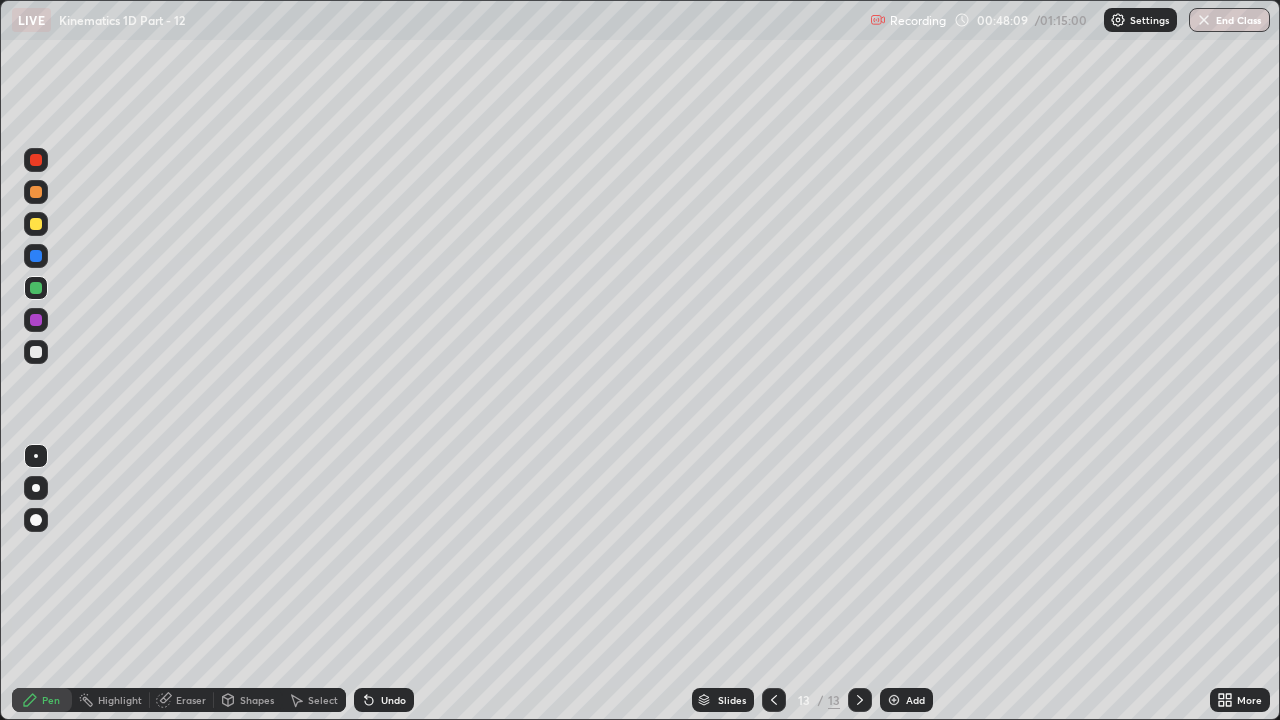click at bounding box center (36, 320) 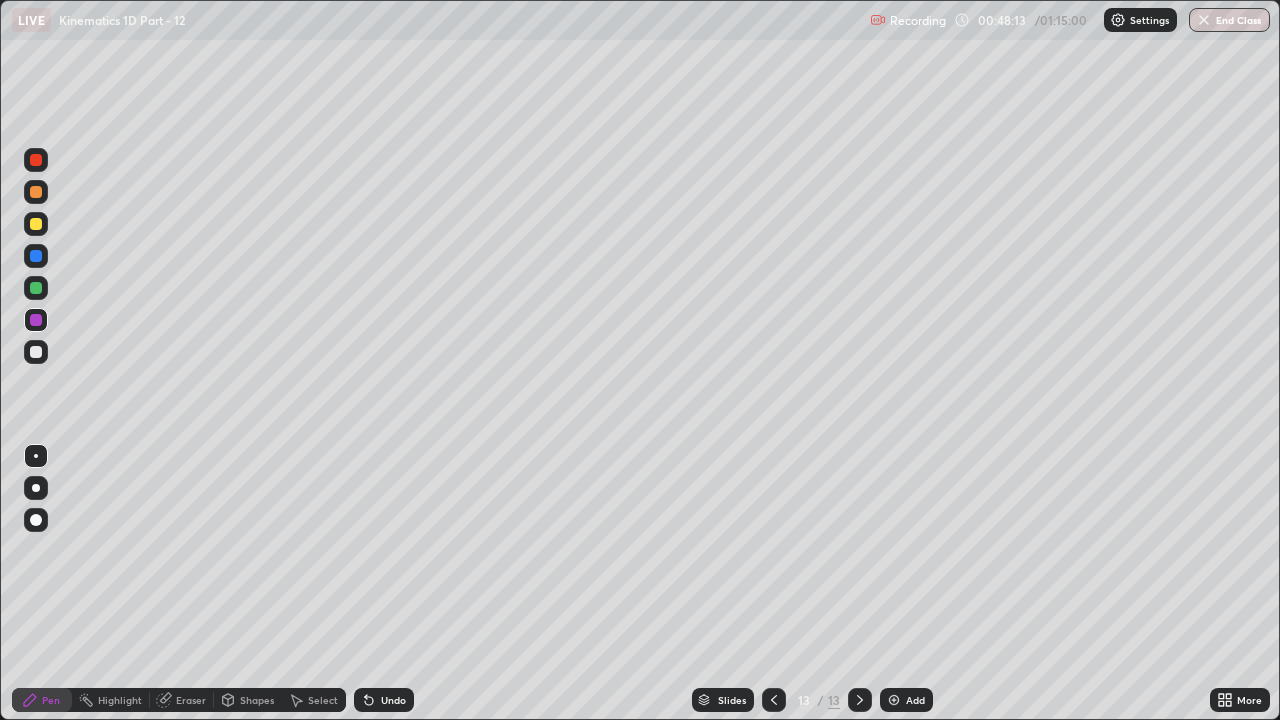 click at bounding box center (36, 320) 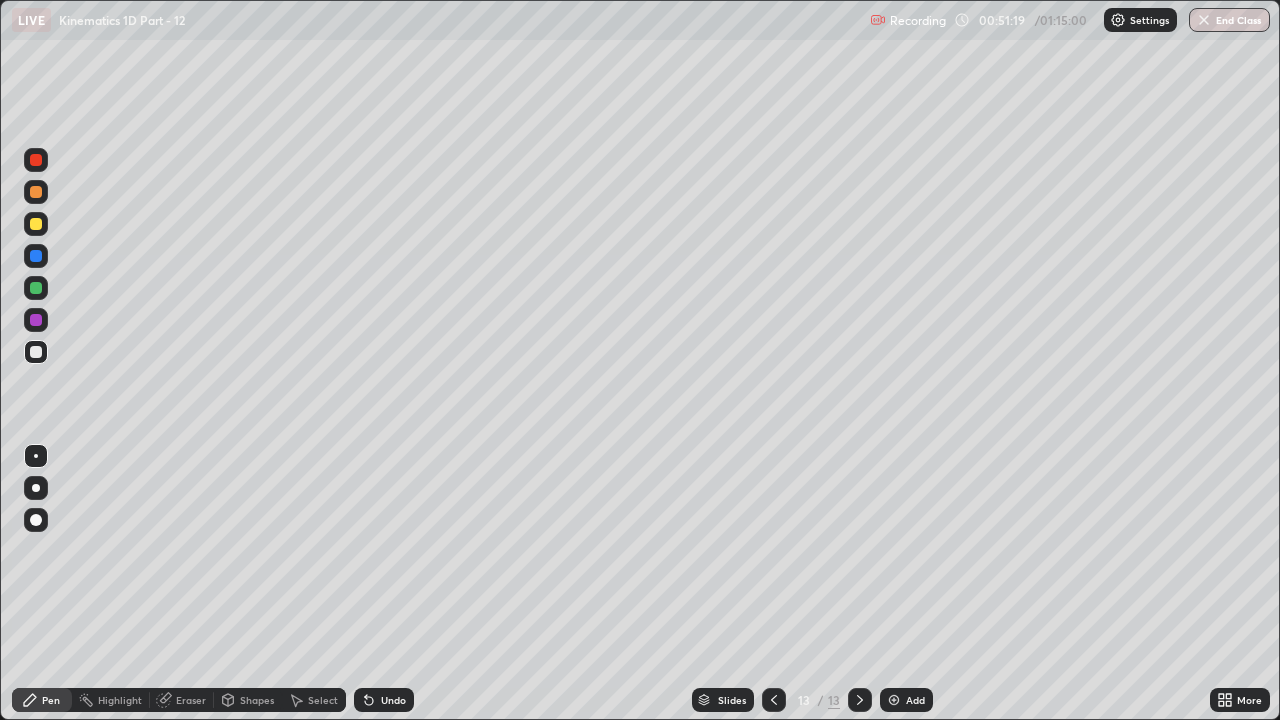 click on "Add" at bounding box center (906, 700) 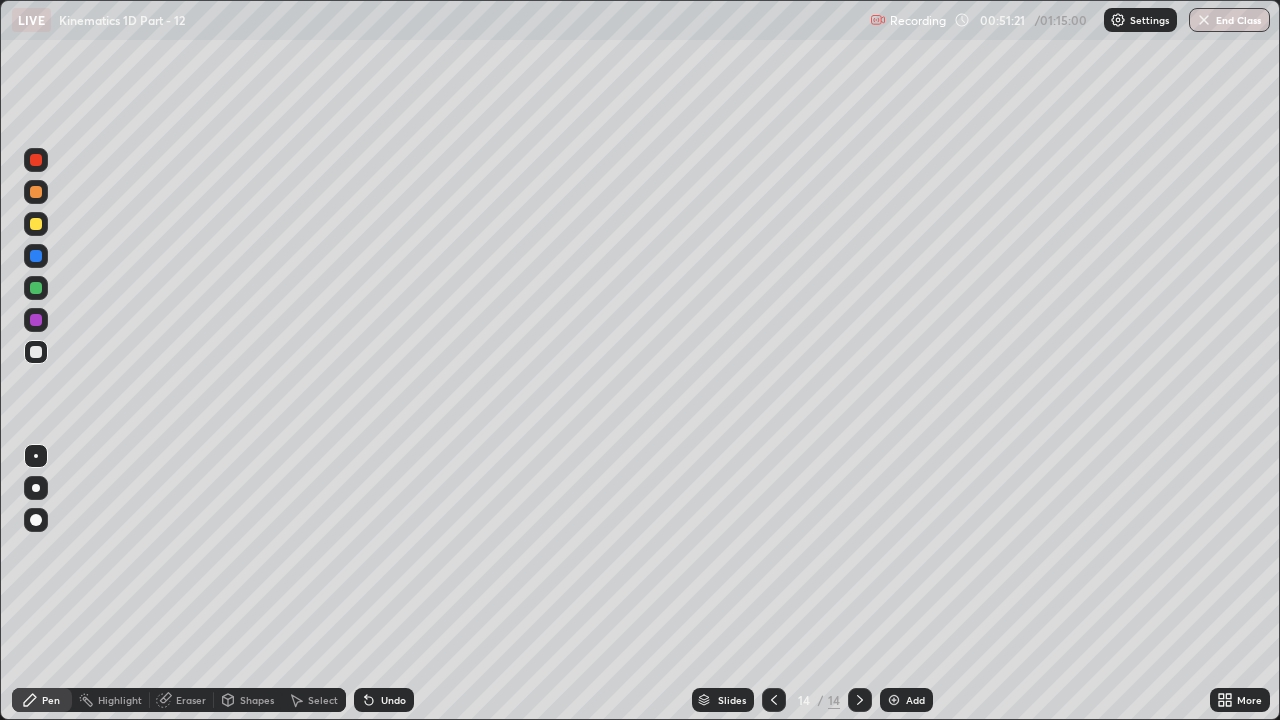 click at bounding box center (36, 352) 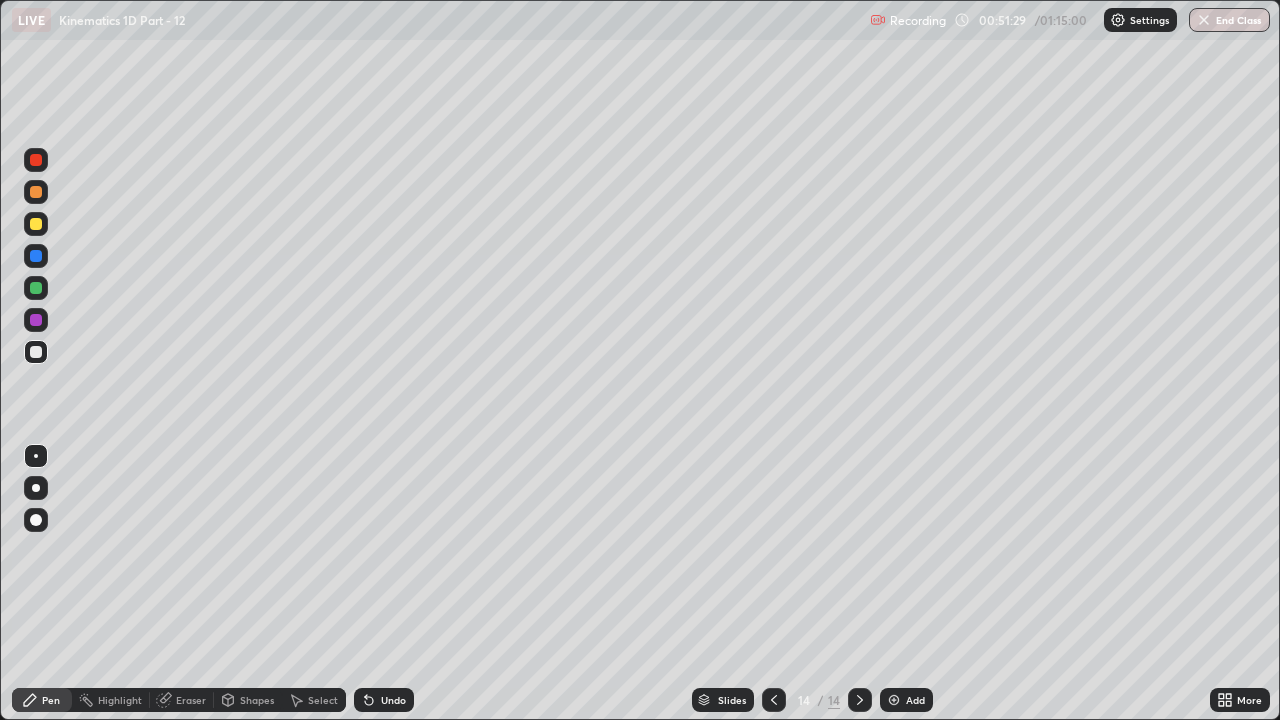 click 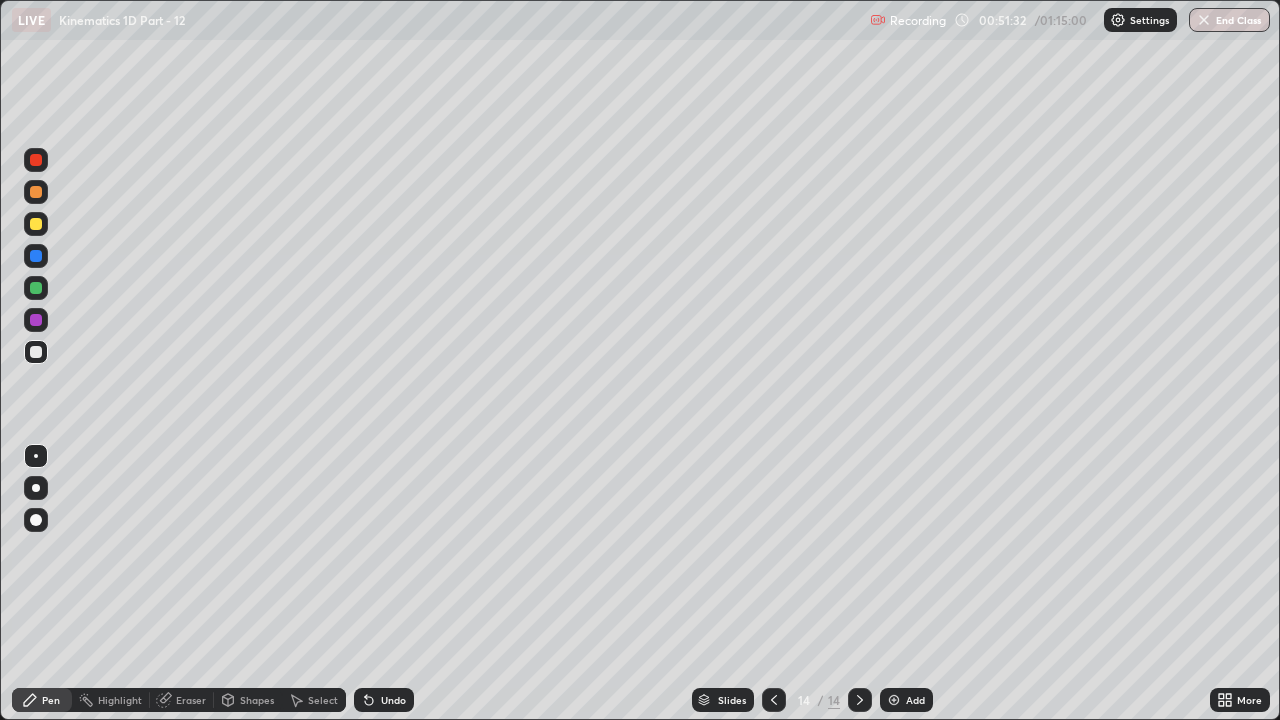 click at bounding box center (36, 256) 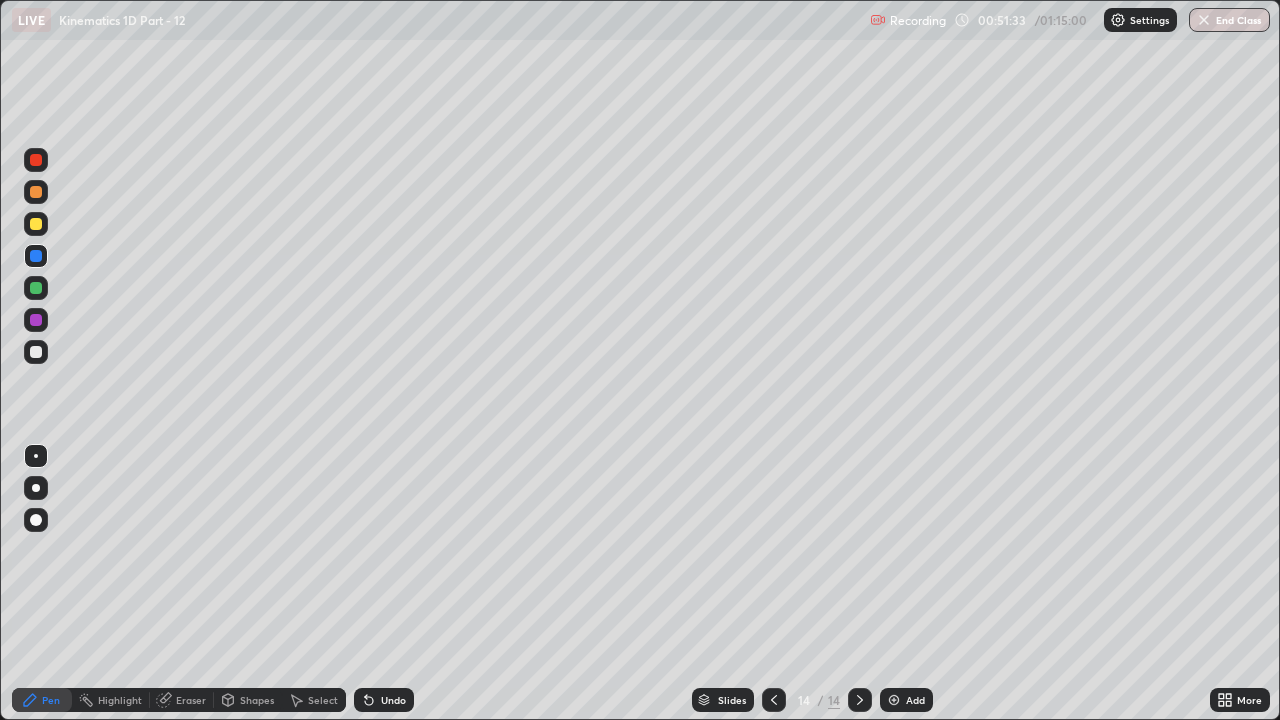click at bounding box center [36, 288] 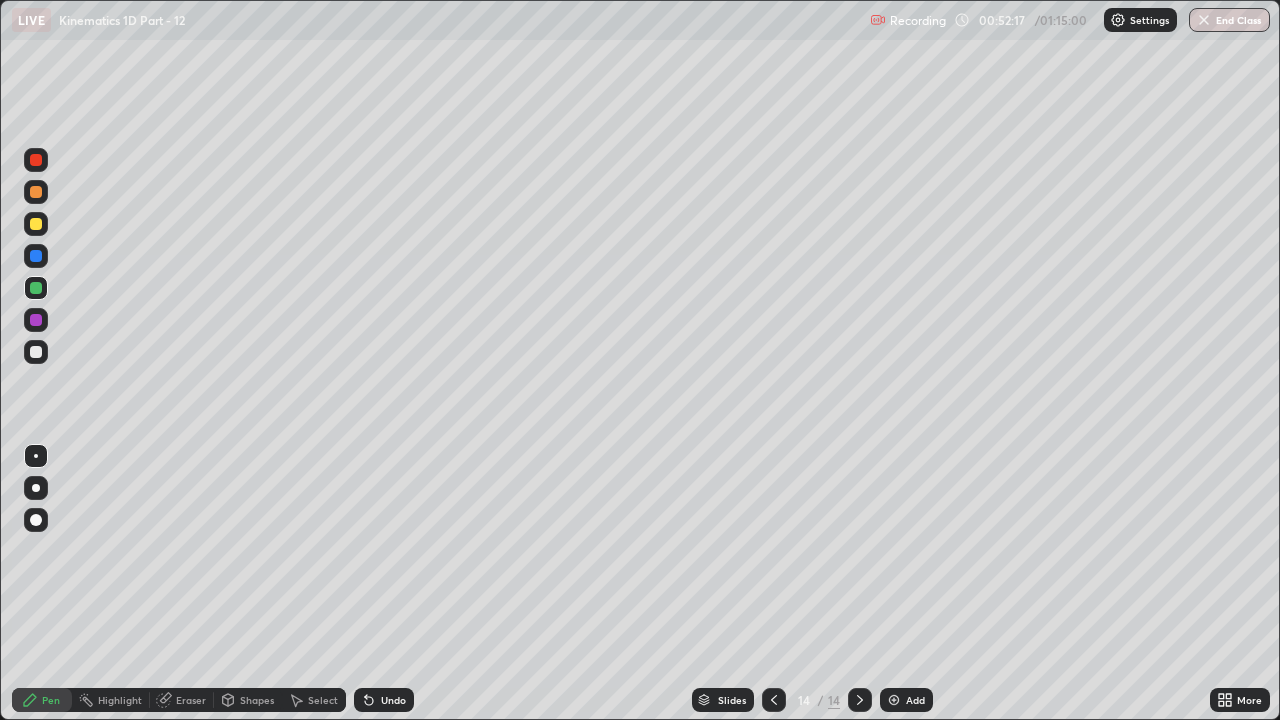 click on "Undo" at bounding box center (393, 700) 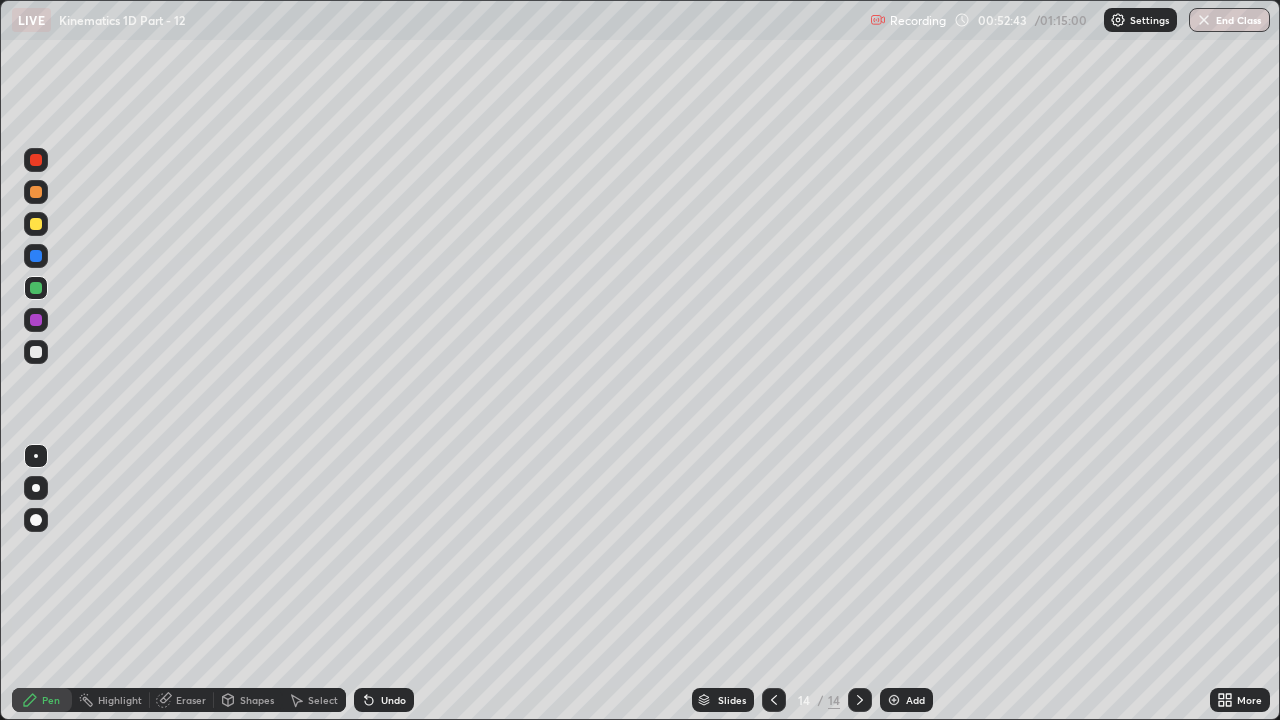 click at bounding box center [36, 224] 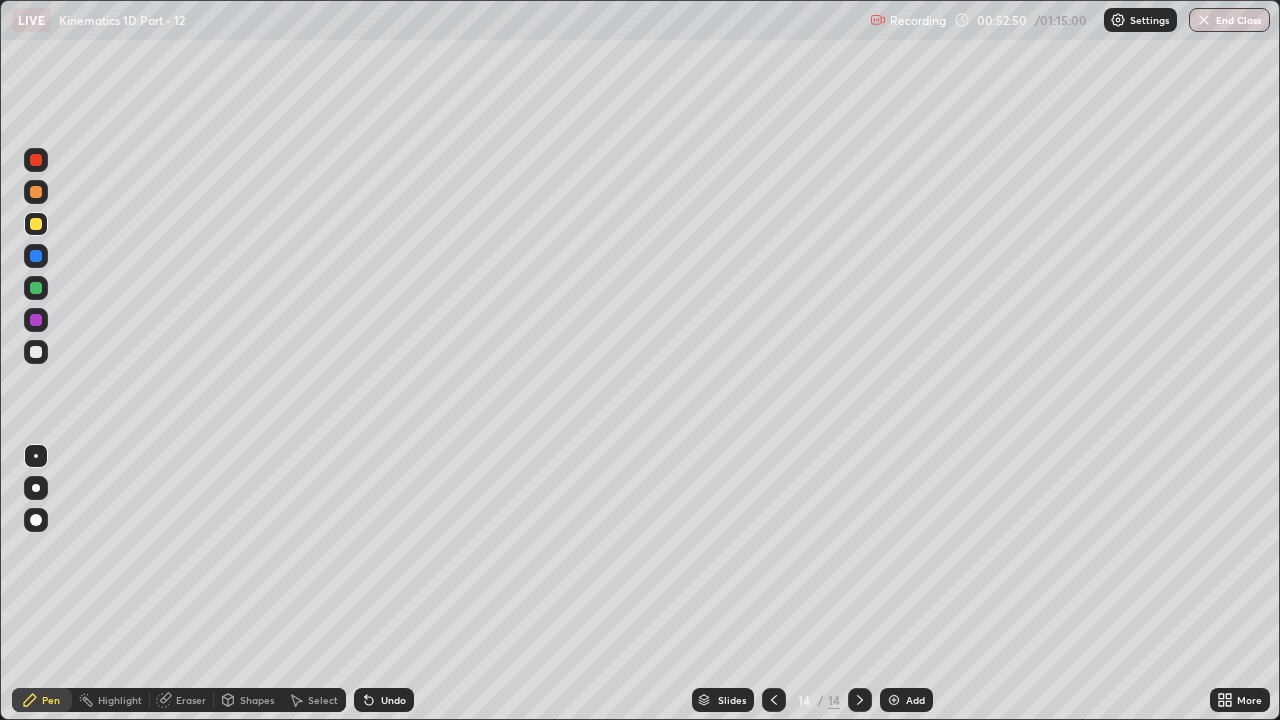 click at bounding box center (36, 256) 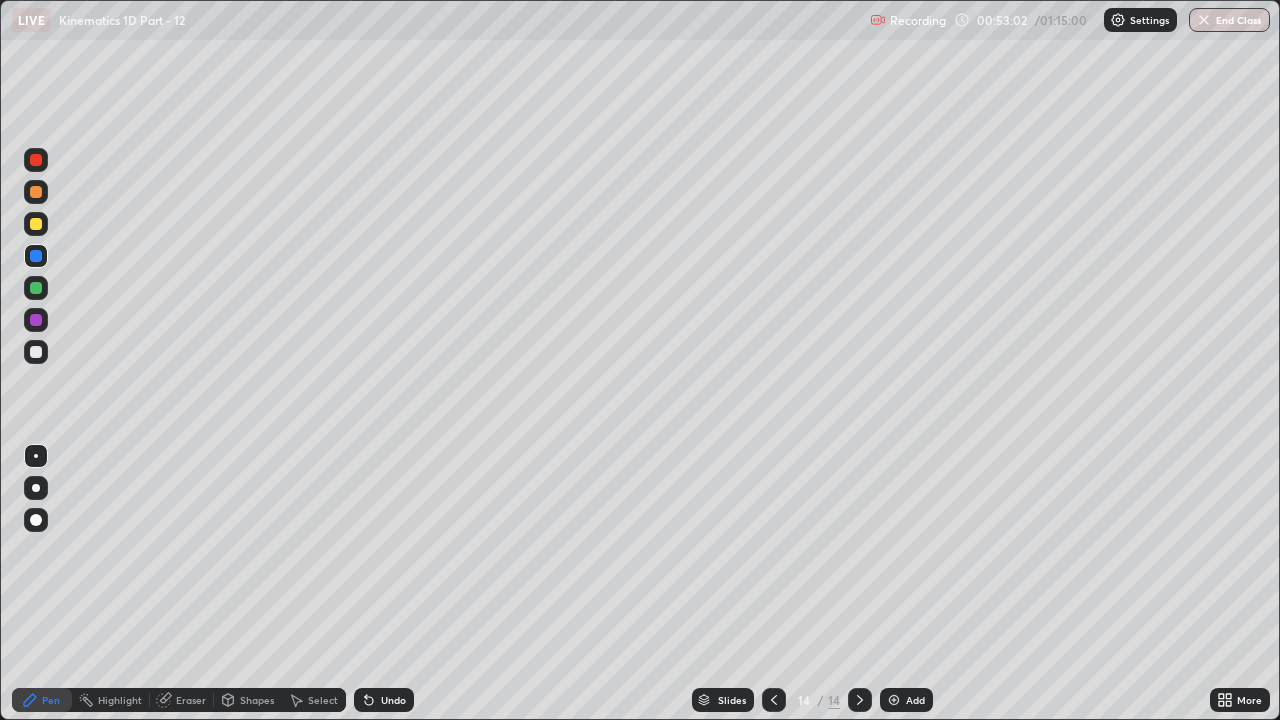 click at bounding box center [36, 192] 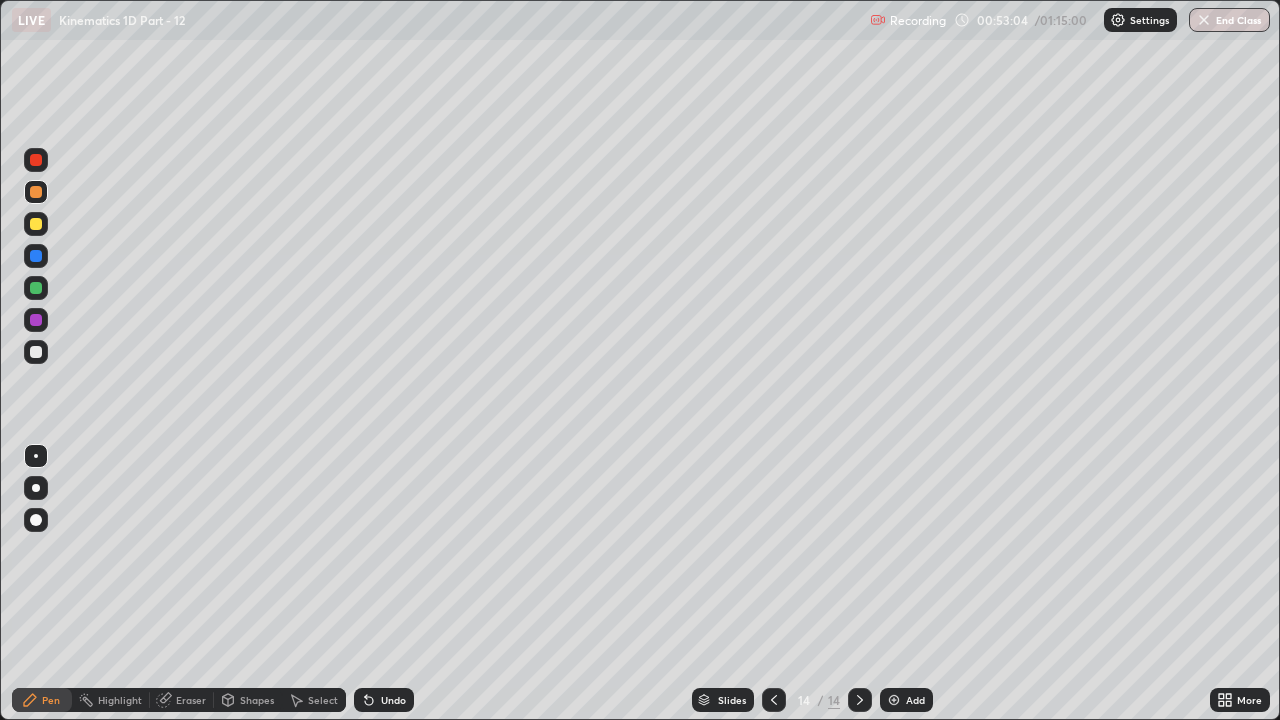 click 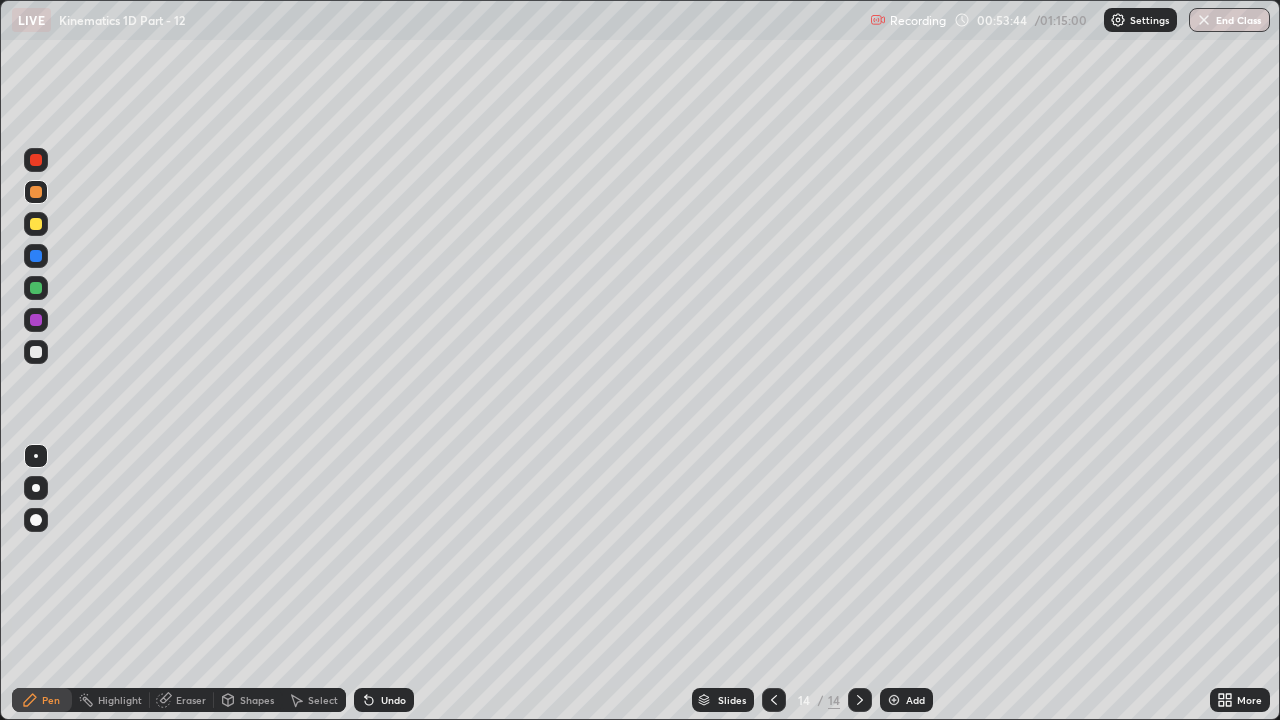 click 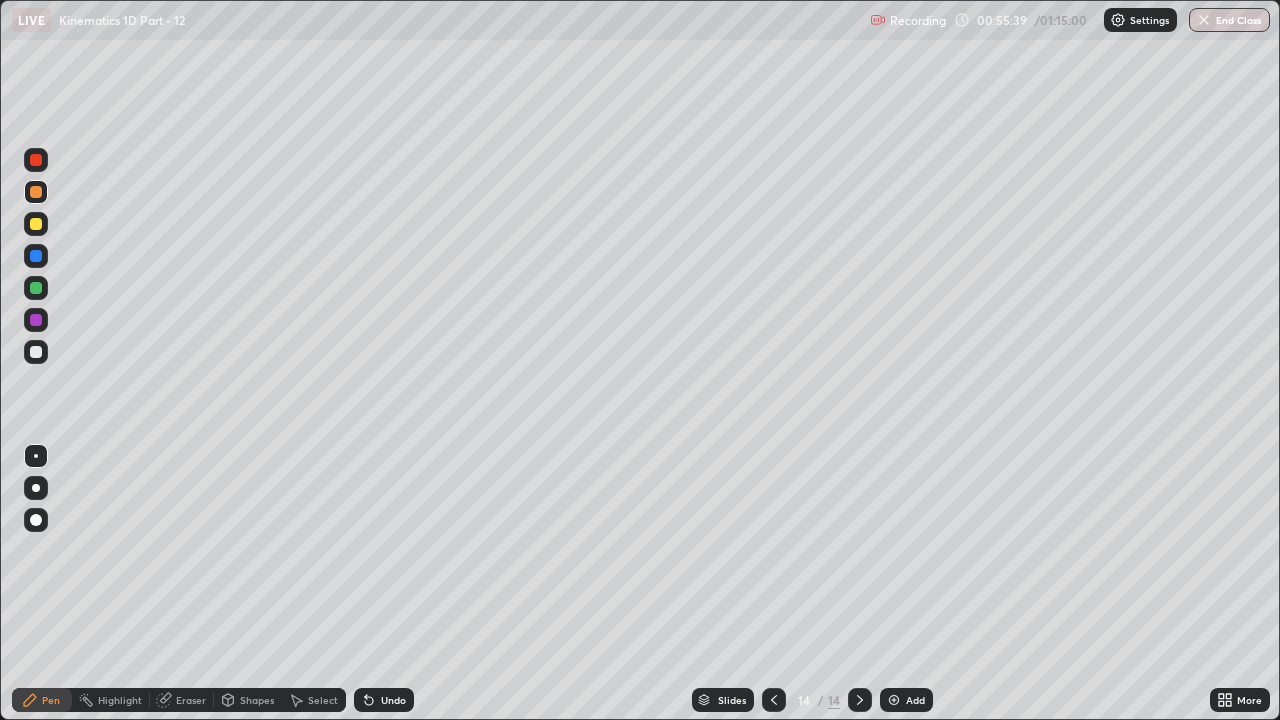 click at bounding box center (36, 256) 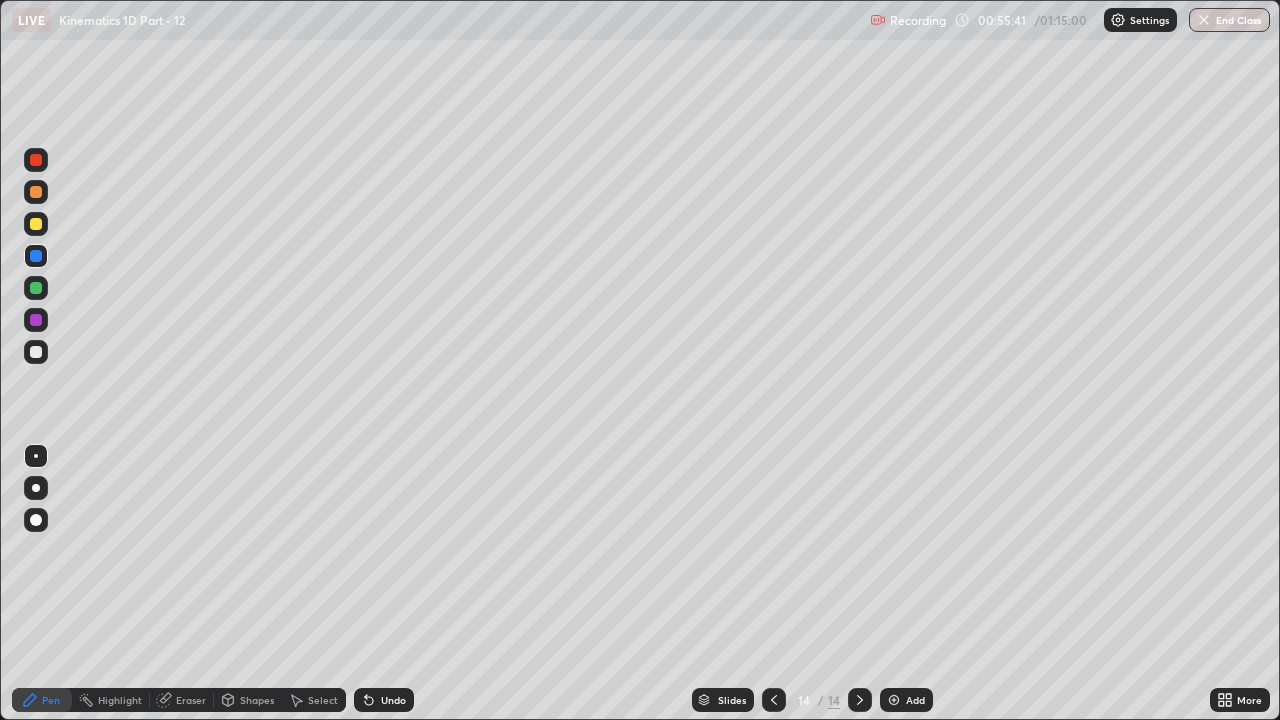 click at bounding box center [36, 352] 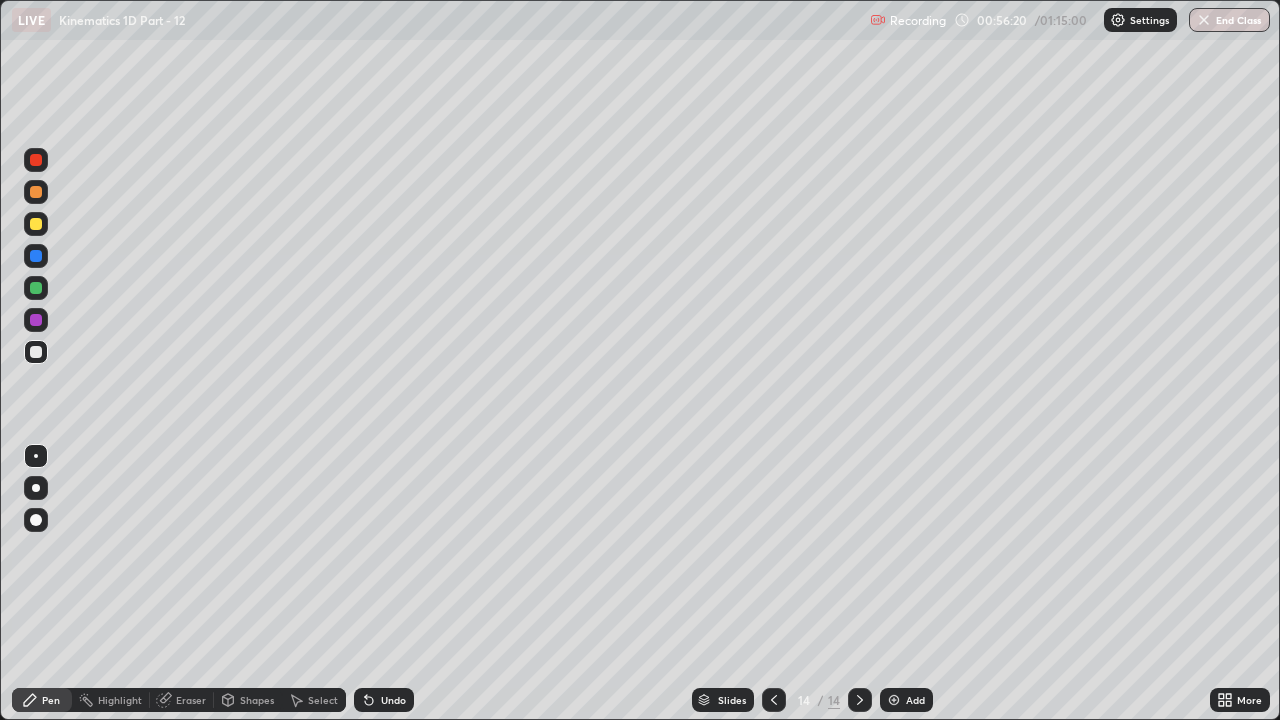 click at bounding box center [36, 288] 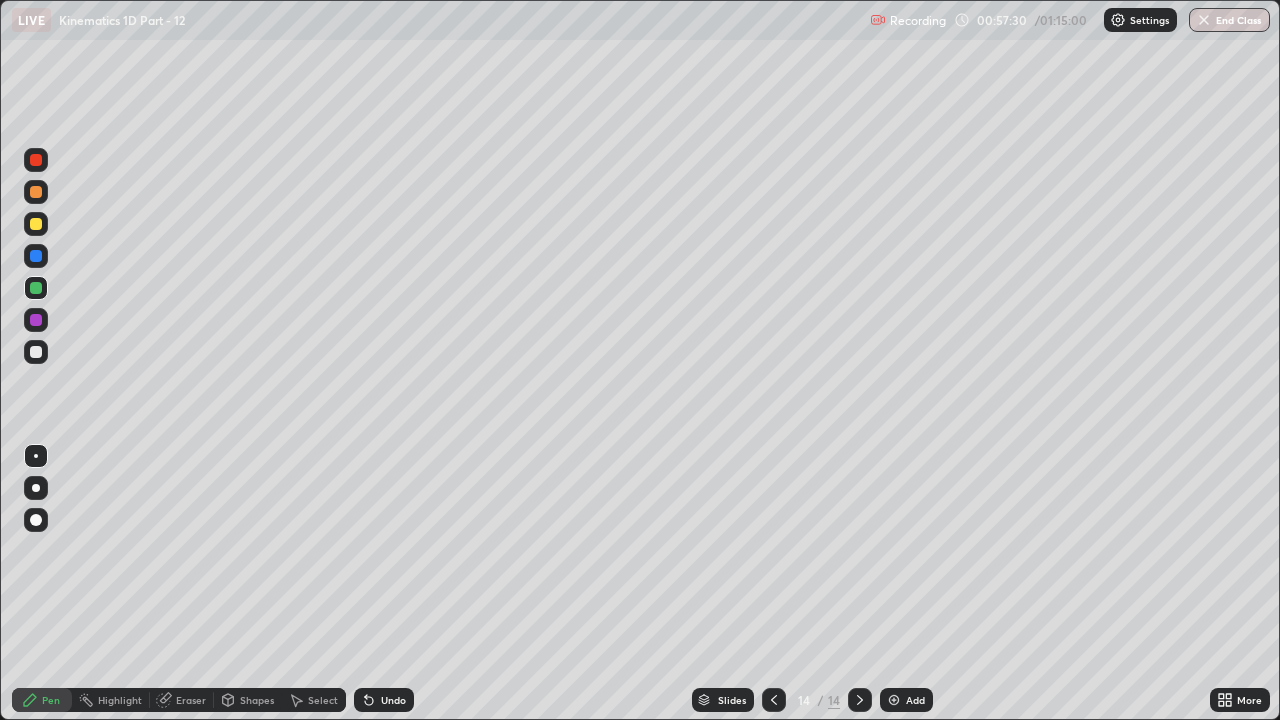 click at bounding box center [36, 256] 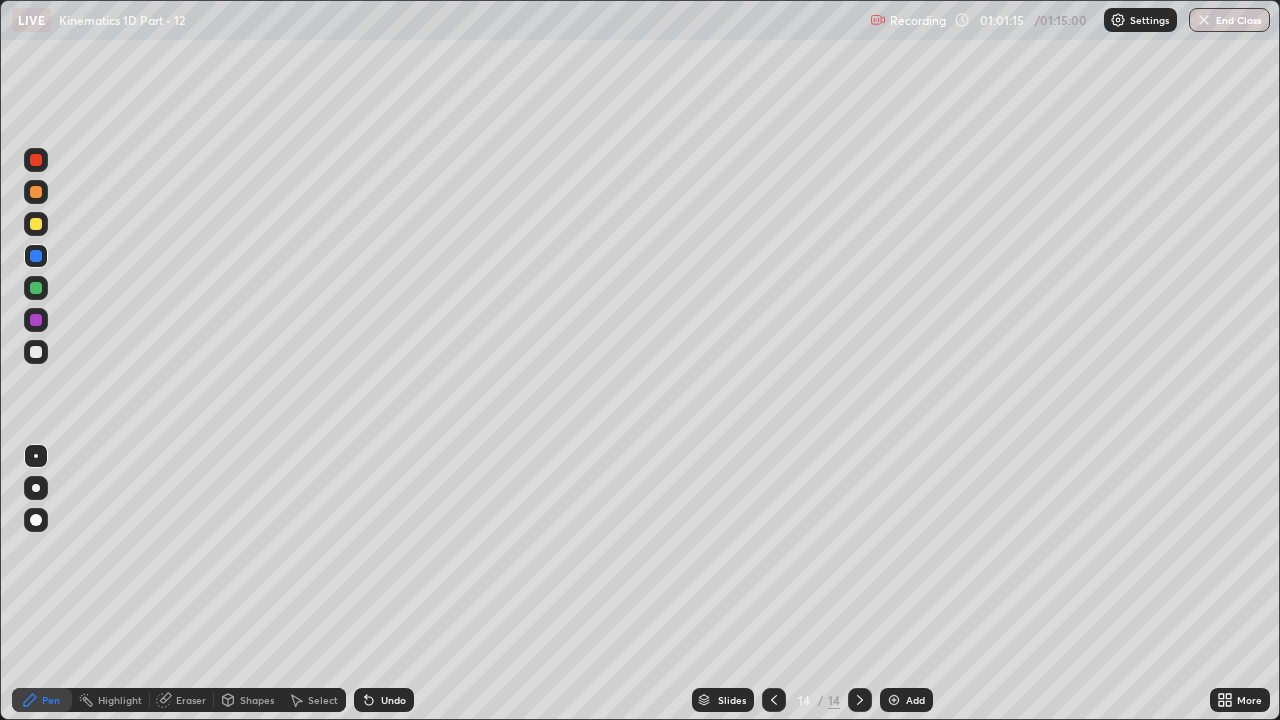 click at bounding box center (894, 700) 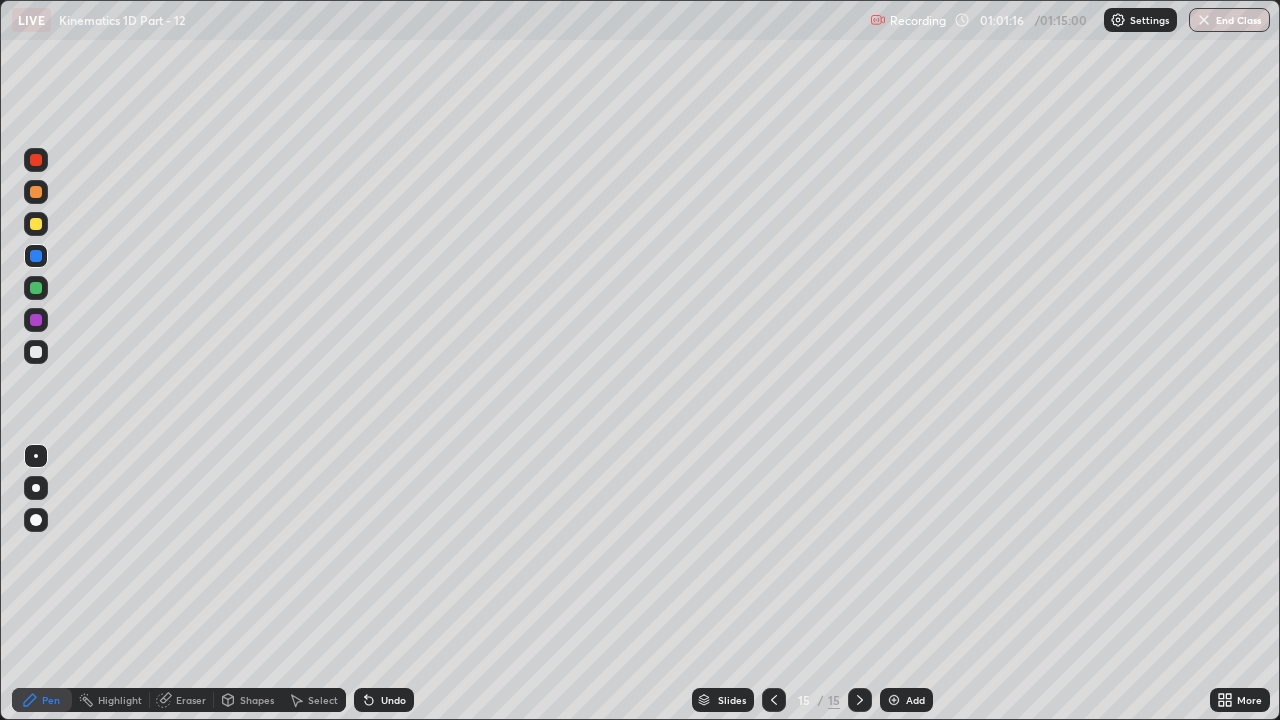 click at bounding box center [36, 352] 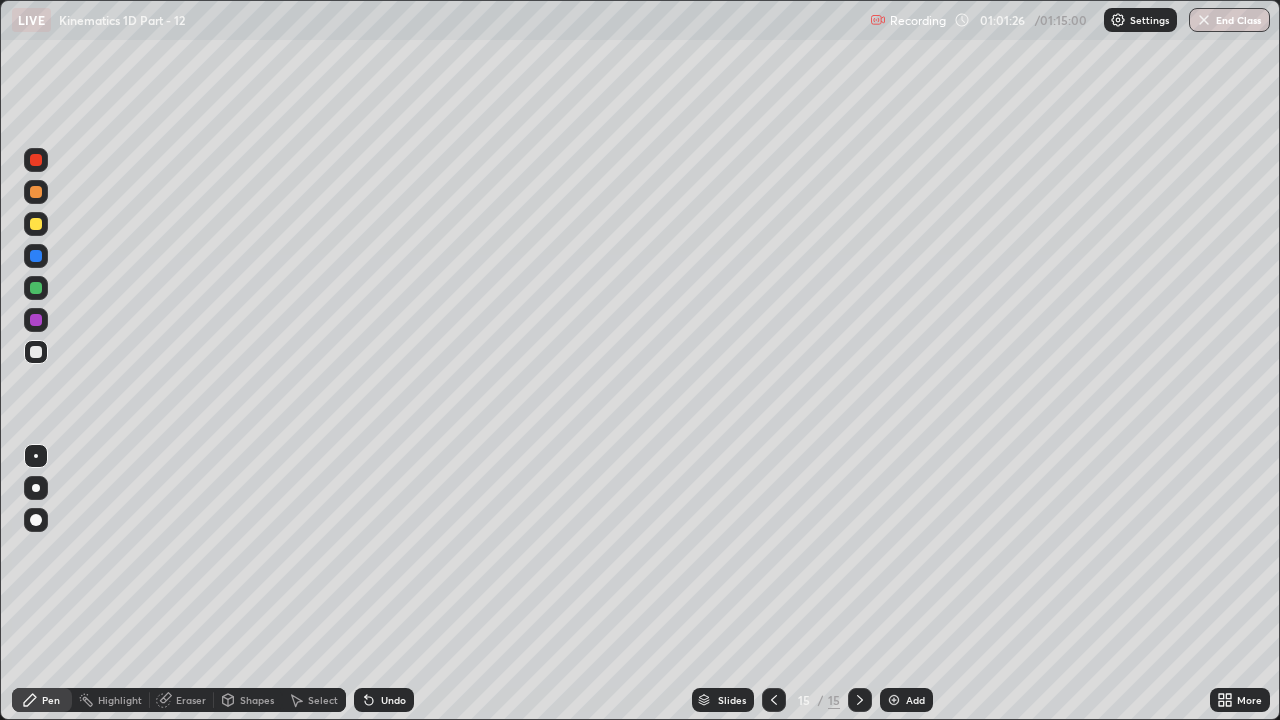 click on "Undo" at bounding box center [393, 700] 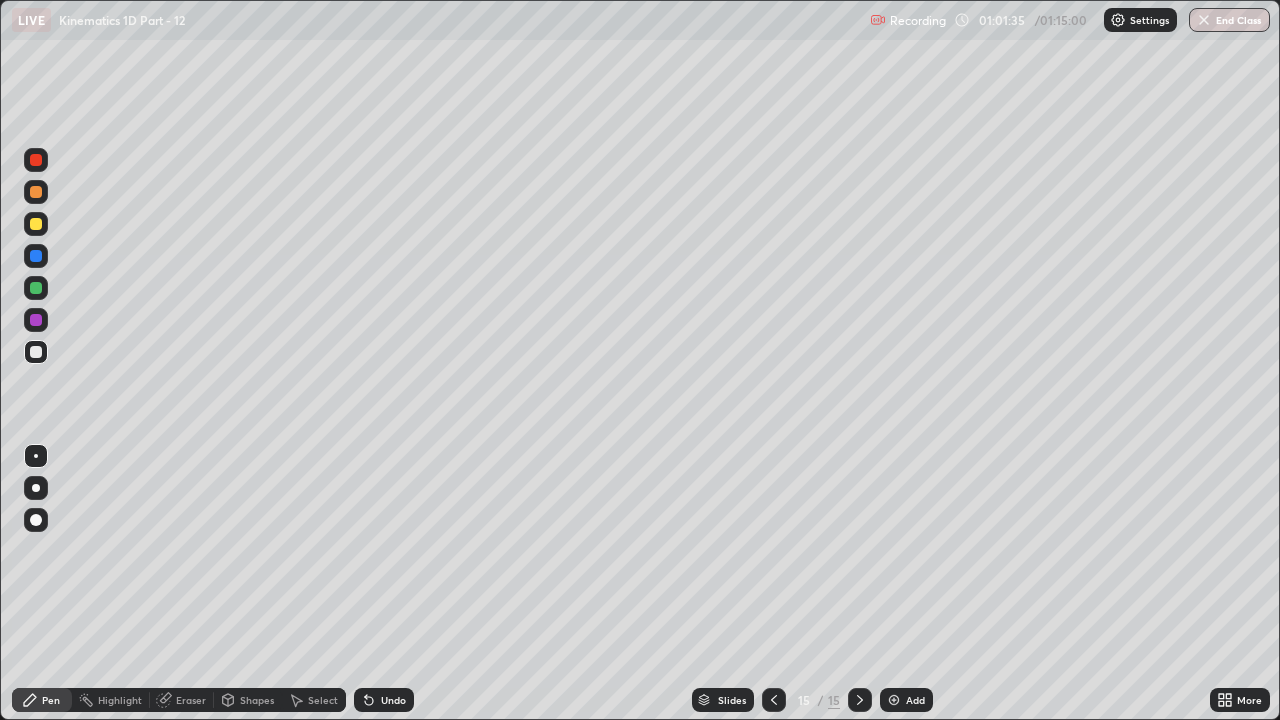click at bounding box center (36, 224) 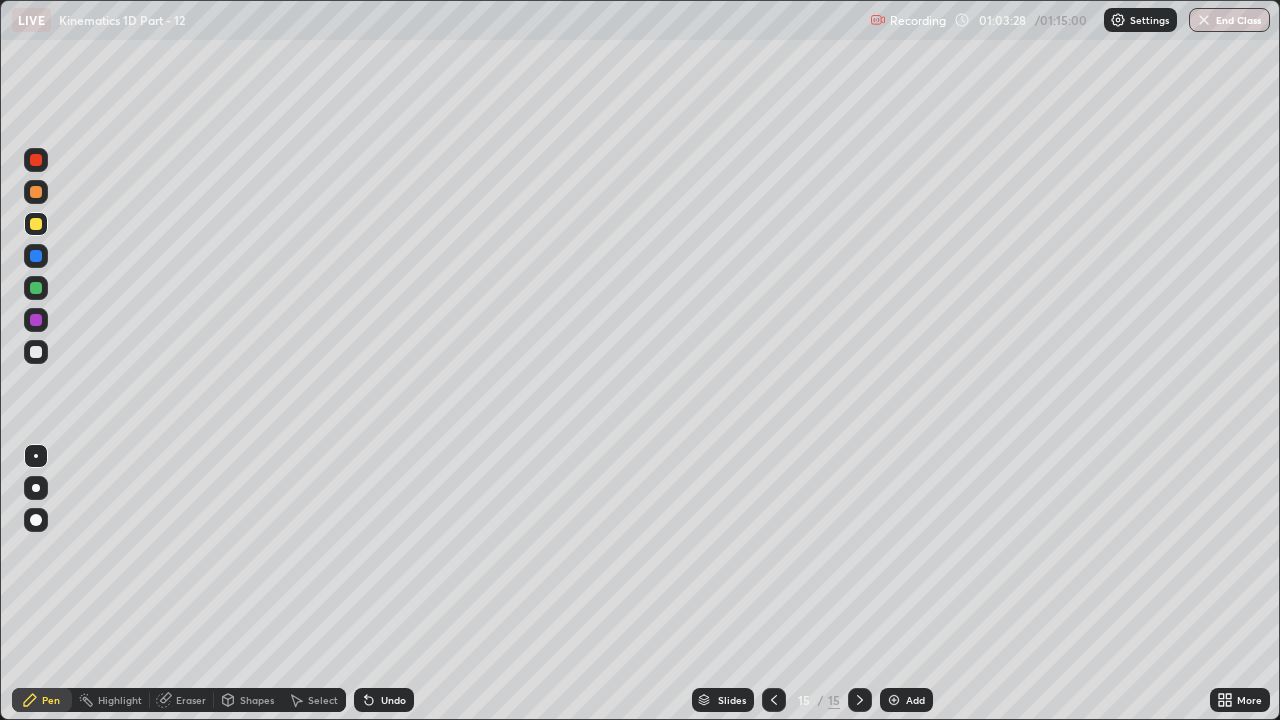 click at bounding box center [36, 288] 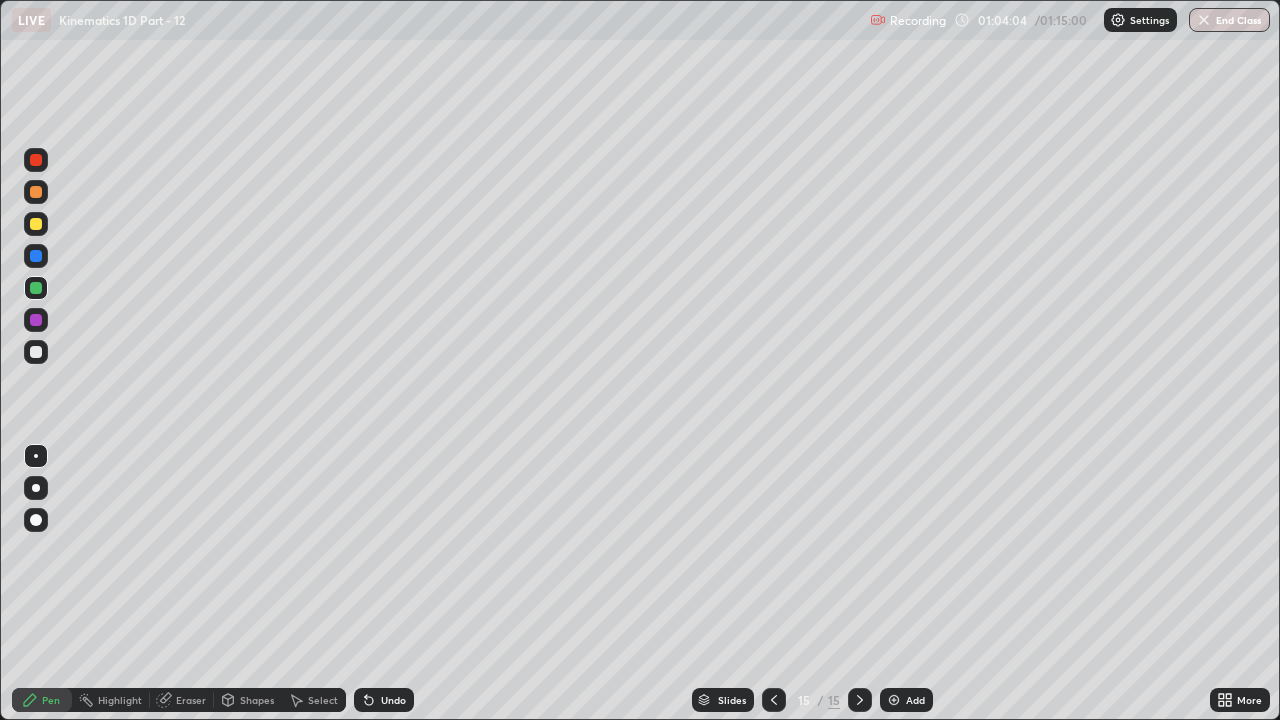click at bounding box center (36, 320) 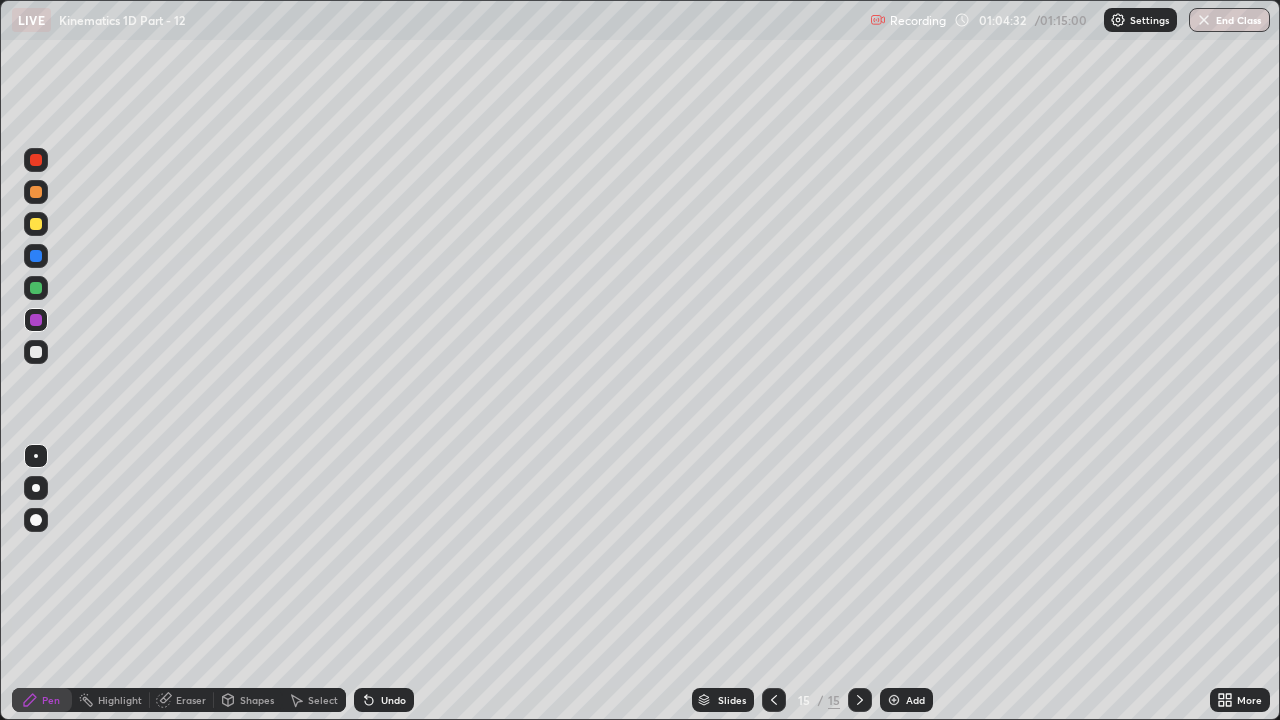 click at bounding box center (36, 288) 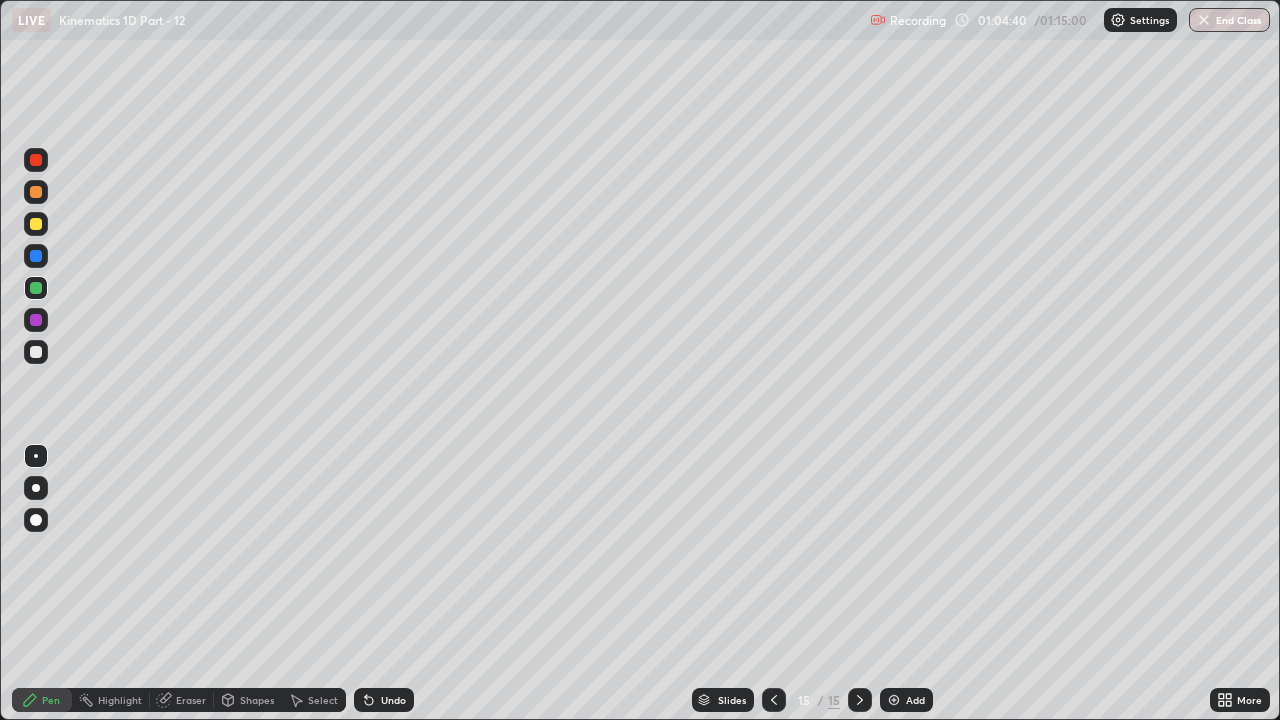 click at bounding box center (36, 256) 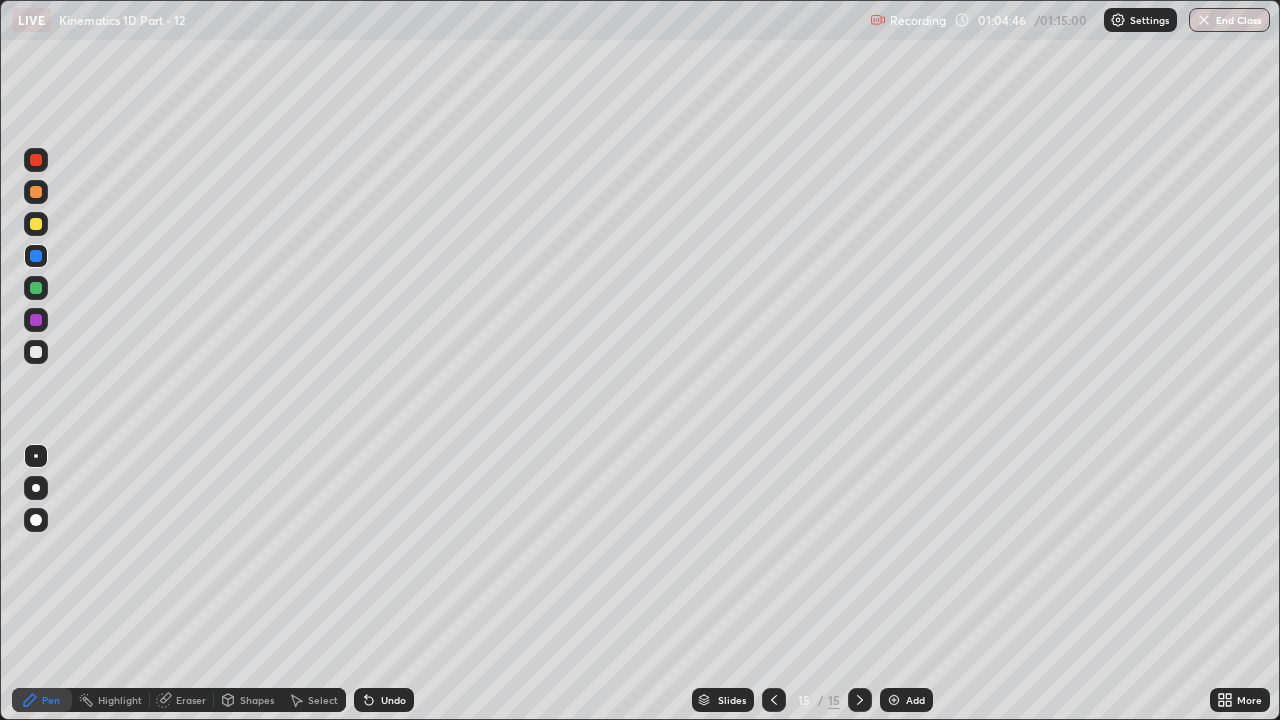 click 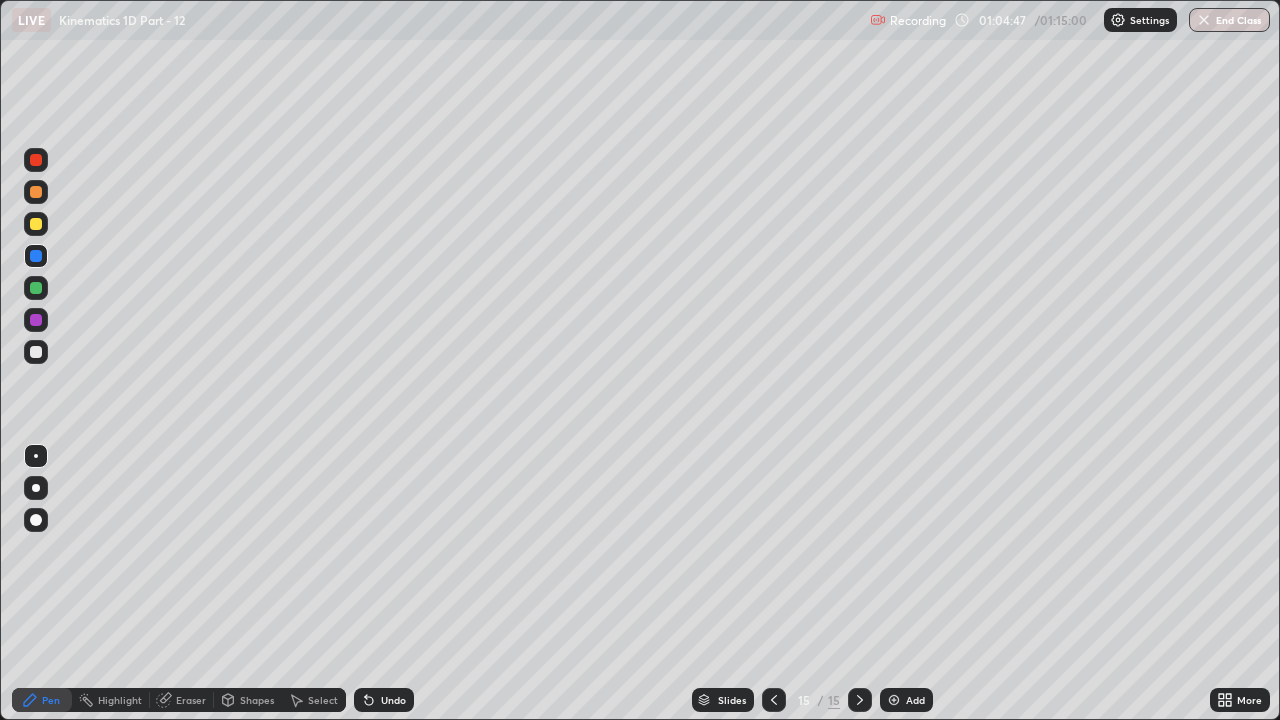 click 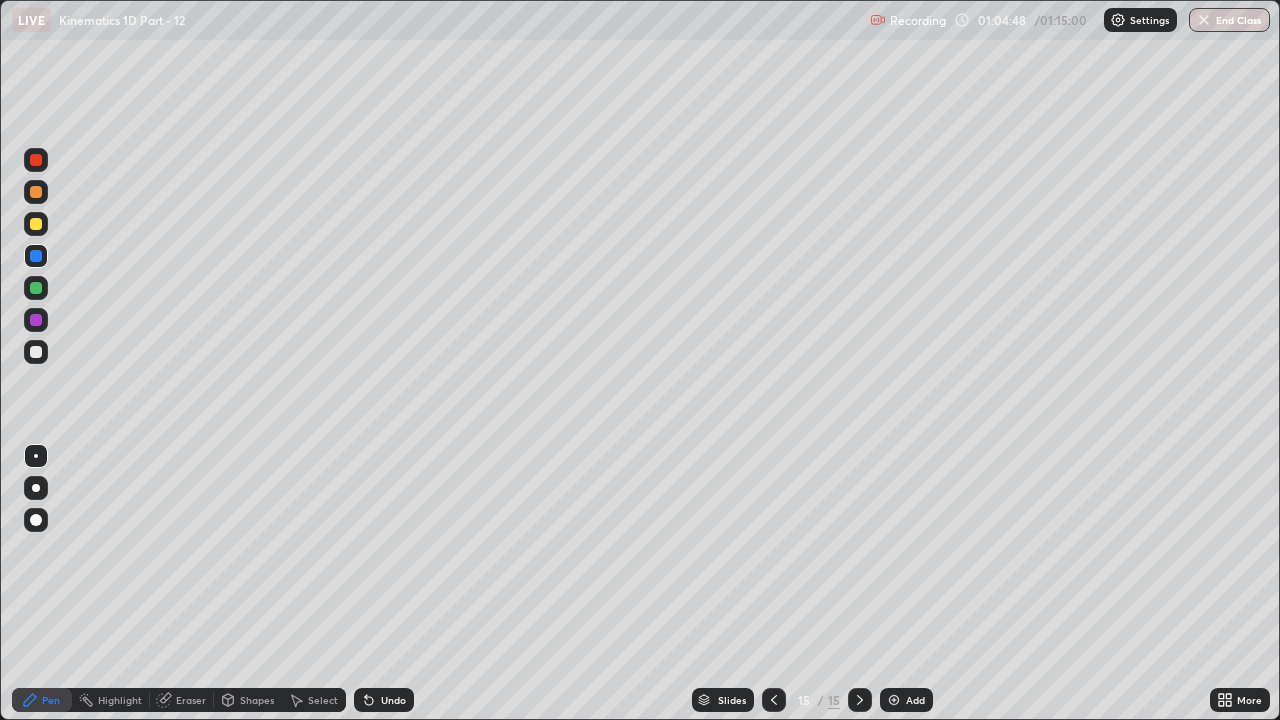 click 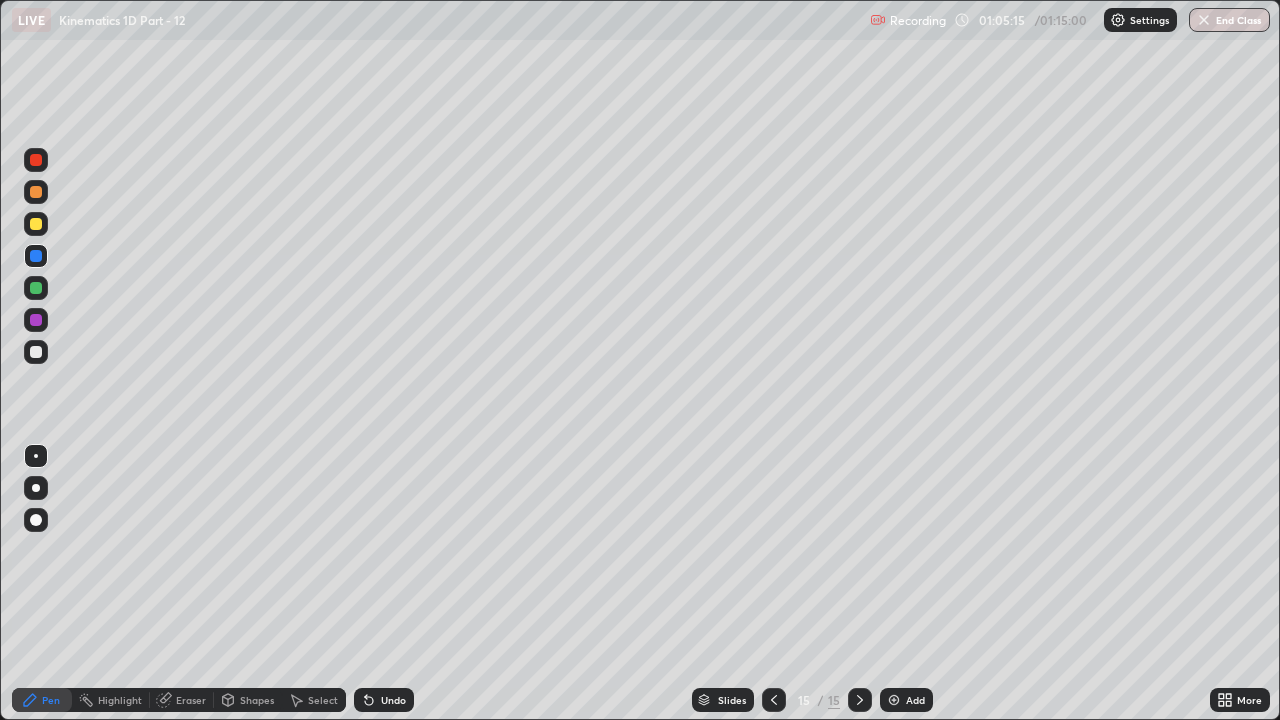 click on "Undo" at bounding box center [393, 700] 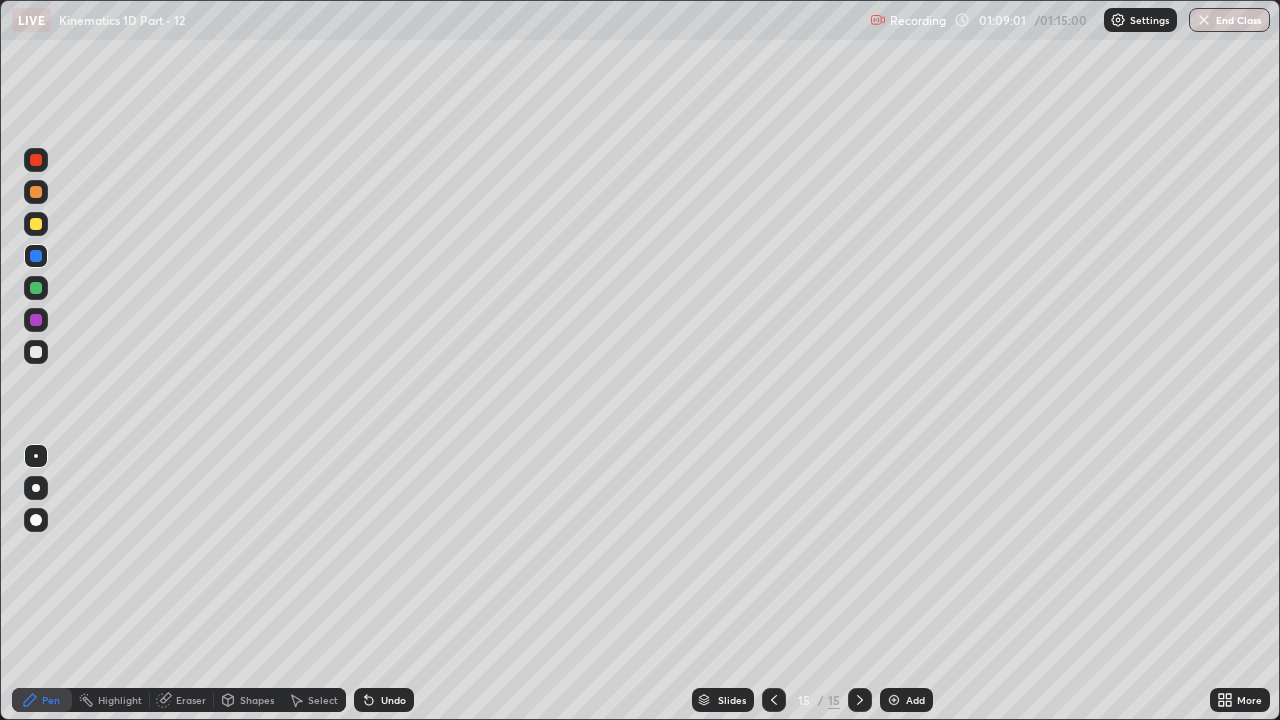 click at bounding box center (894, 700) 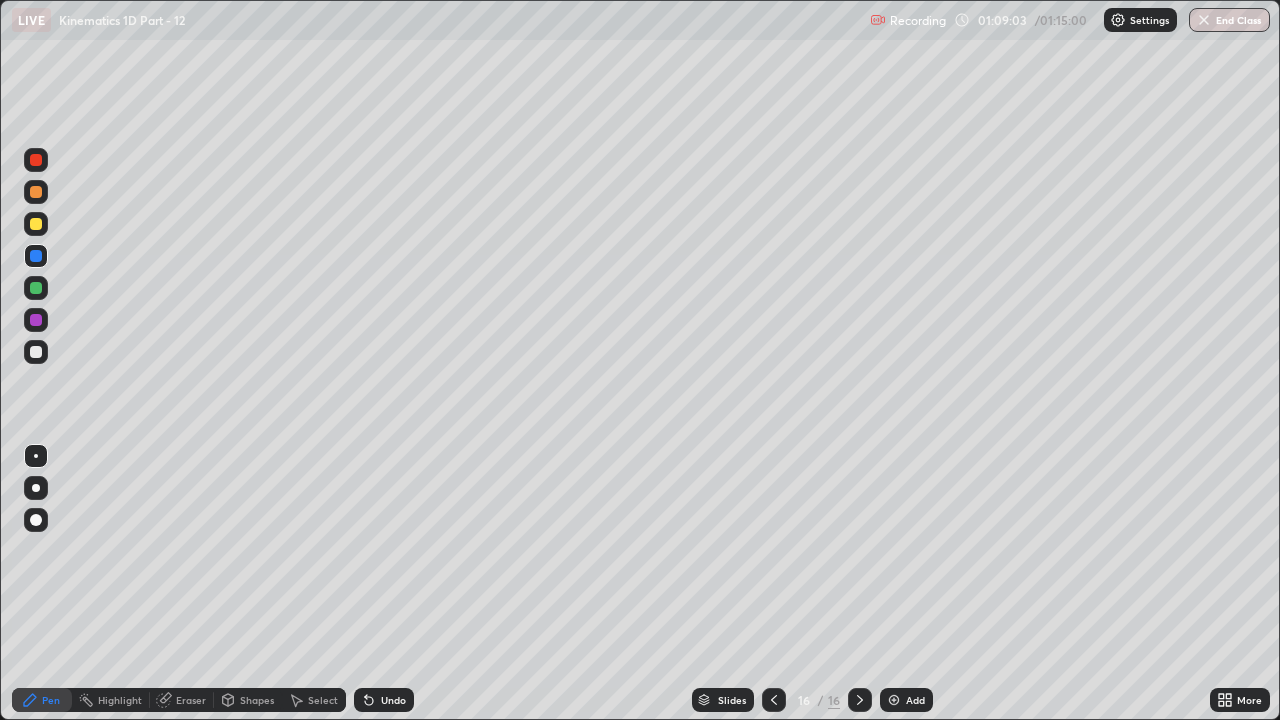click at bounding box center (36, 352) 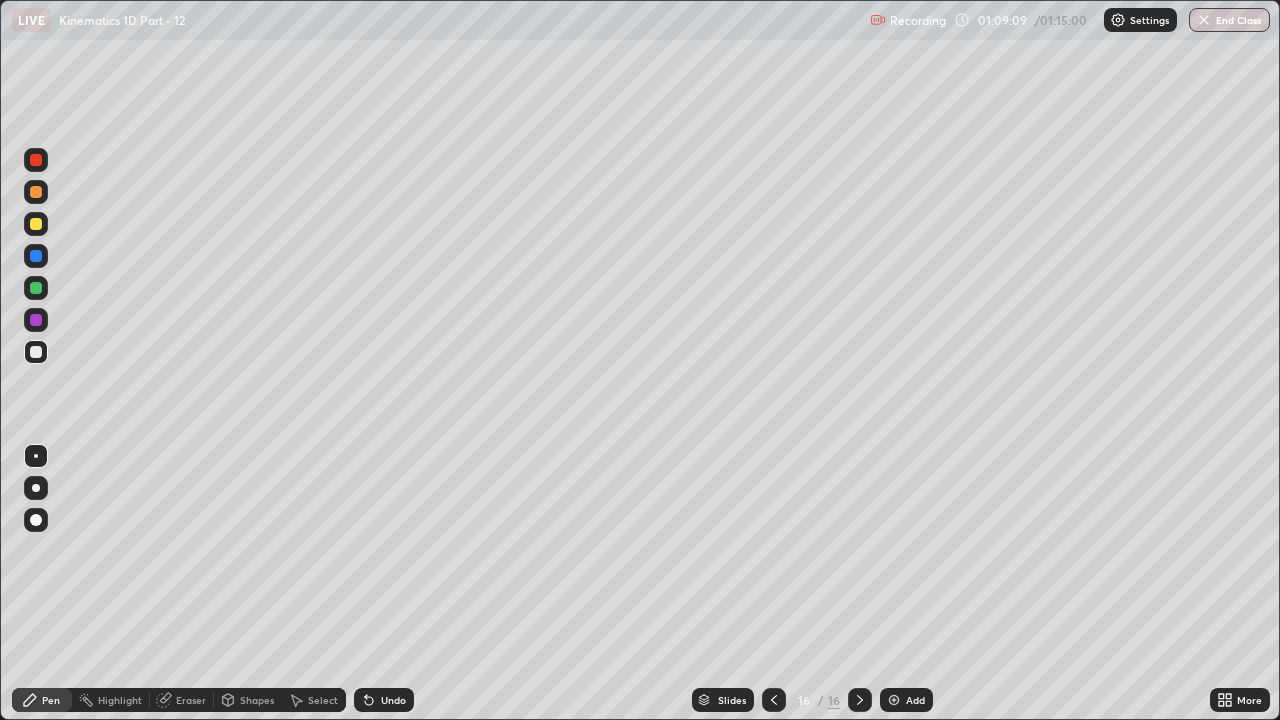 click at bounding box center (36, 224) 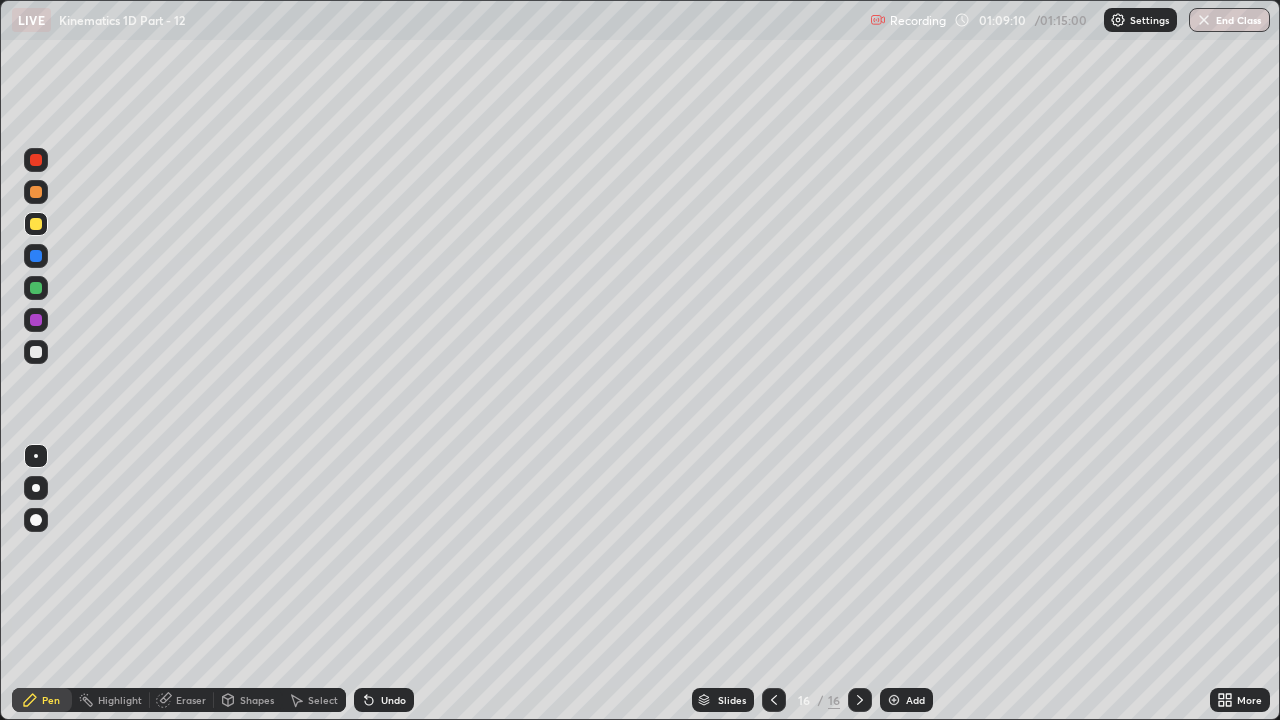click at bounding box center [36, 256] 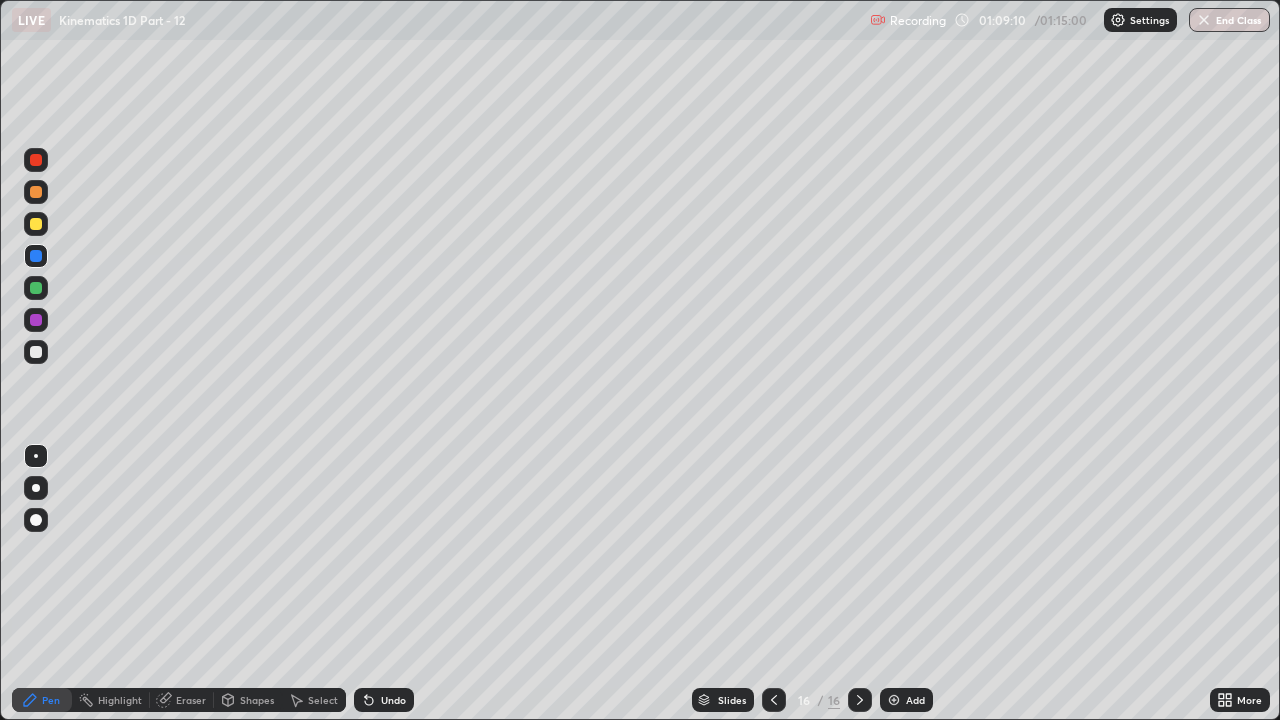click at bounding box center (36, 288) 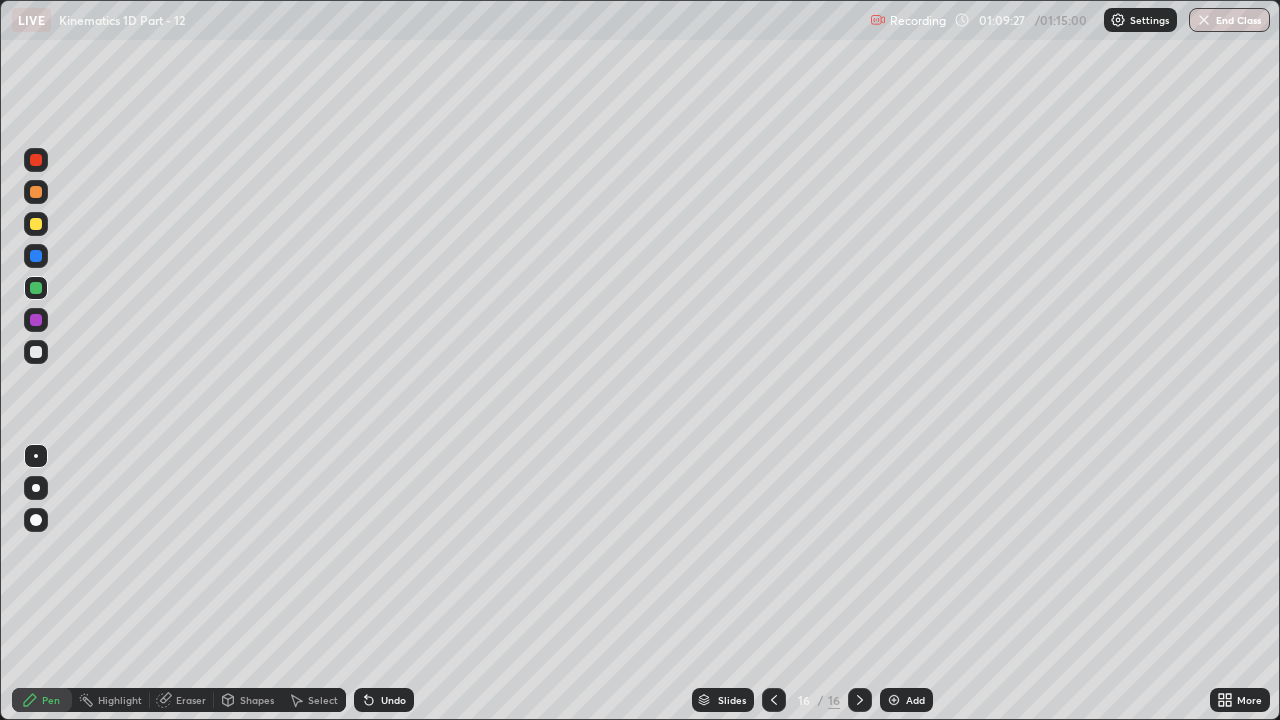 click at bounding box center [36, 352] 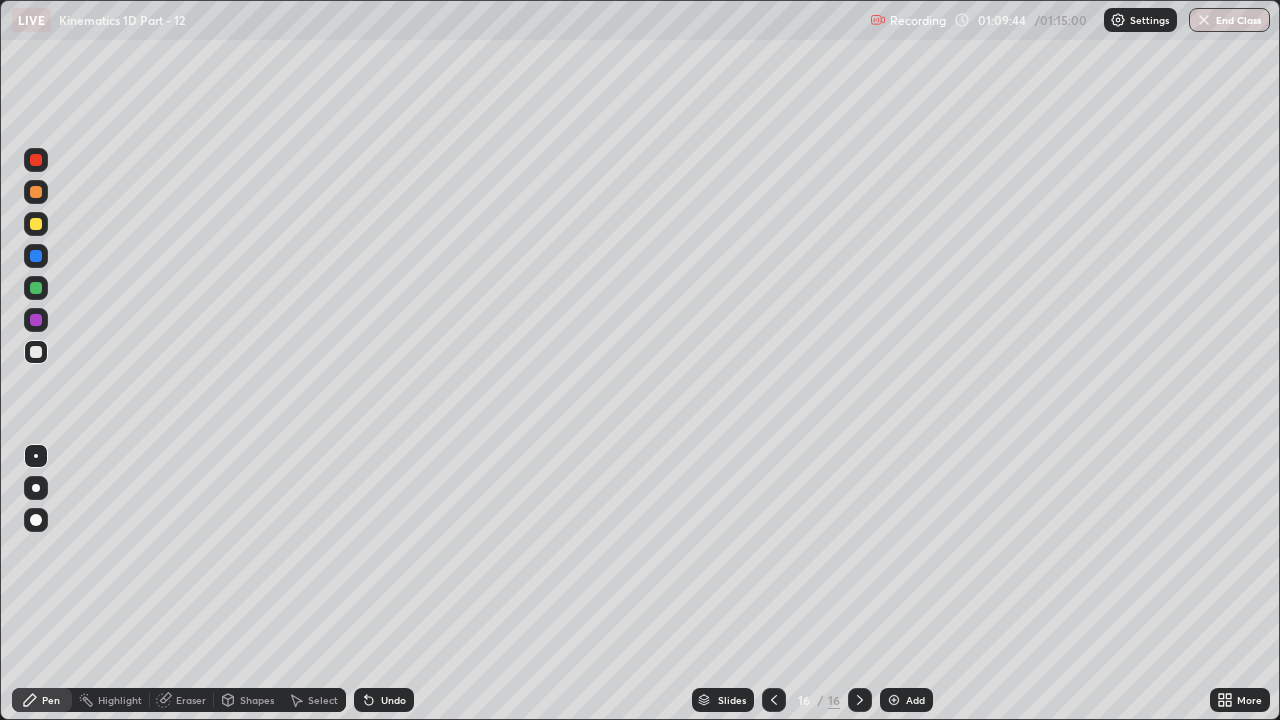 click at bounding box center [36, 288] 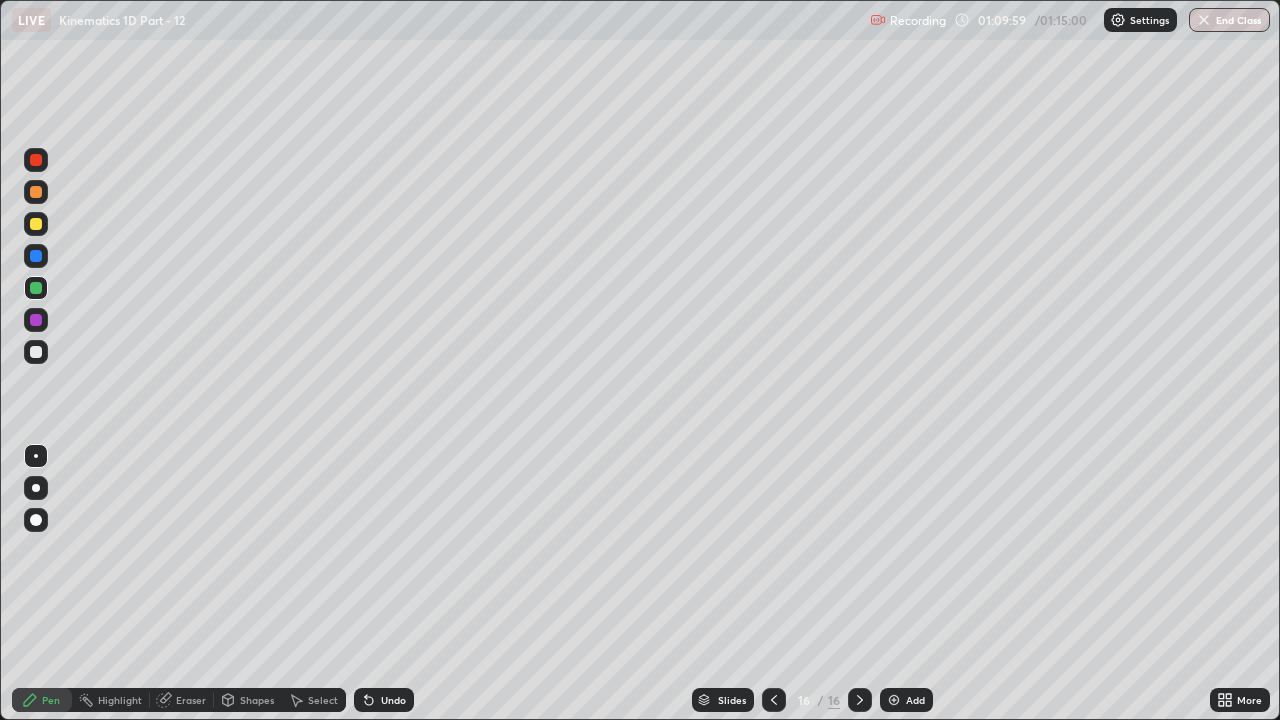 click at bounding box center (36, 352) 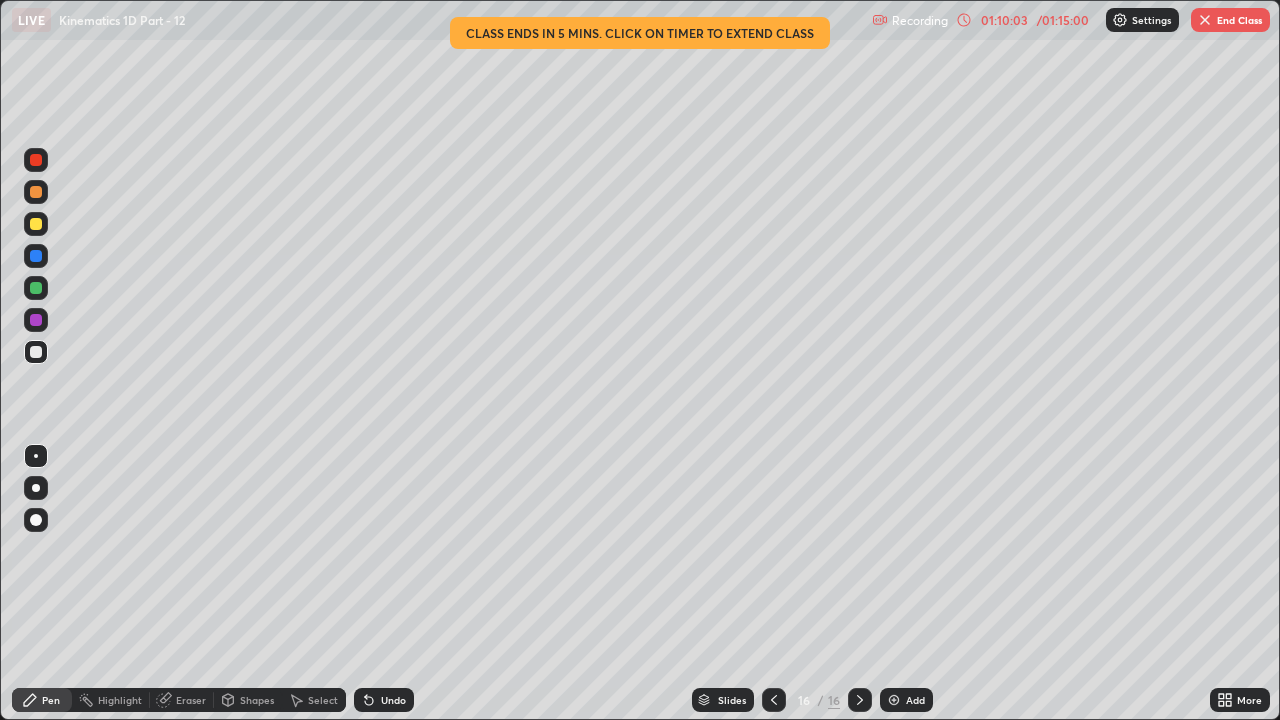 click 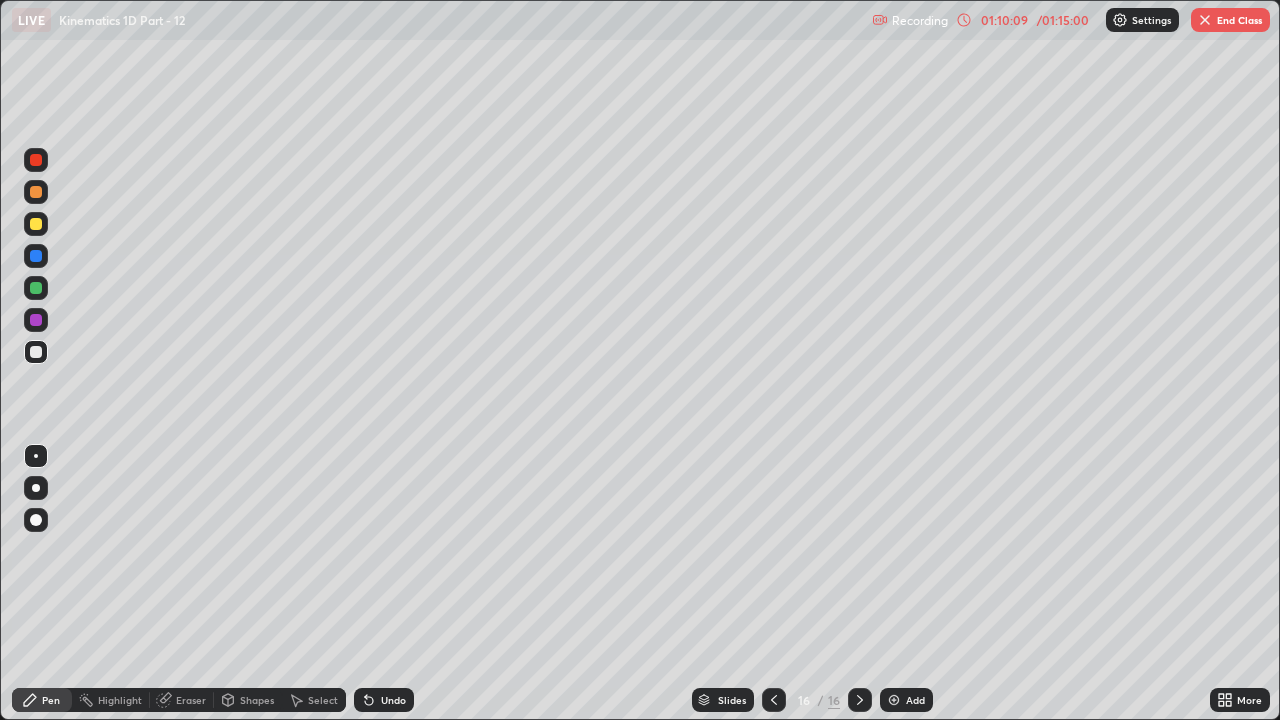 click on "Undo" at bounding box center (384, 700) 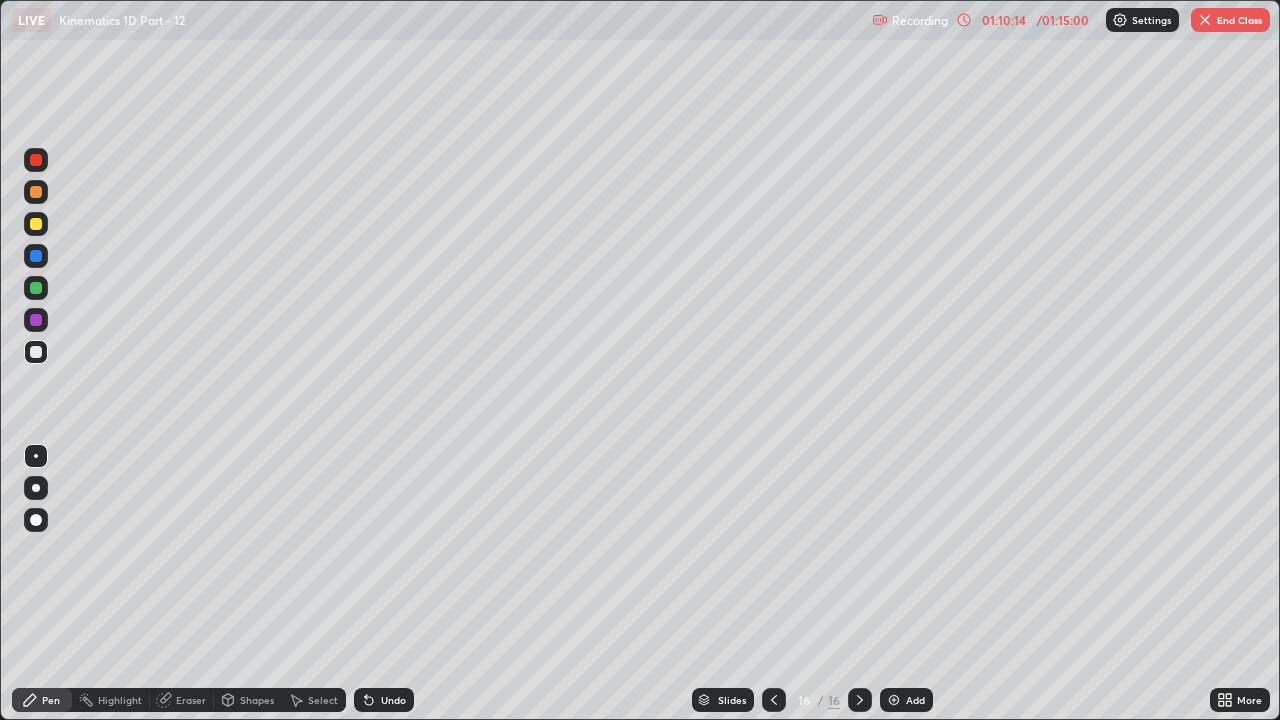 click at bounding box center [36, 288] 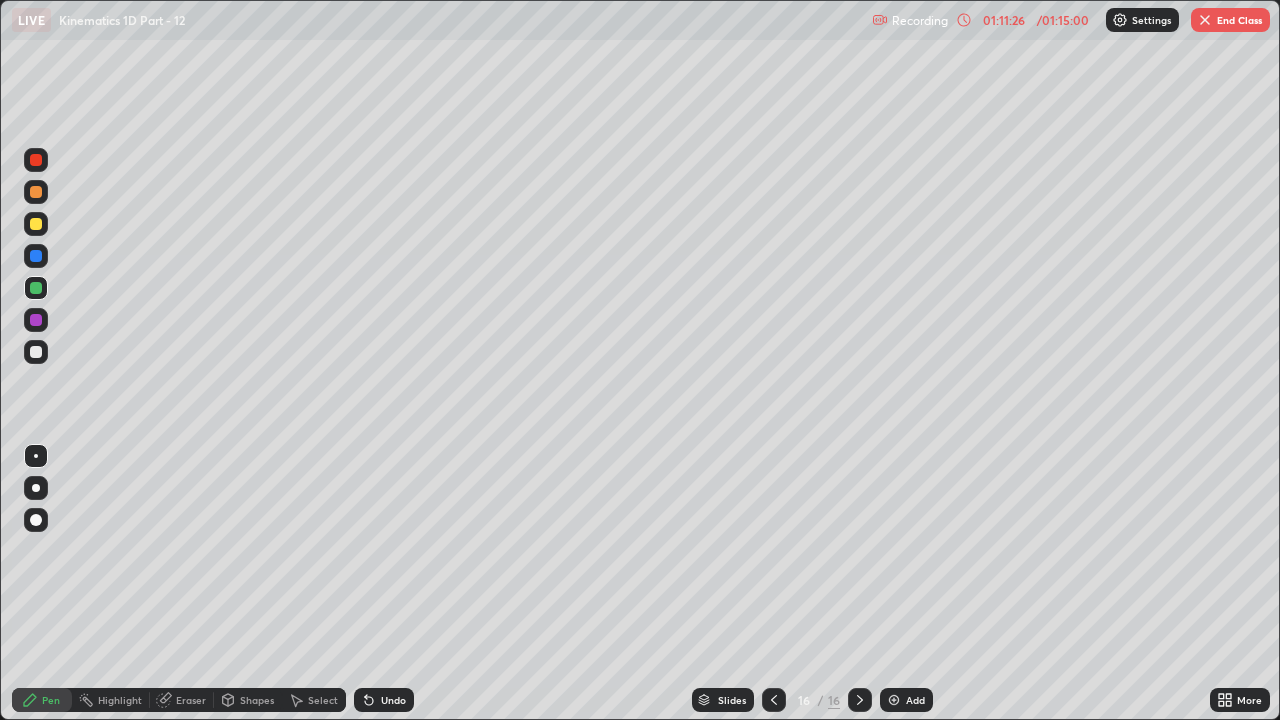 click on "Eraser" at bounding box center [191, 700] 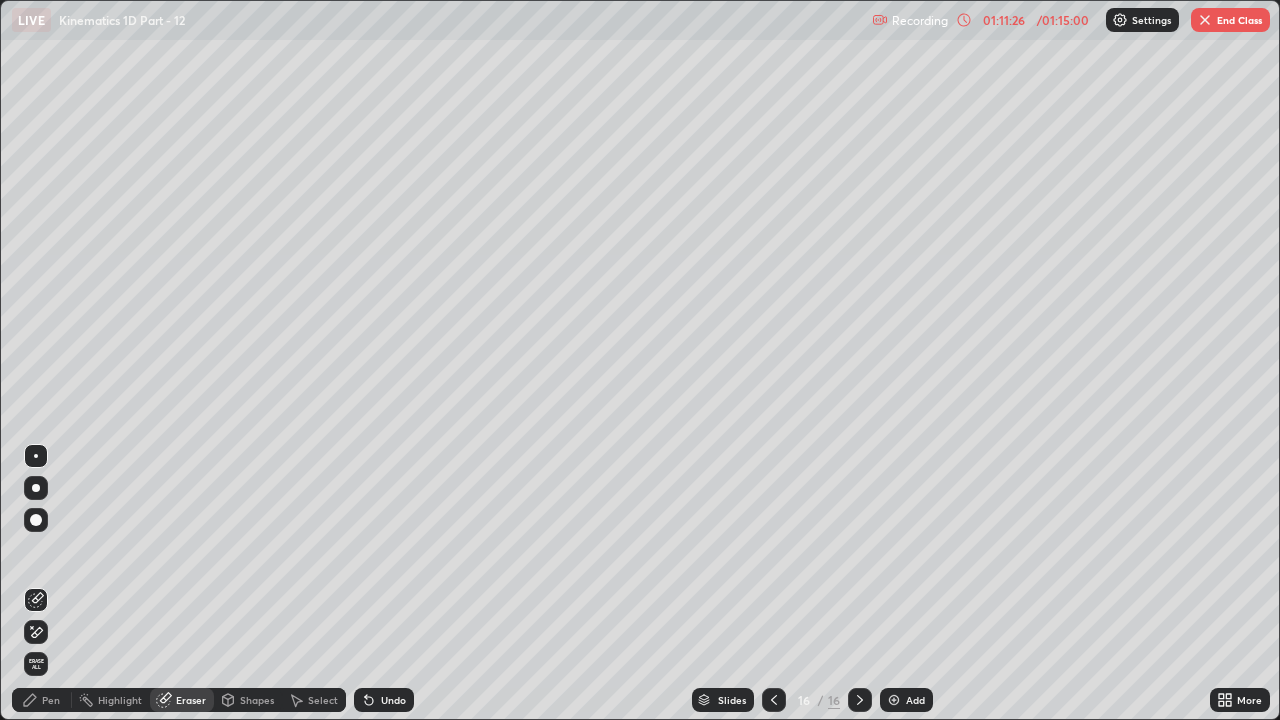 click on "Pen" at bounding box center [51, 700] 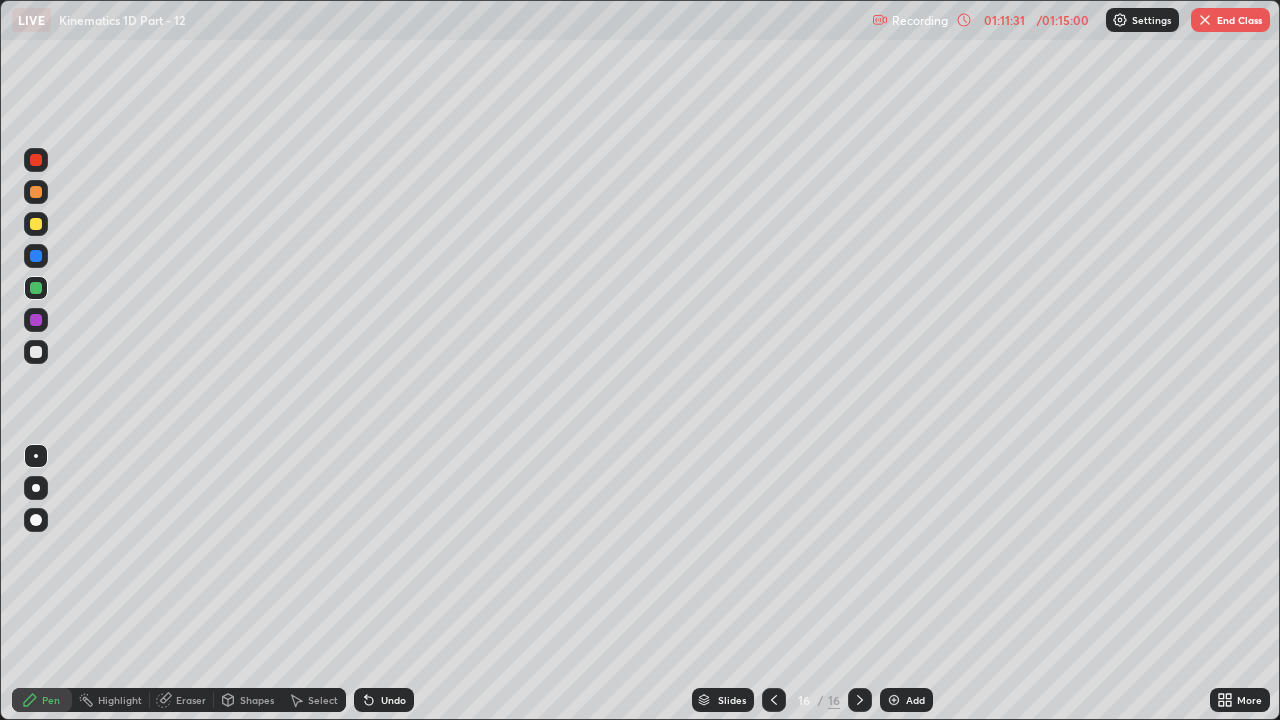click at bounding box center [36, 320] 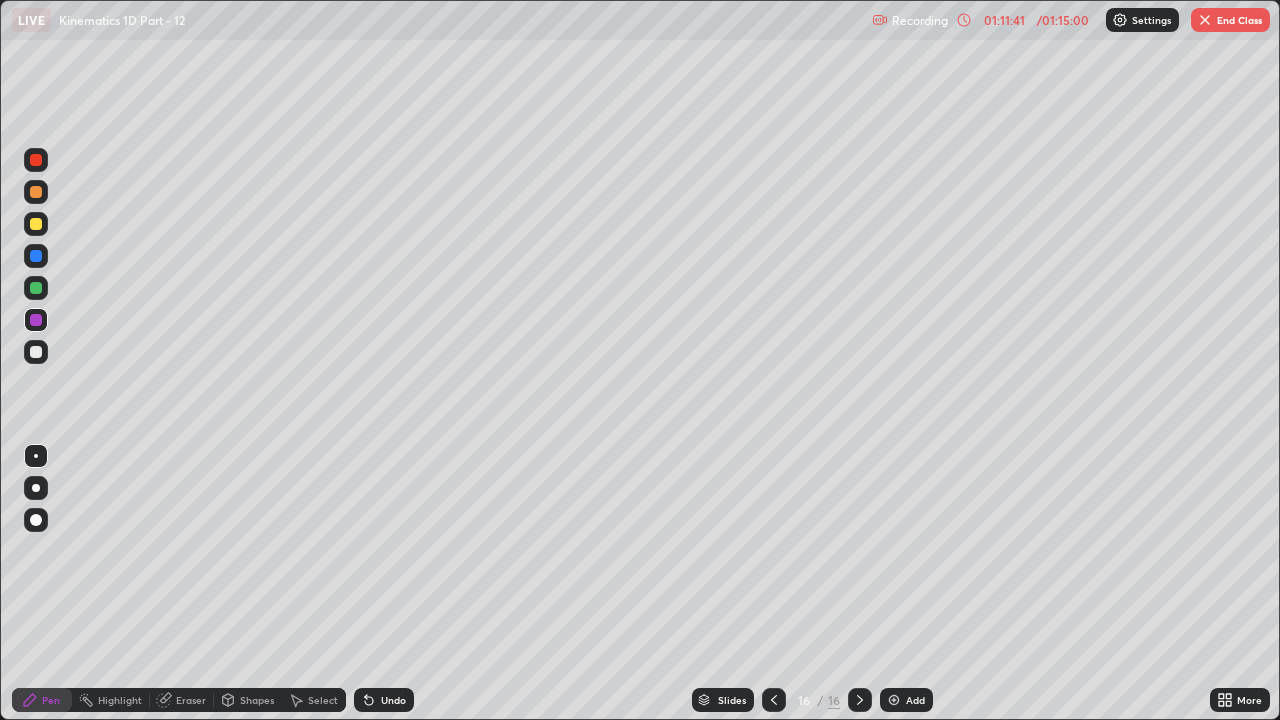 click 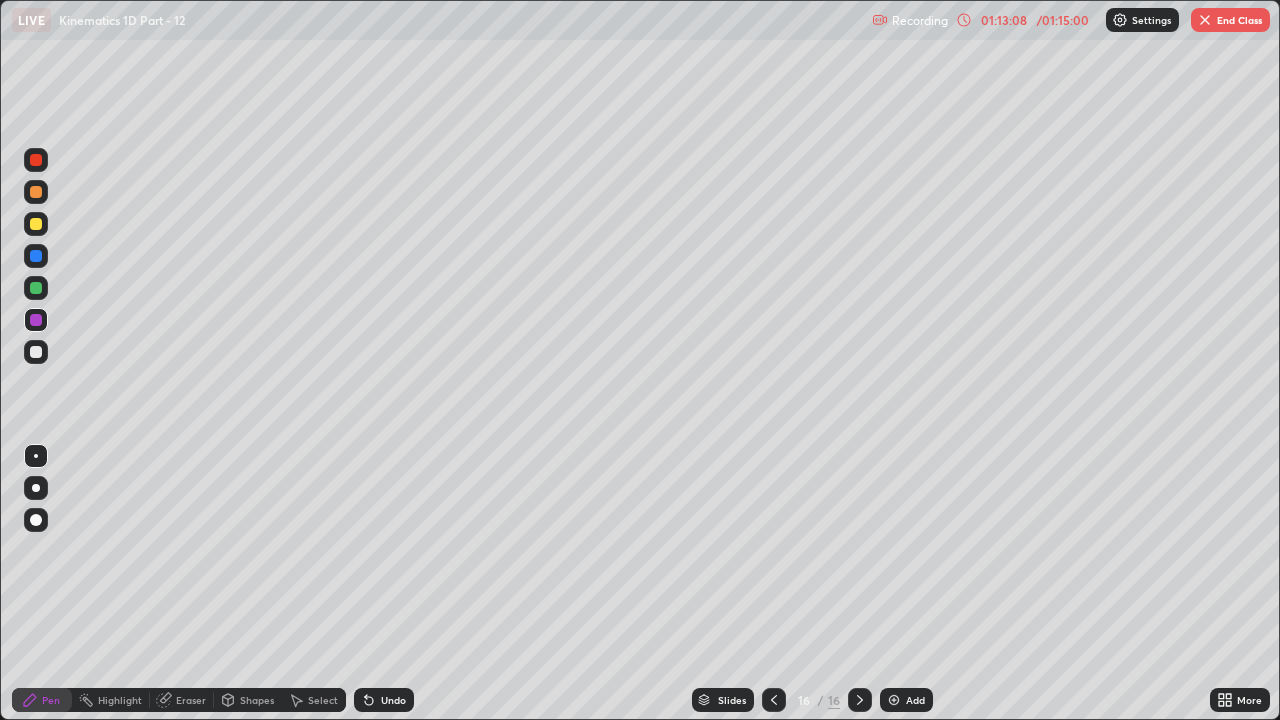 click 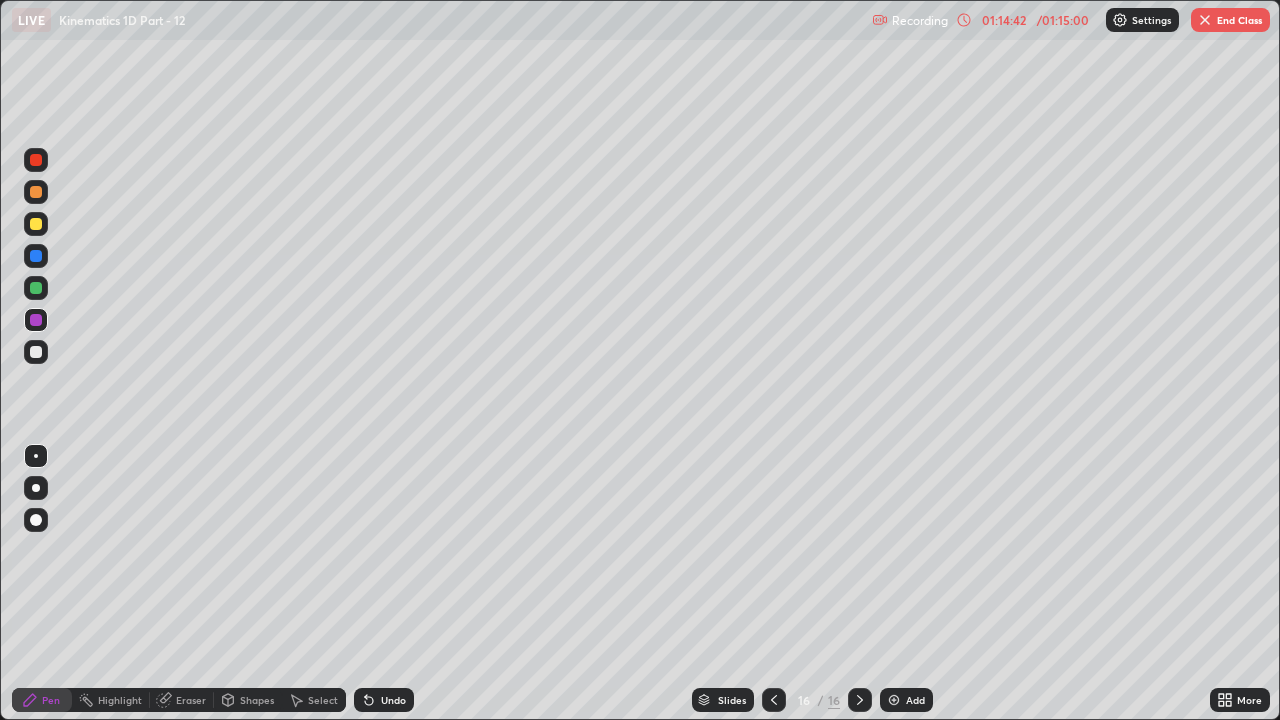 click on "End Class" at bounding box center (1230, 20) 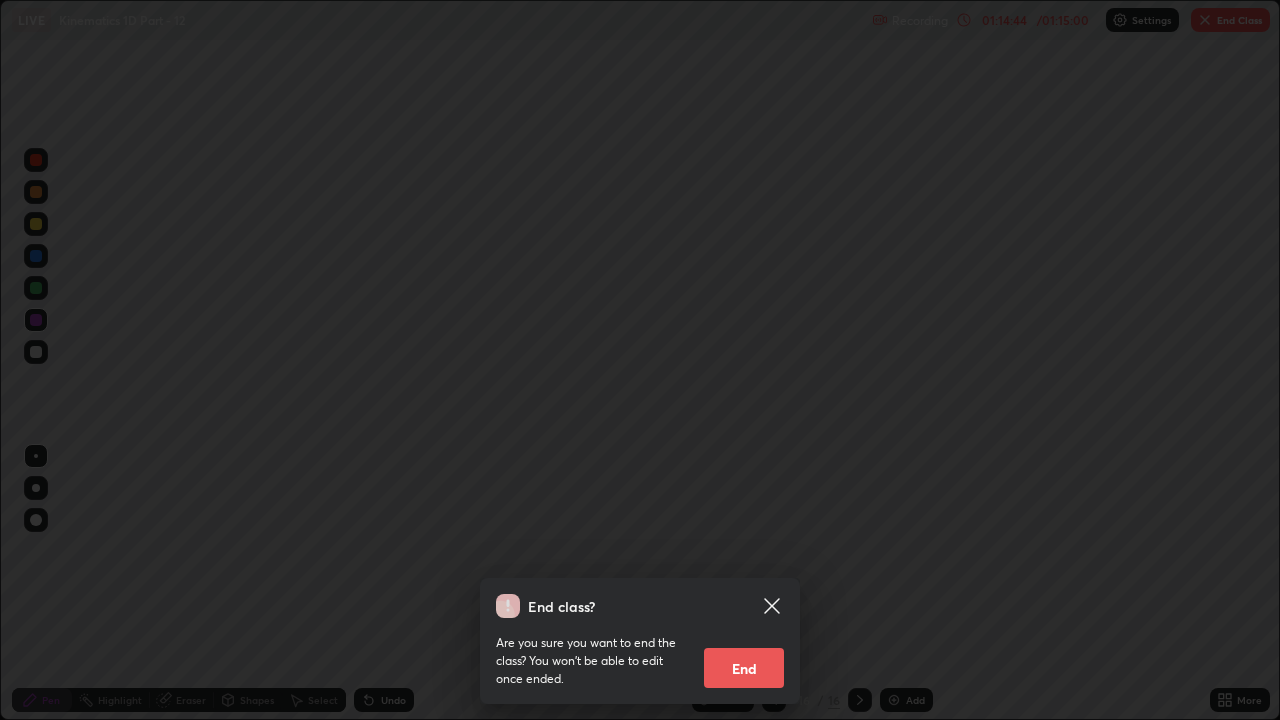 click on "End" at bounding box center (744, 668) 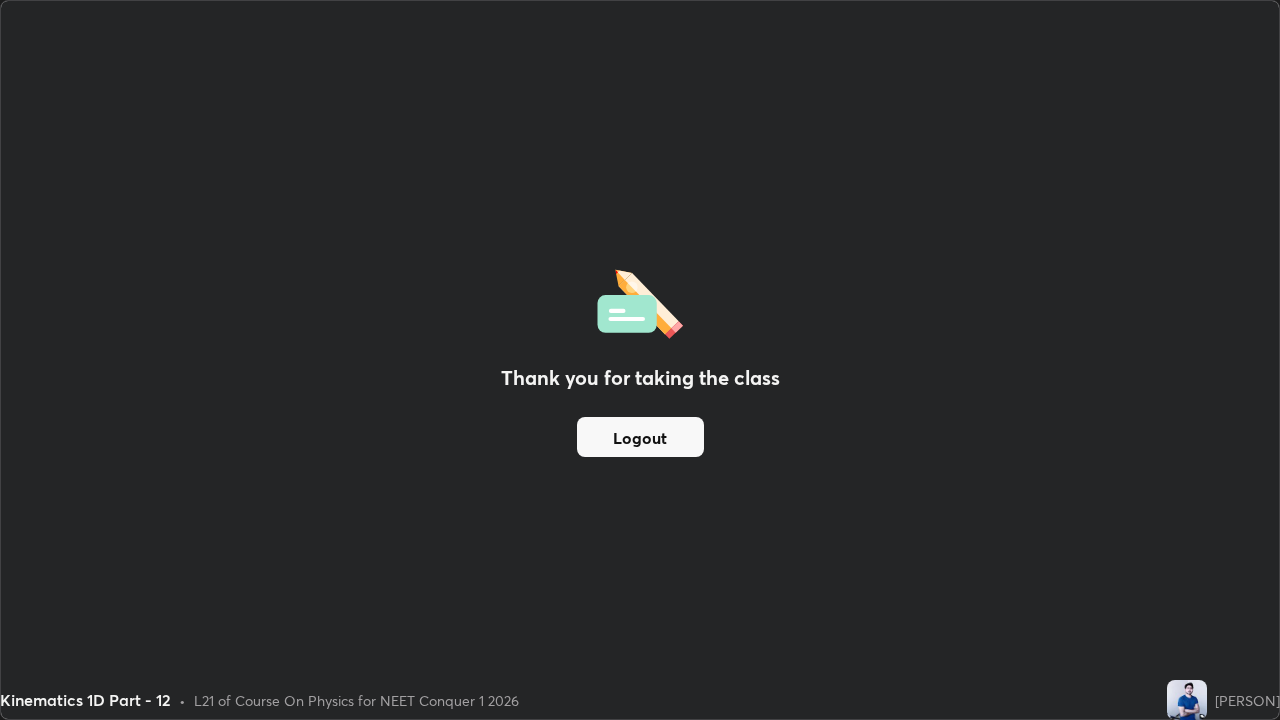 click on "Logout" at bounding box center [640, 437] 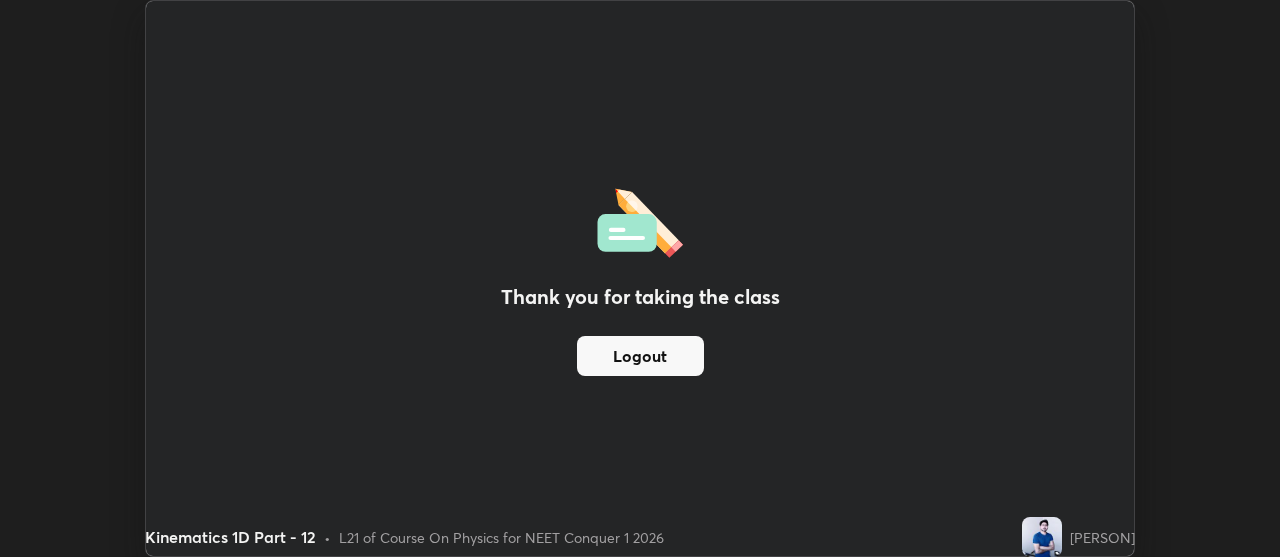 scroll, scrollTop: 557, scrollLeft: 1280, axis: both 